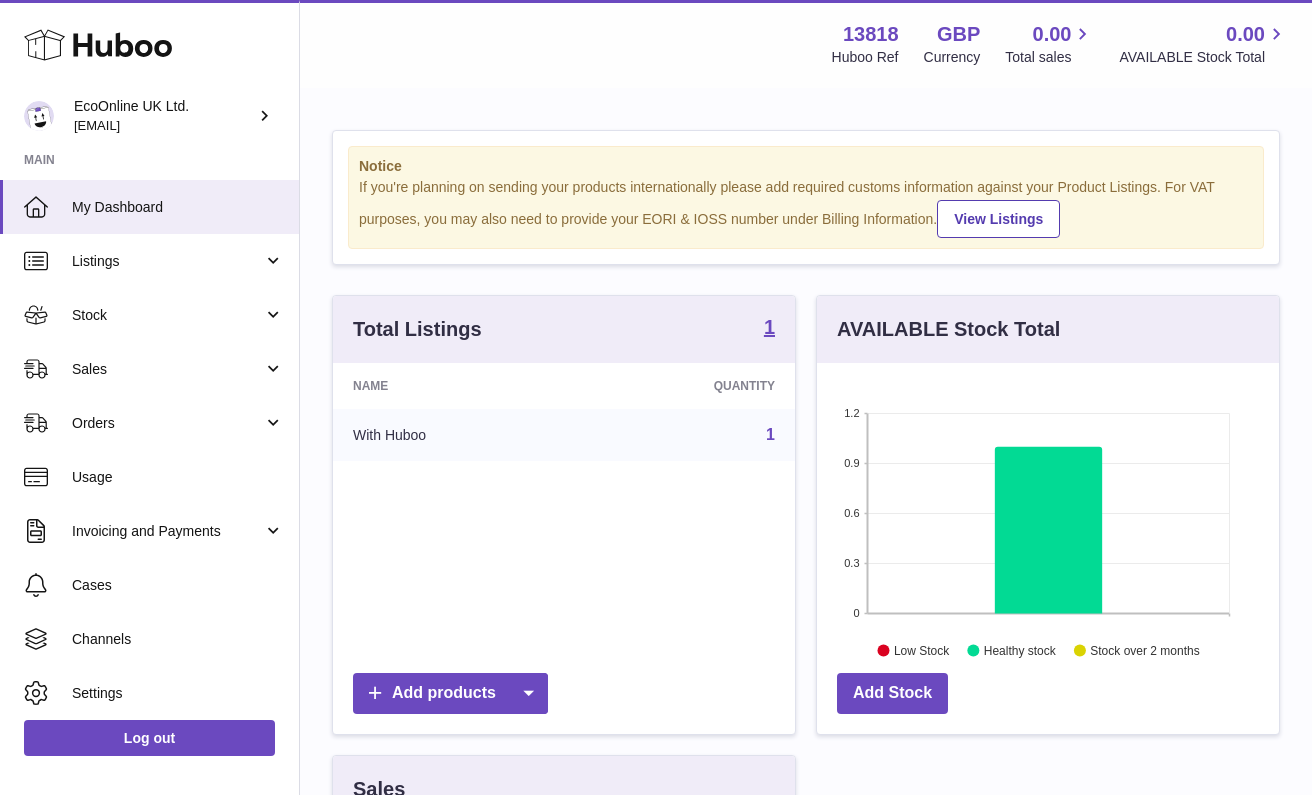 scroll, scrollTop: 0, scrollLeft: 0, axis: both 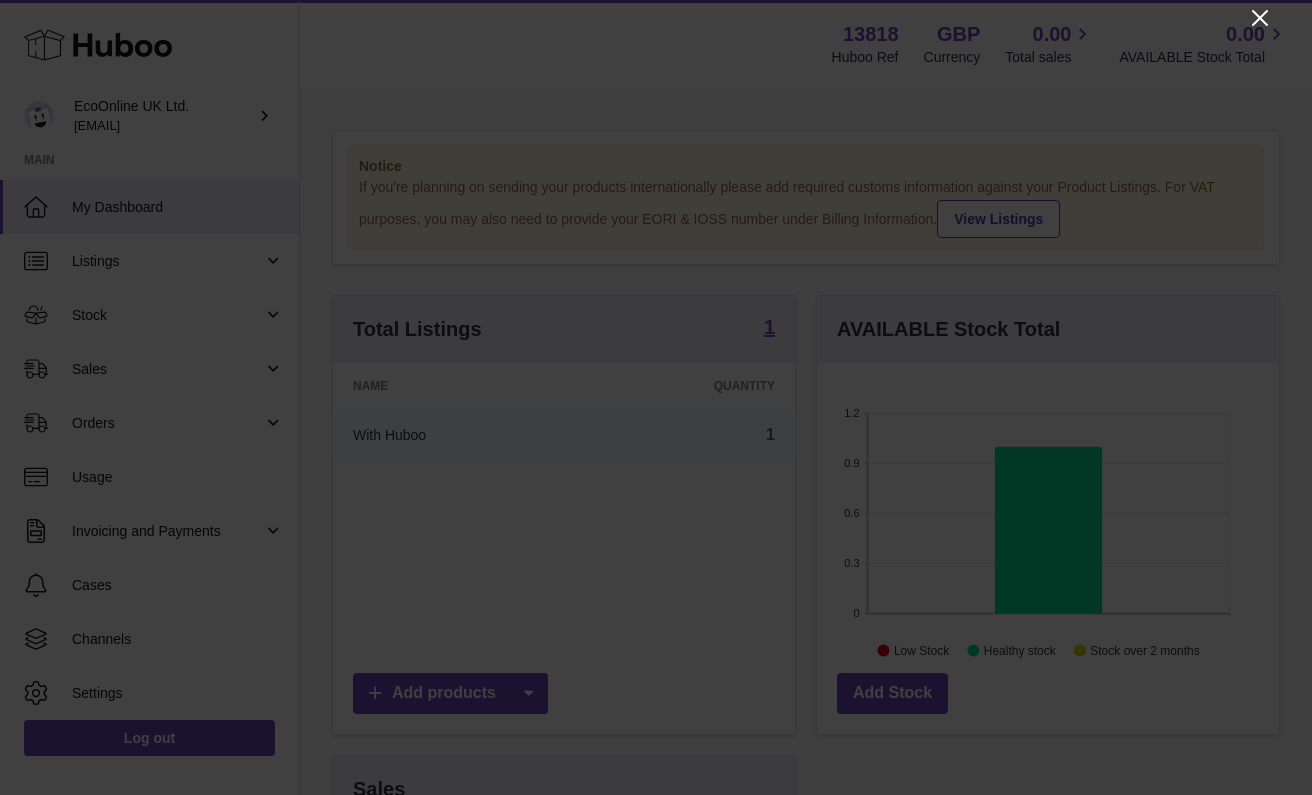 click 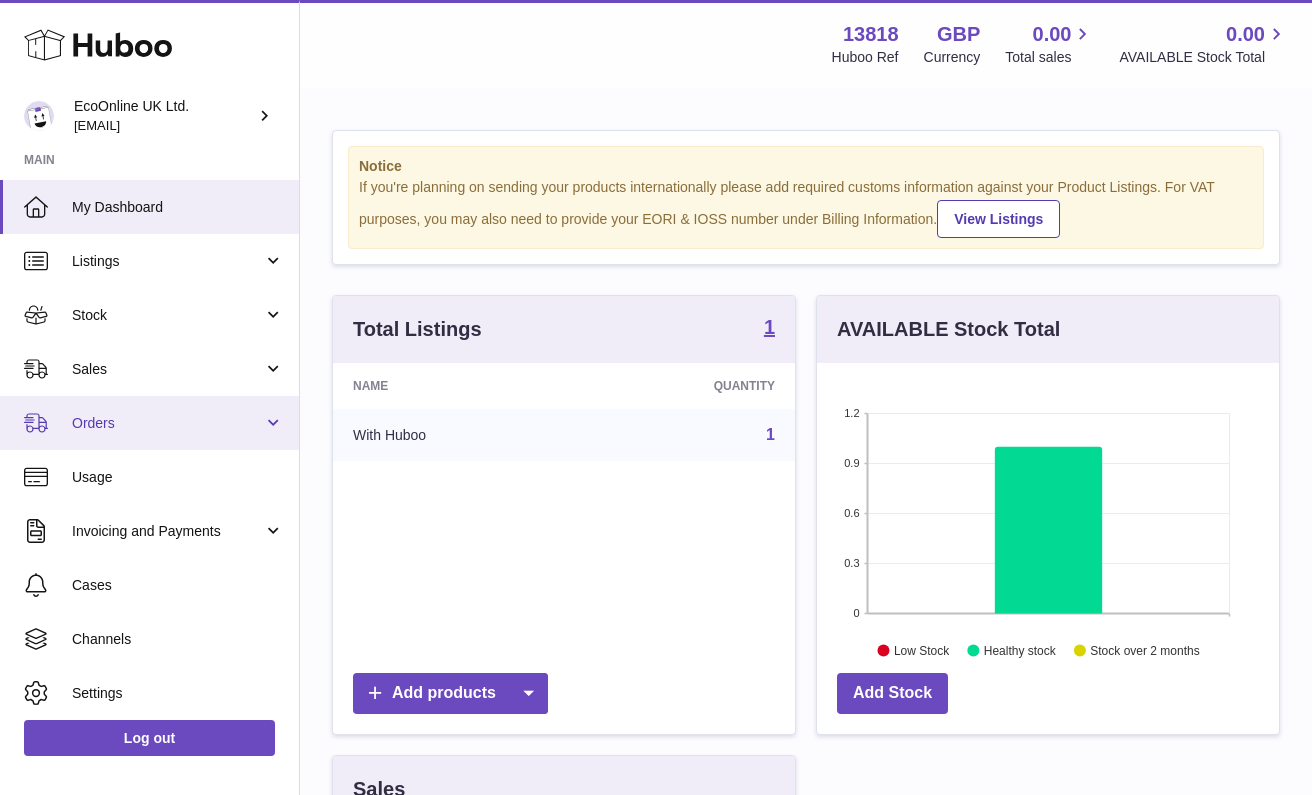 click on "Orders" at bounding box center [167, 423] 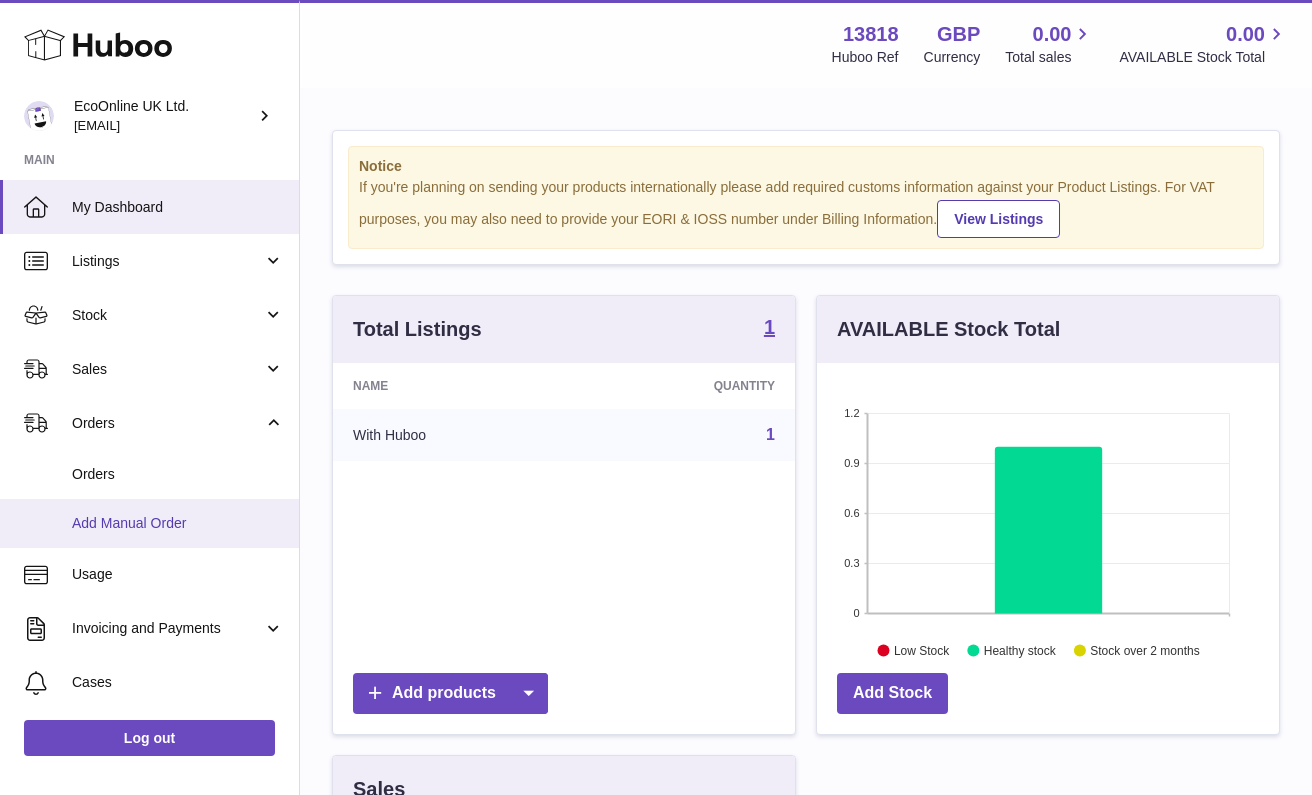 click on "Add Manual Order" at bounding box center (149, 523) 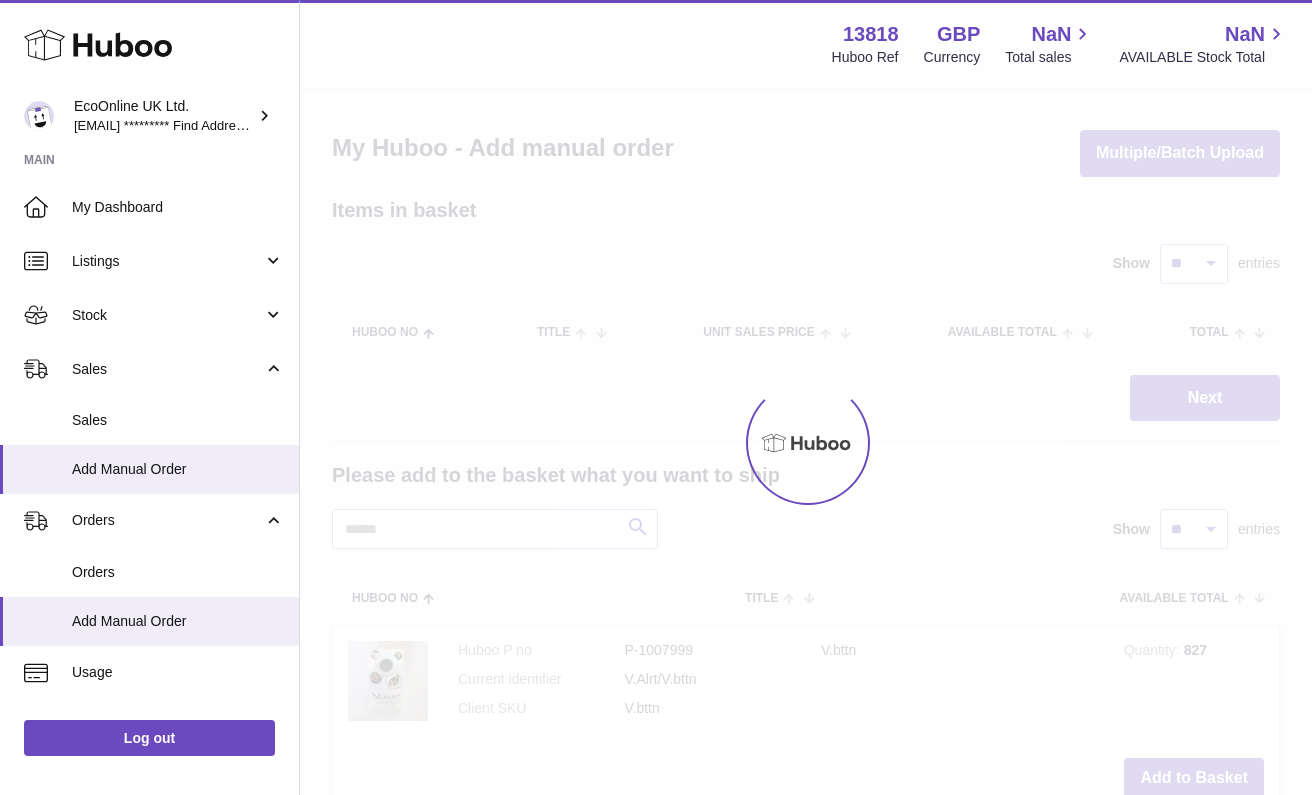 scroll, scrollTop: 0, scrollLeft: 0, axis: both 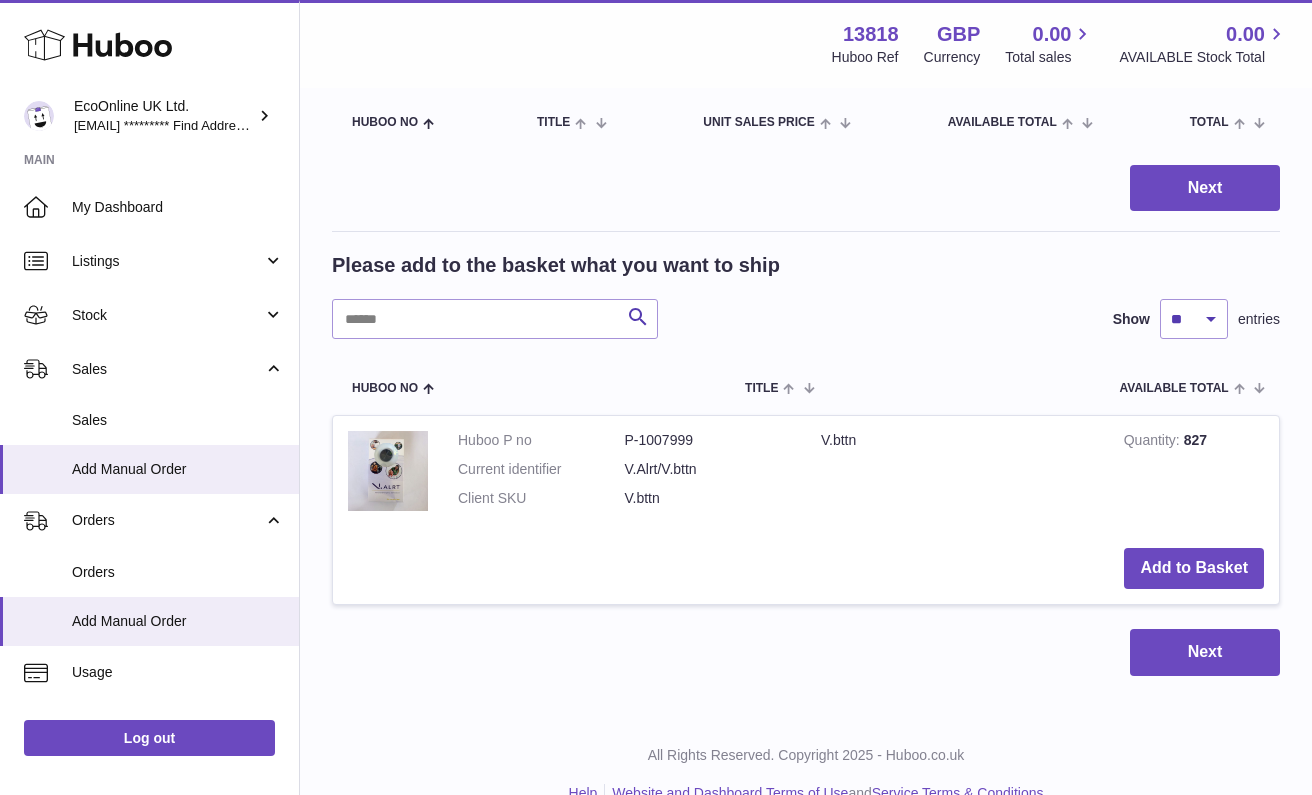 click on "Add to Basket" at bounding box center [1194, 568] 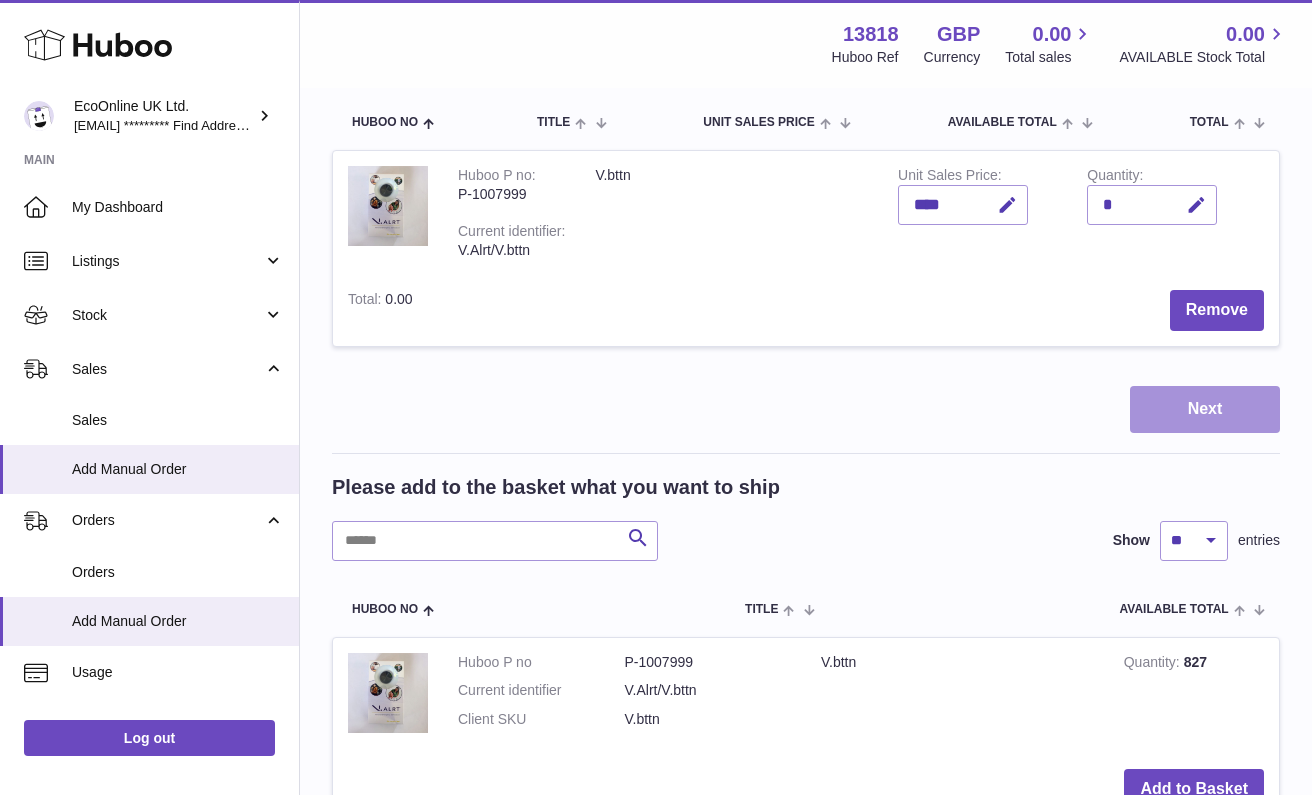 click on "Next" at bounding box center [1205, 409] 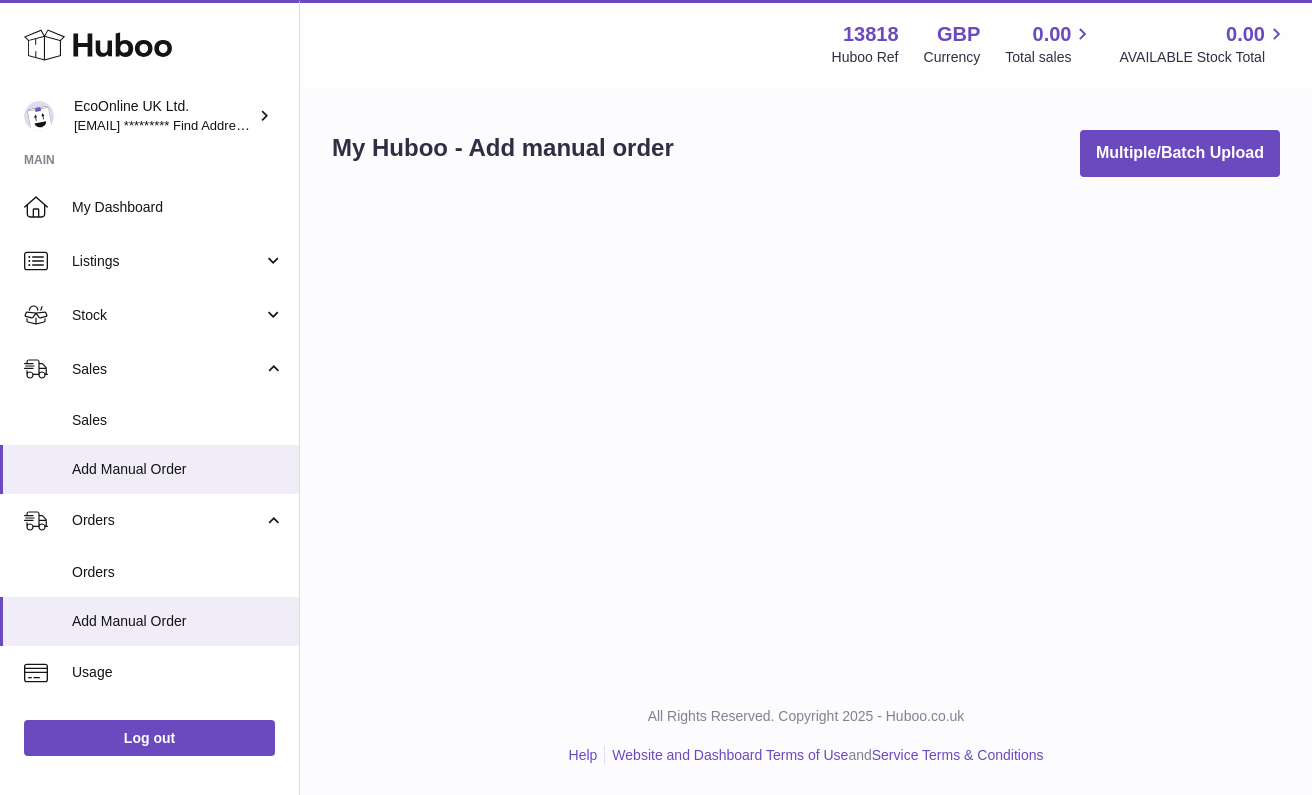 scroll, scrollTop: 0, scrollLeft: 0, axis: both 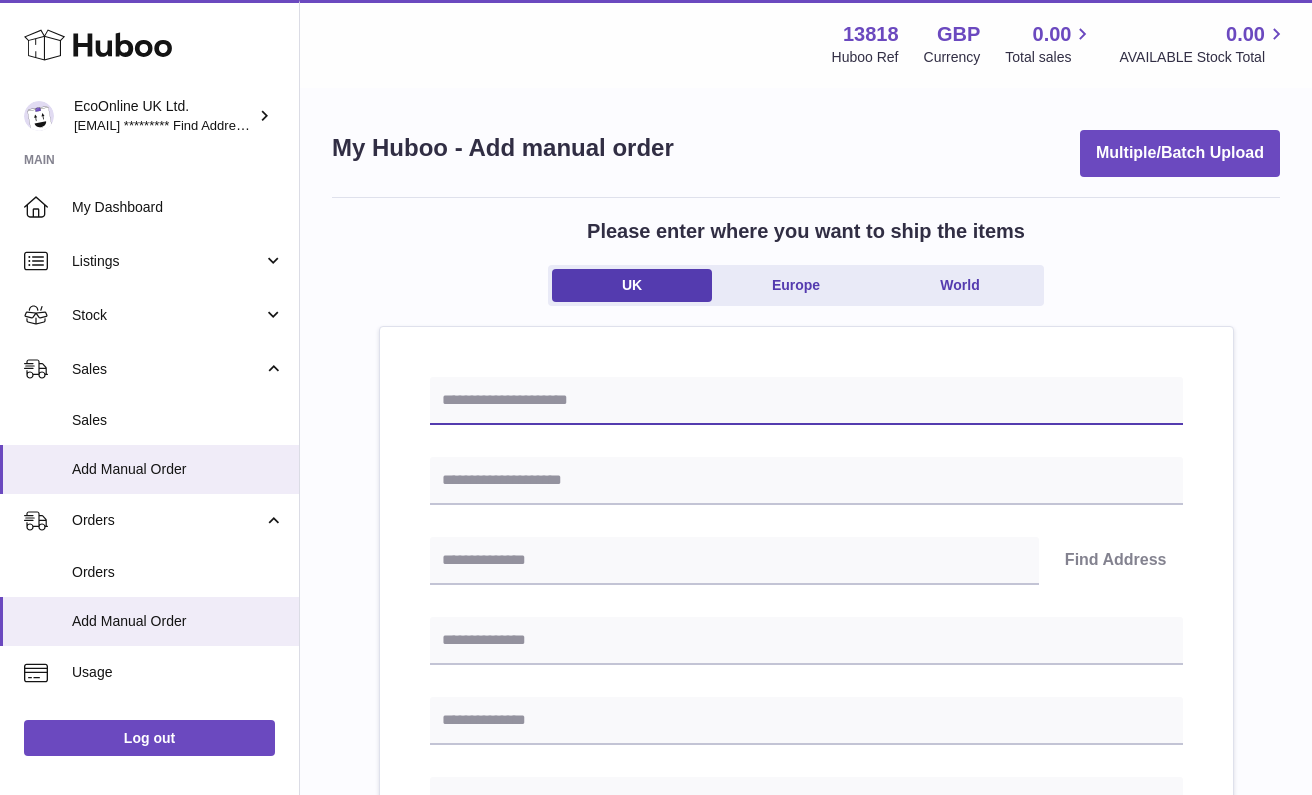 click at bounding box center [806, 401] 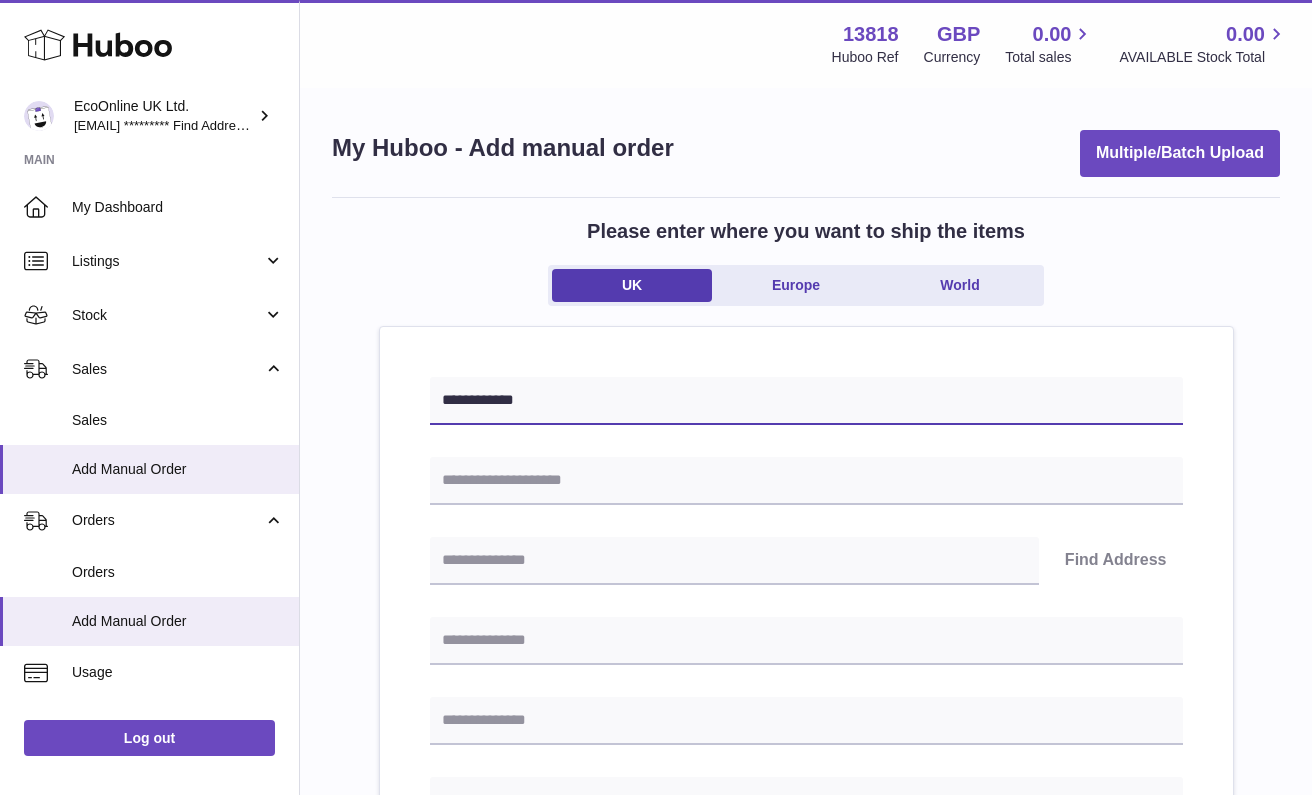 type on "**********" 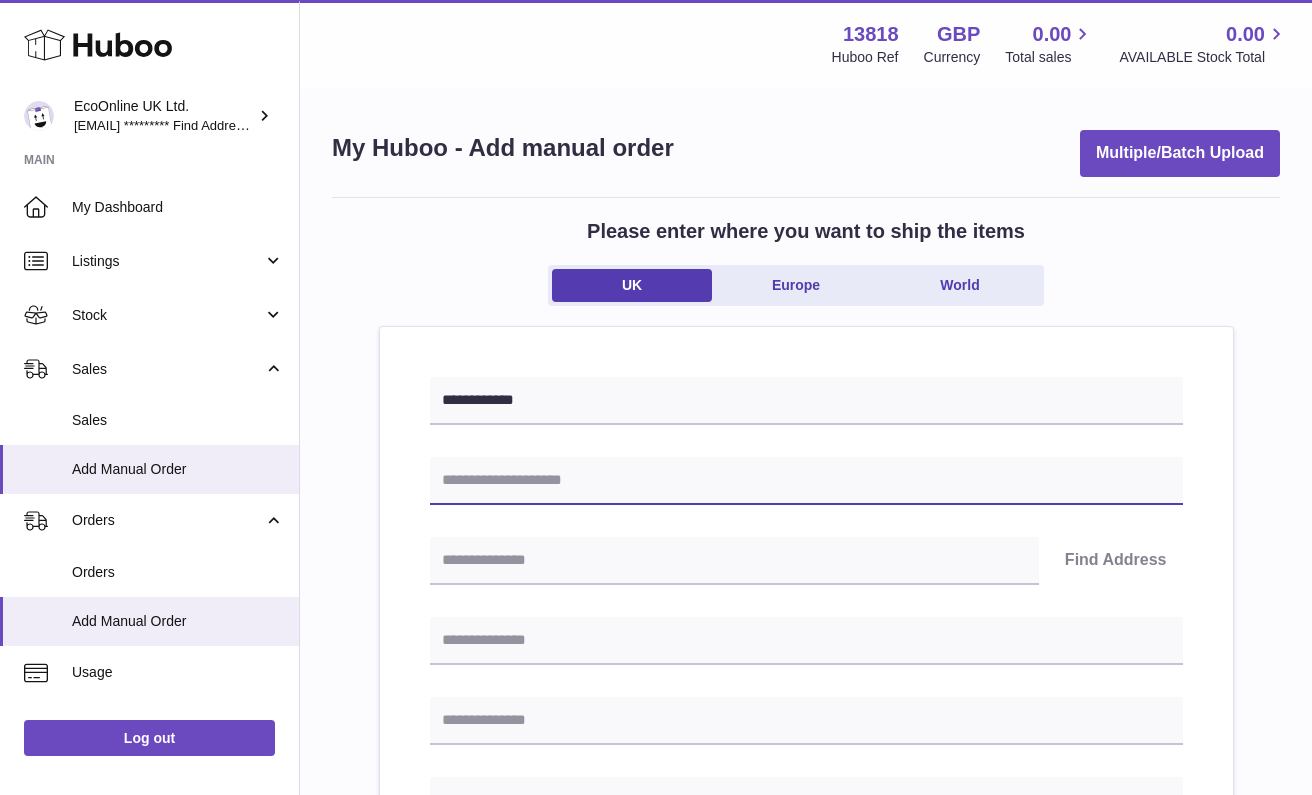 paste on "**********" 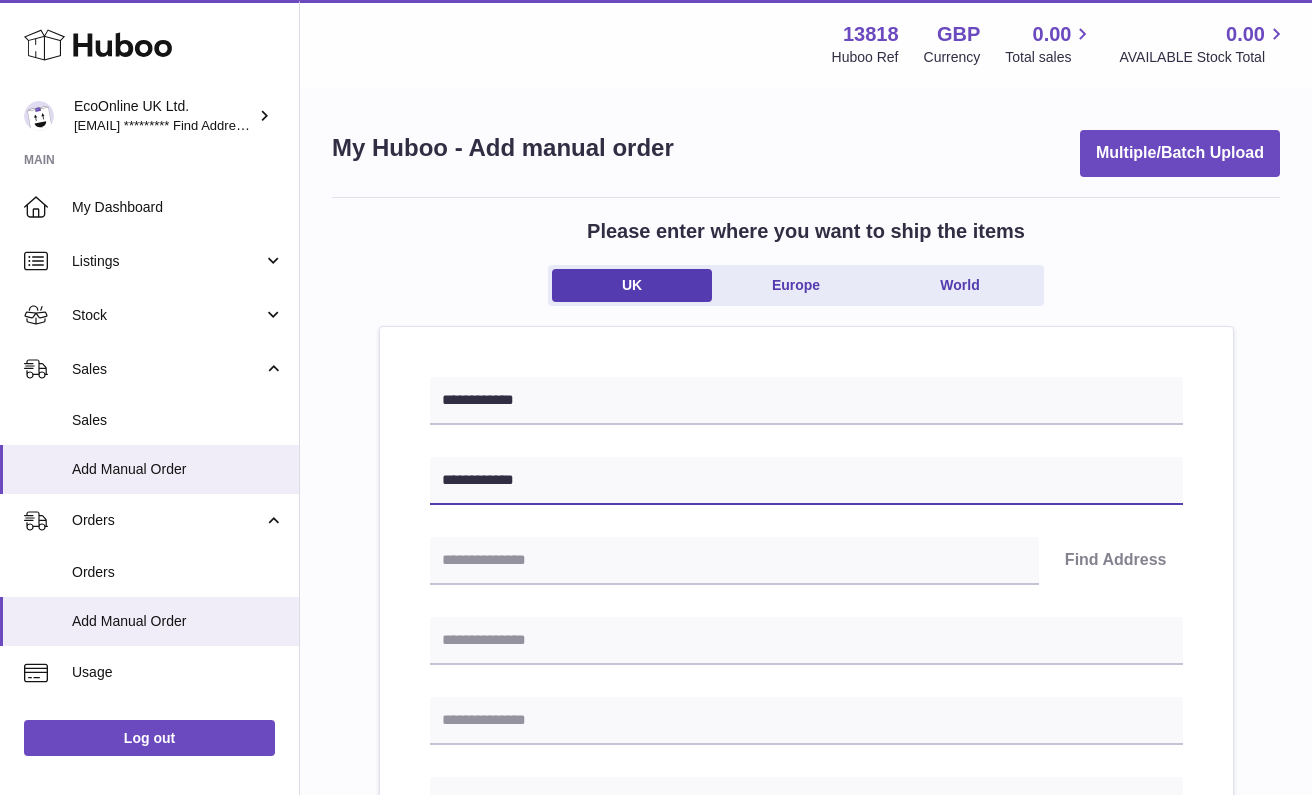 type on "**********" 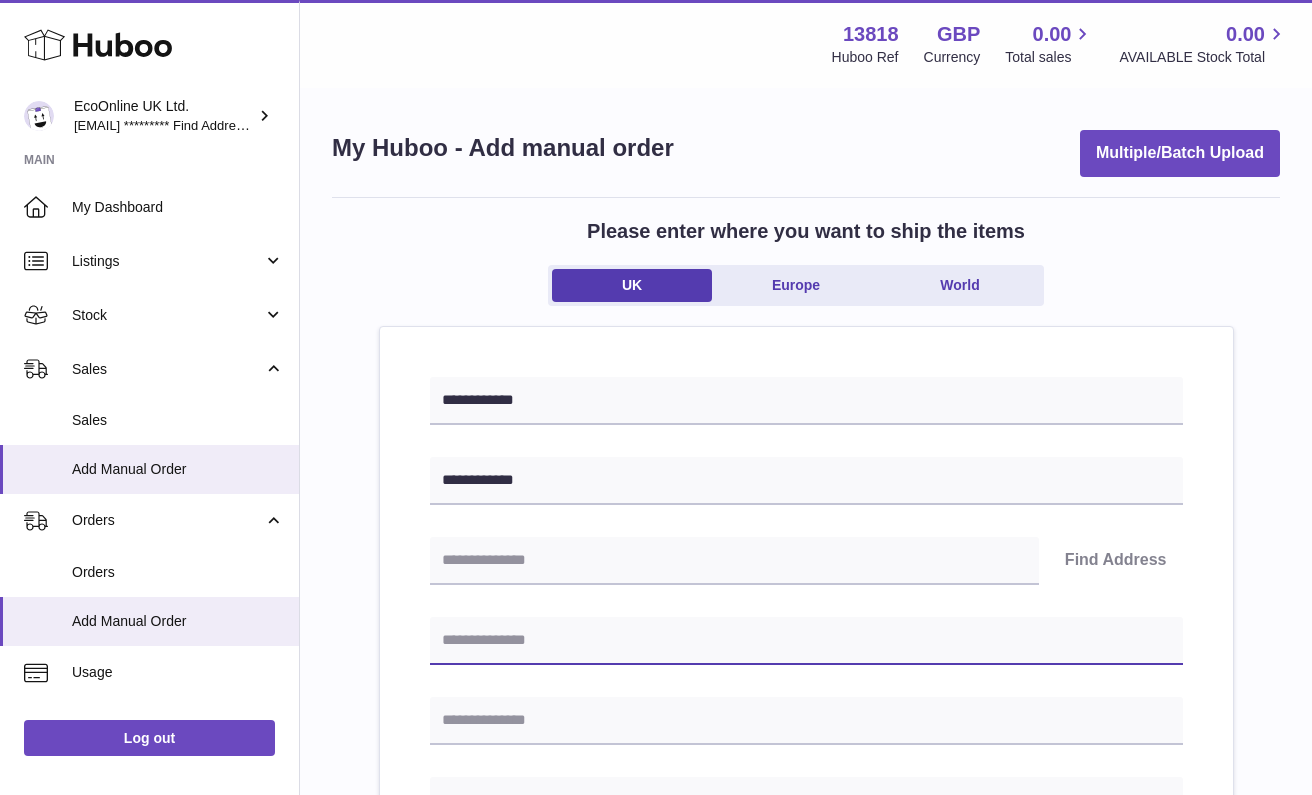 paste on "**********" 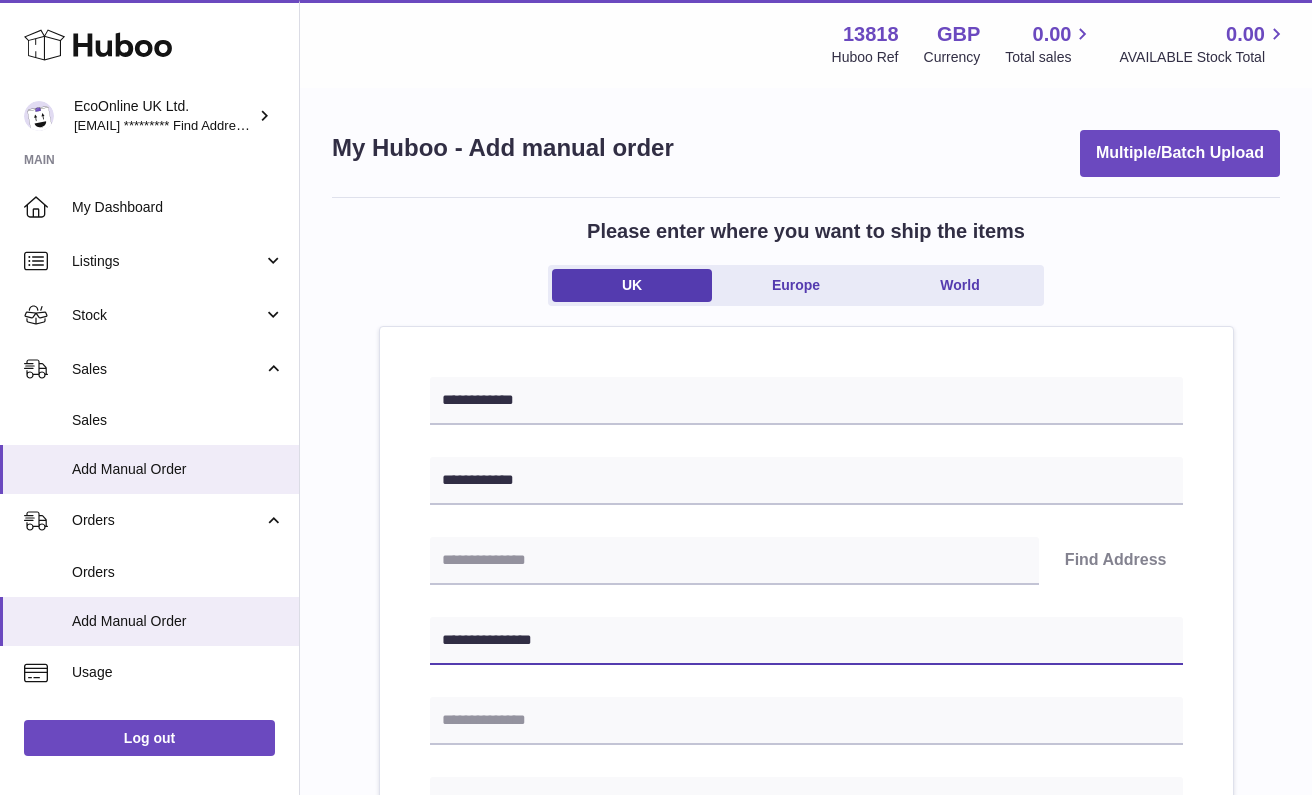 type on "**********" 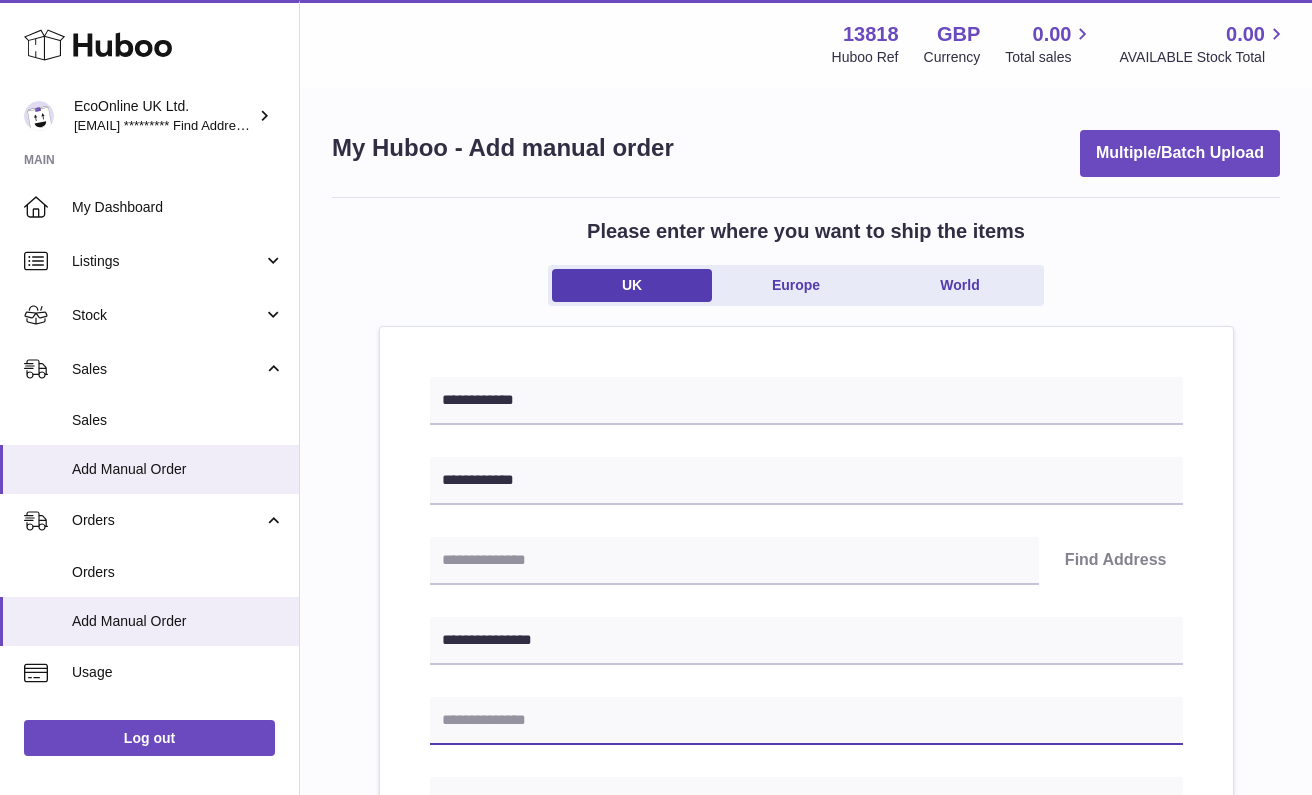 paste on "**********" 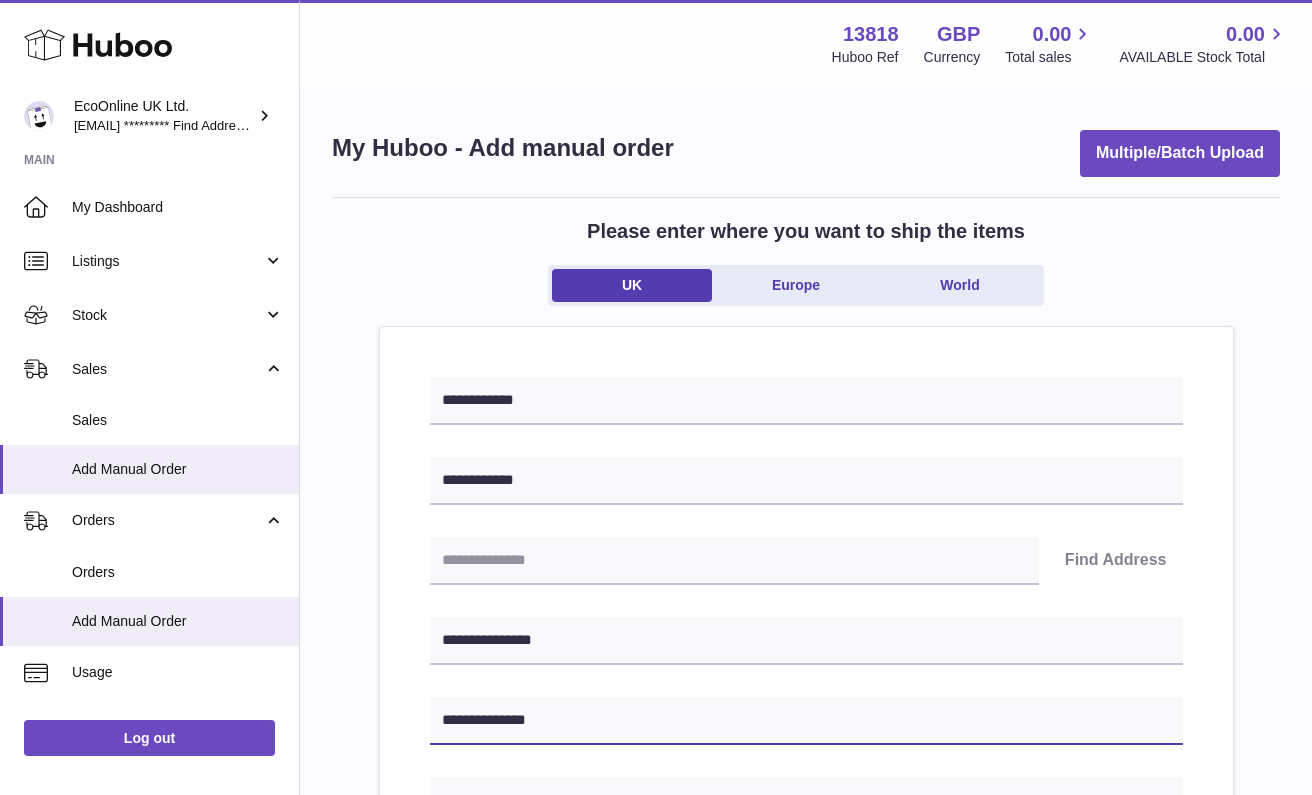 click on "**********" at bounding box center [806, 721] 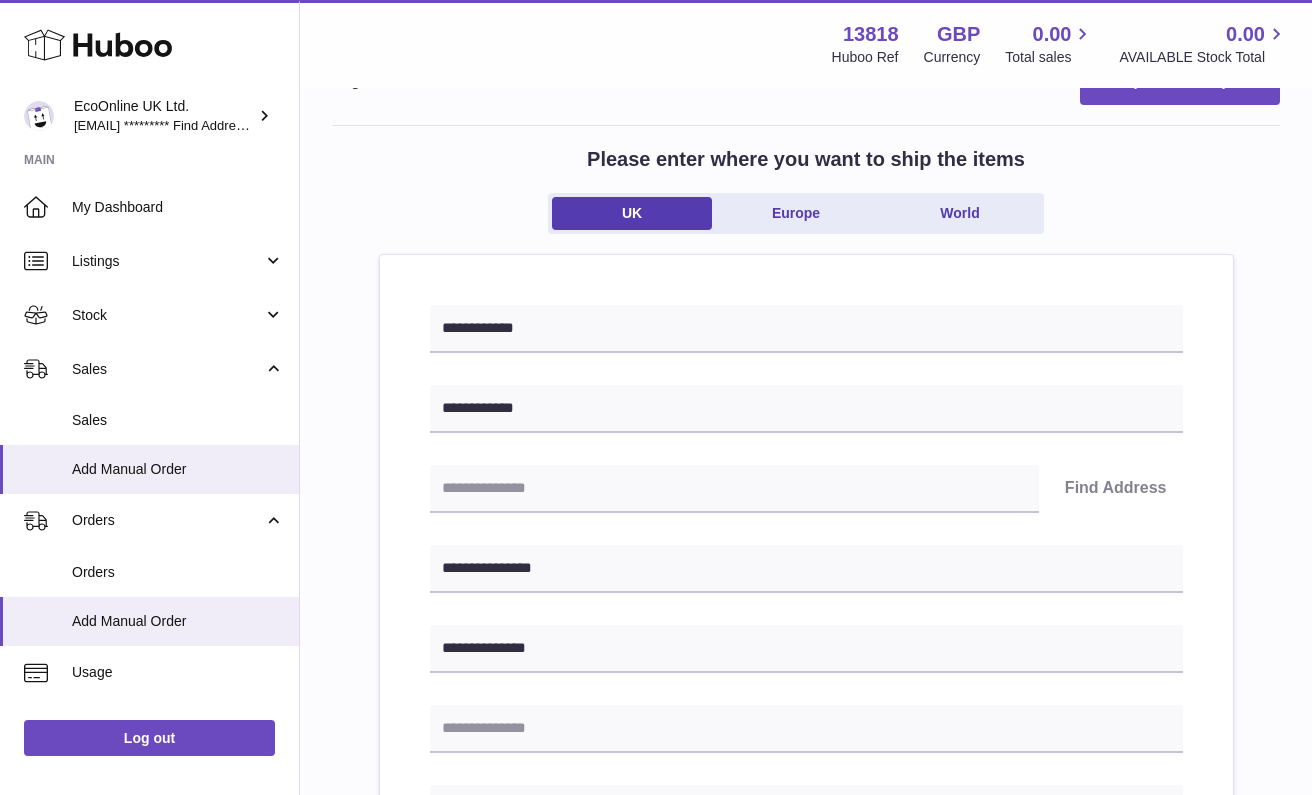 scroll, scrollTop: 87, scrollLeft: 0, axis: vertical 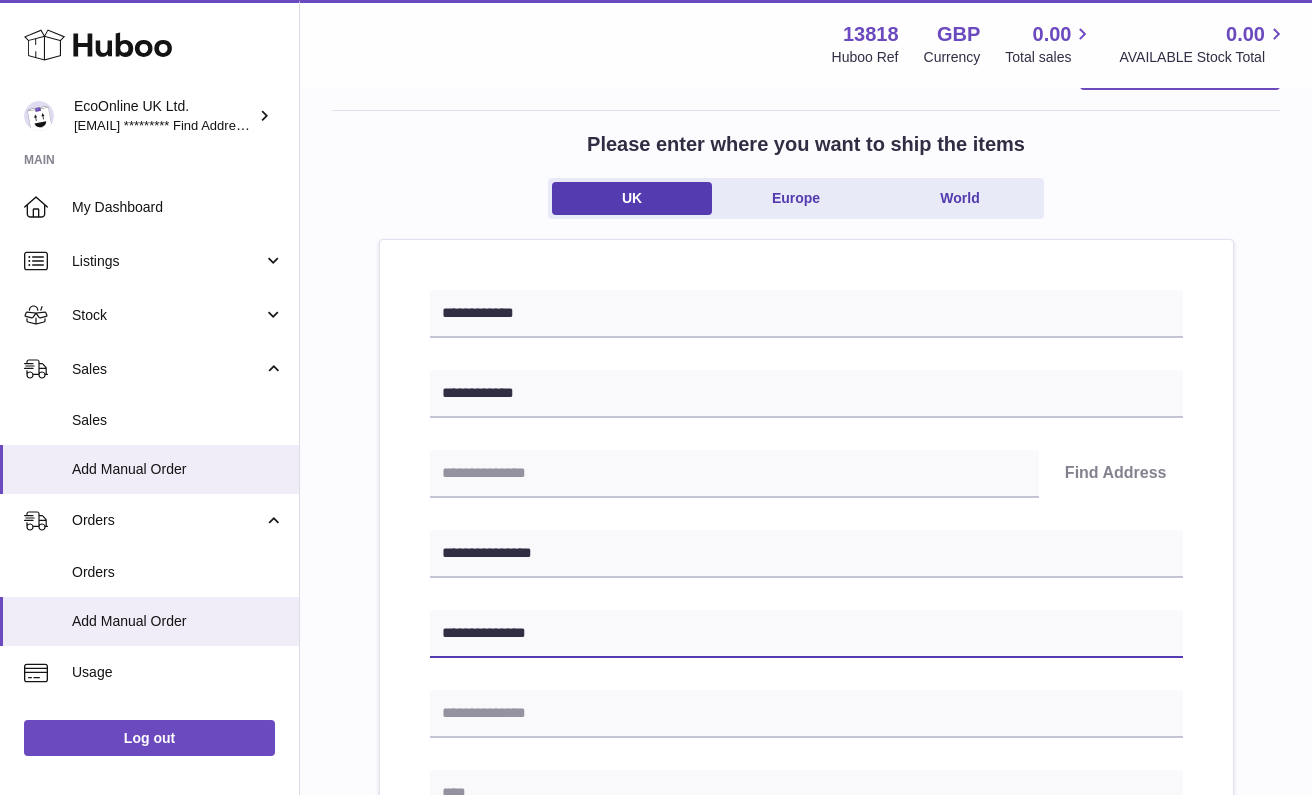 type on "**********" 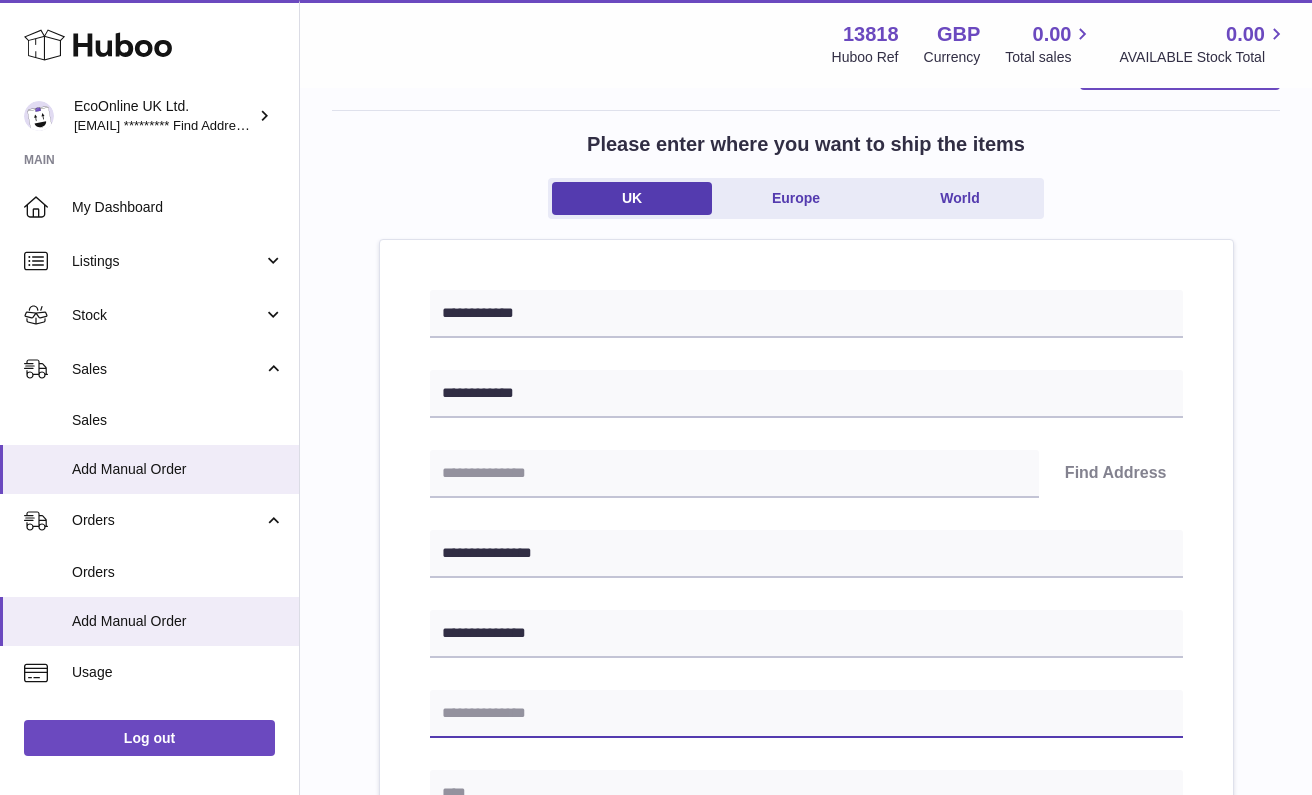 paste on "********" 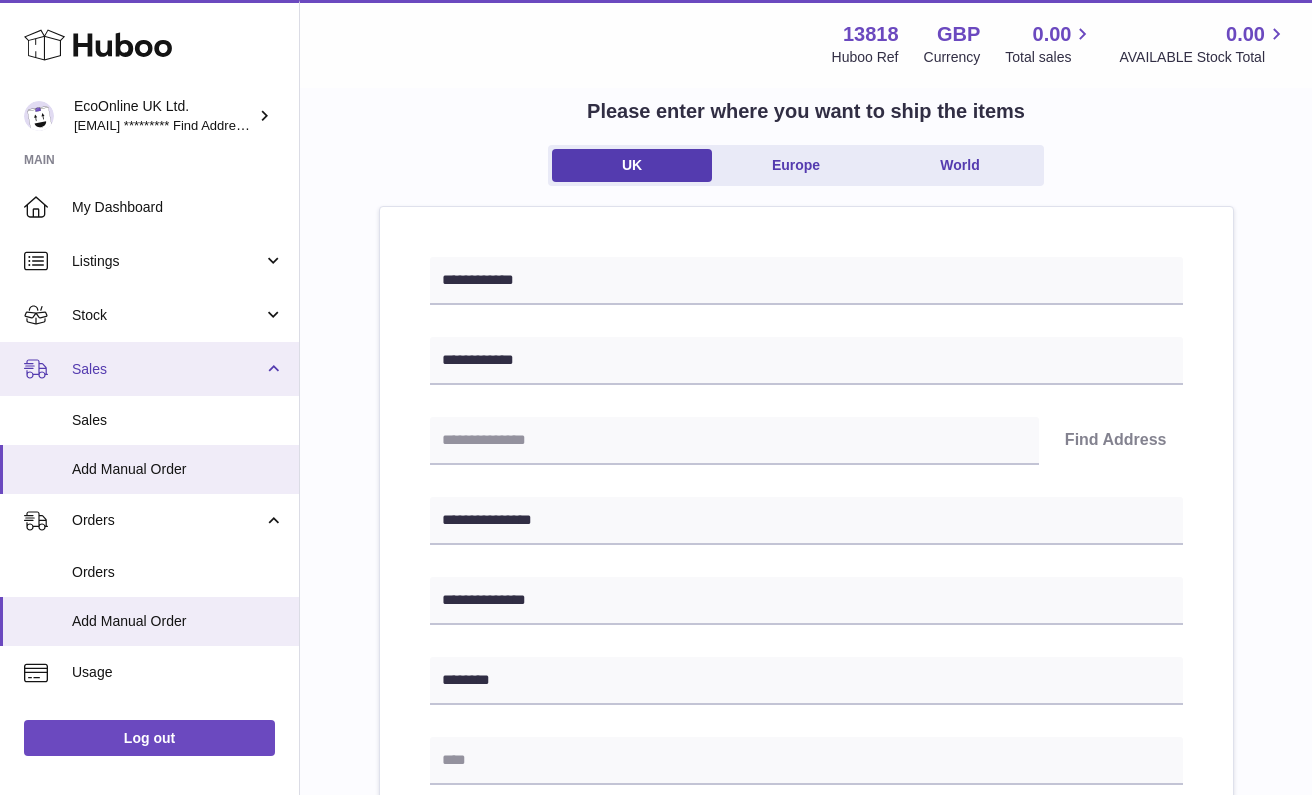 scroll, scrollTop: 242, scrollLeft: 0, axis: vertical 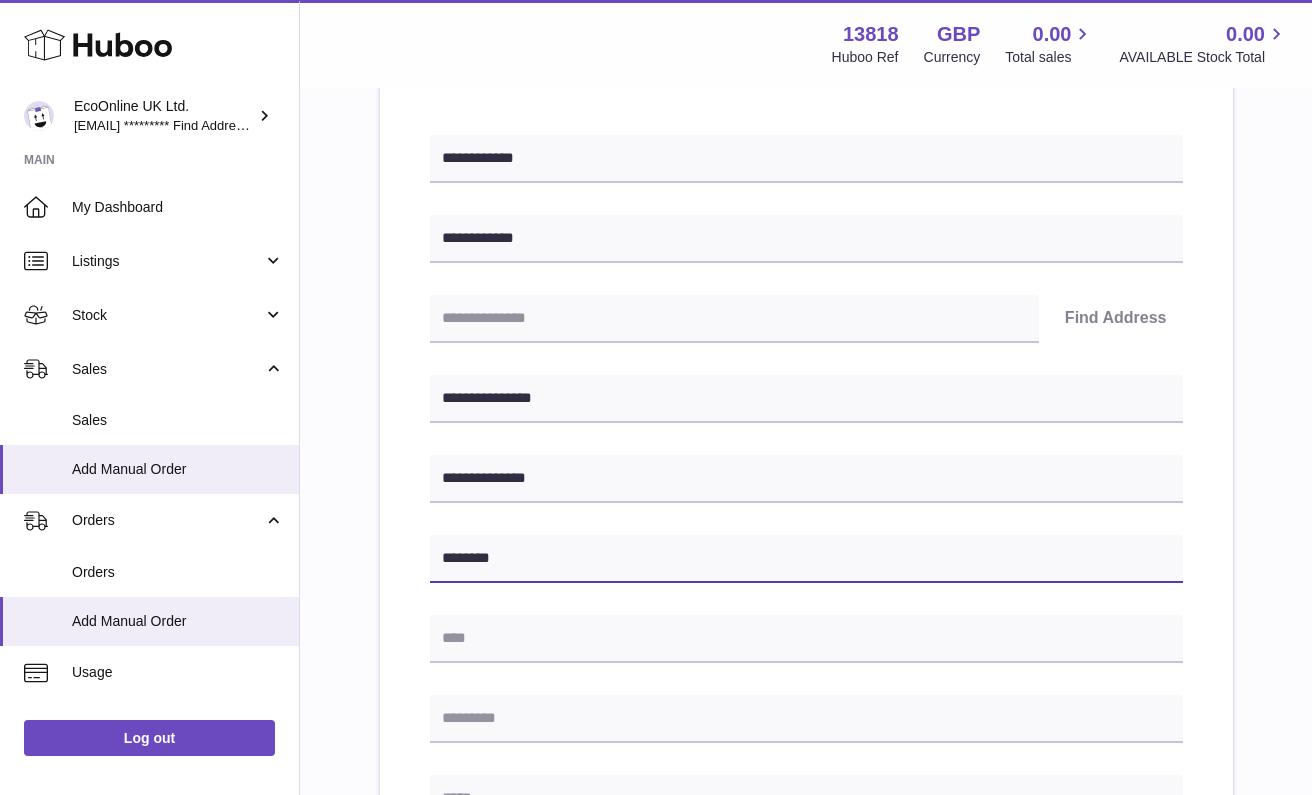 type on "********" 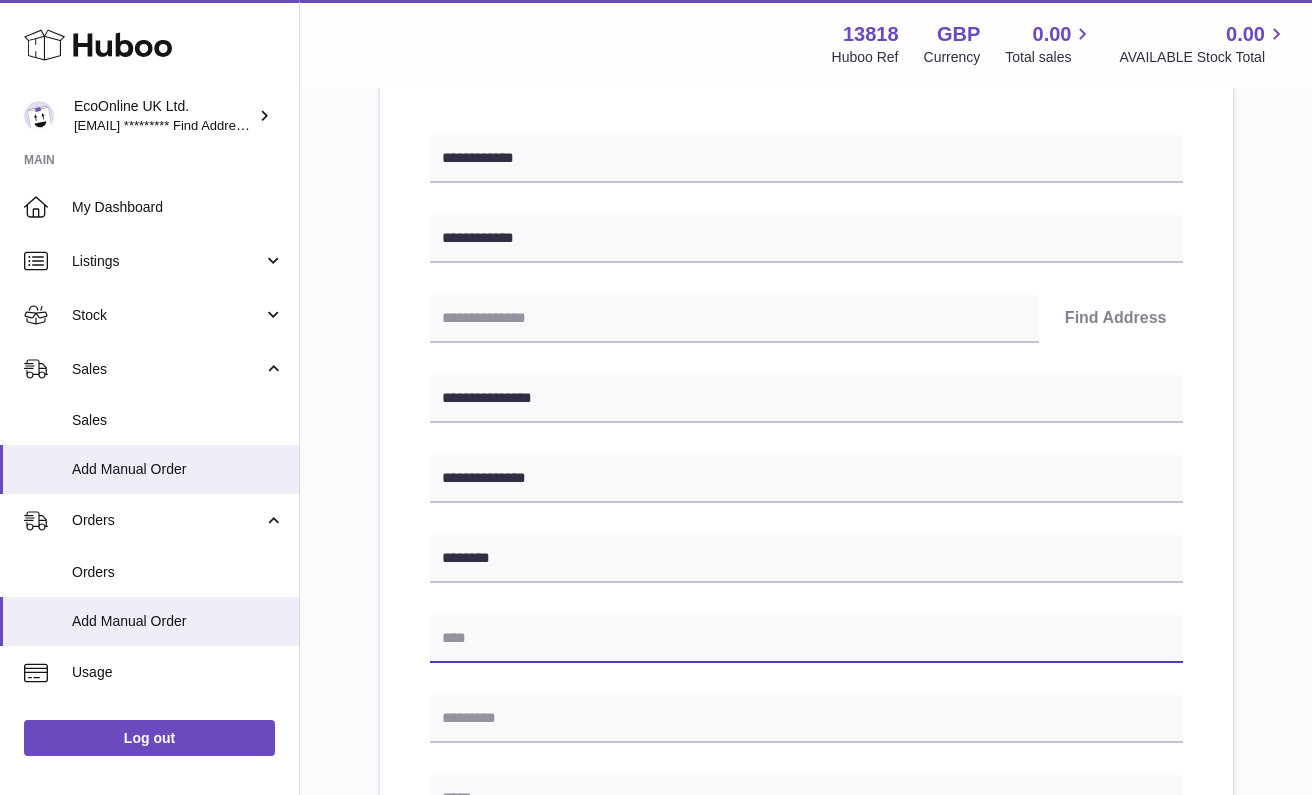 click at bounding box center [806, 639] 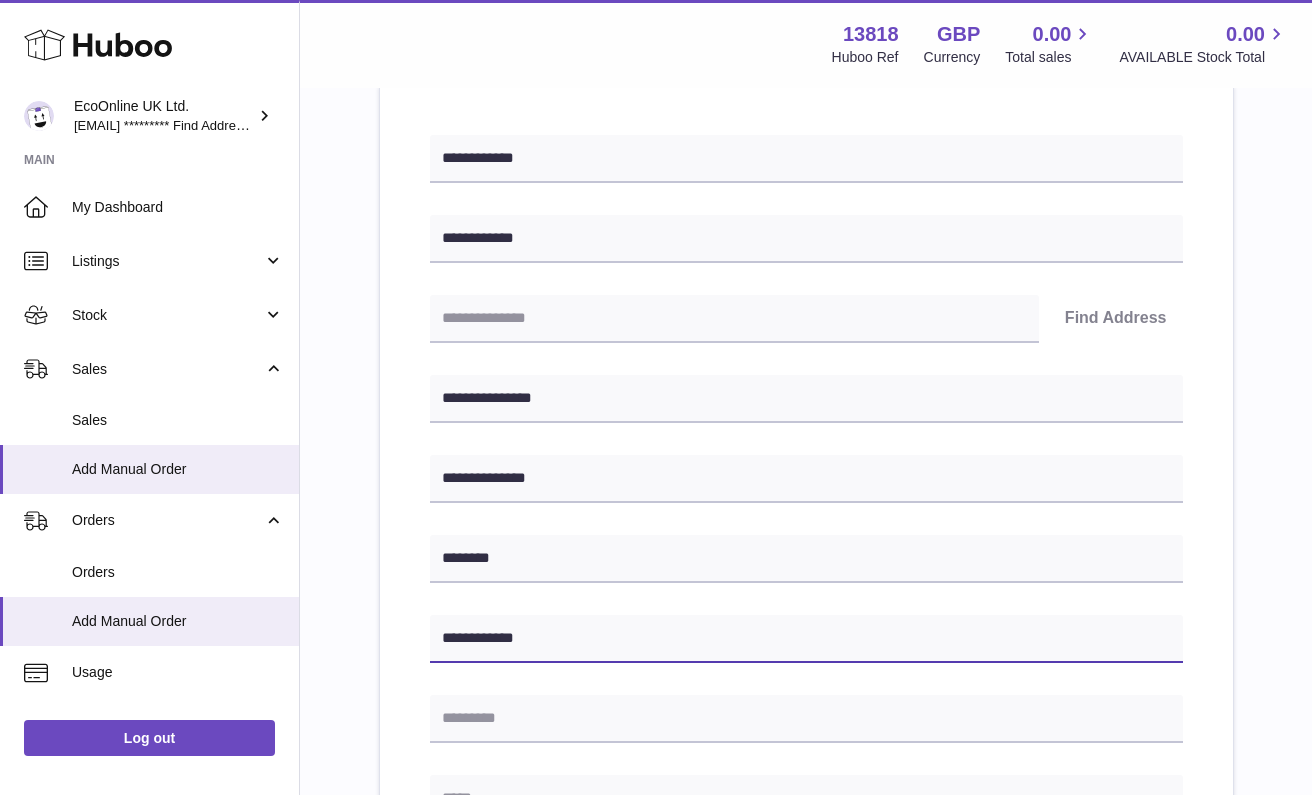 type on "**********" 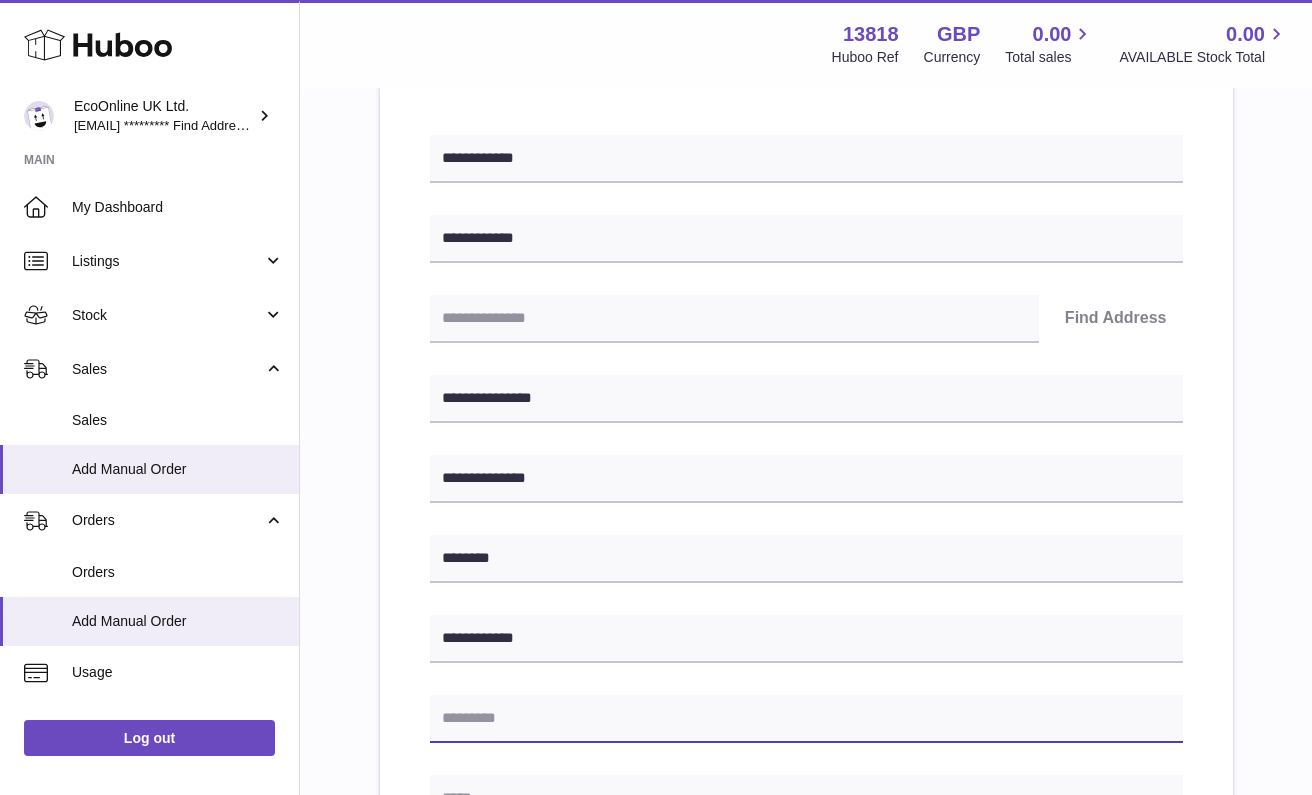 paste on "********" 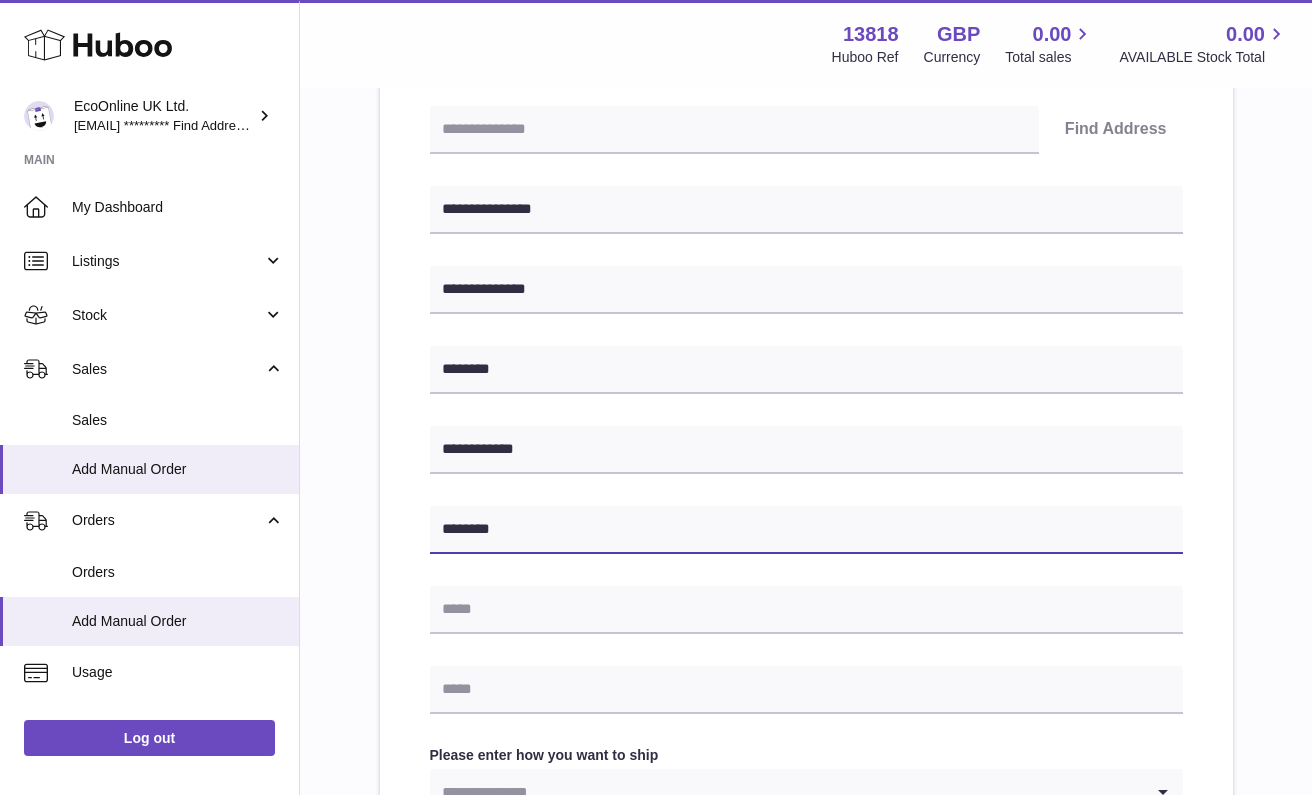 scroll, scrollTop: 438, scrollLeft: 0, axis: vertical 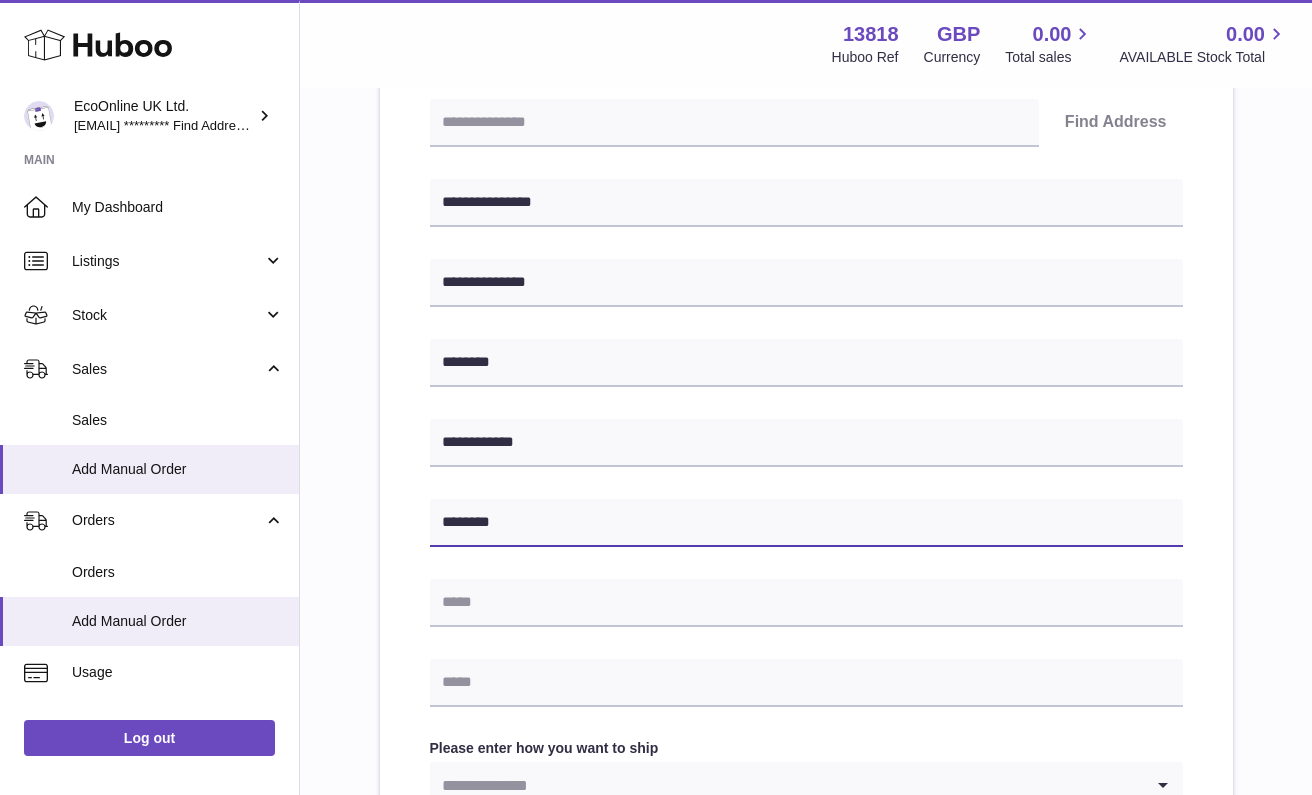 type on "********" 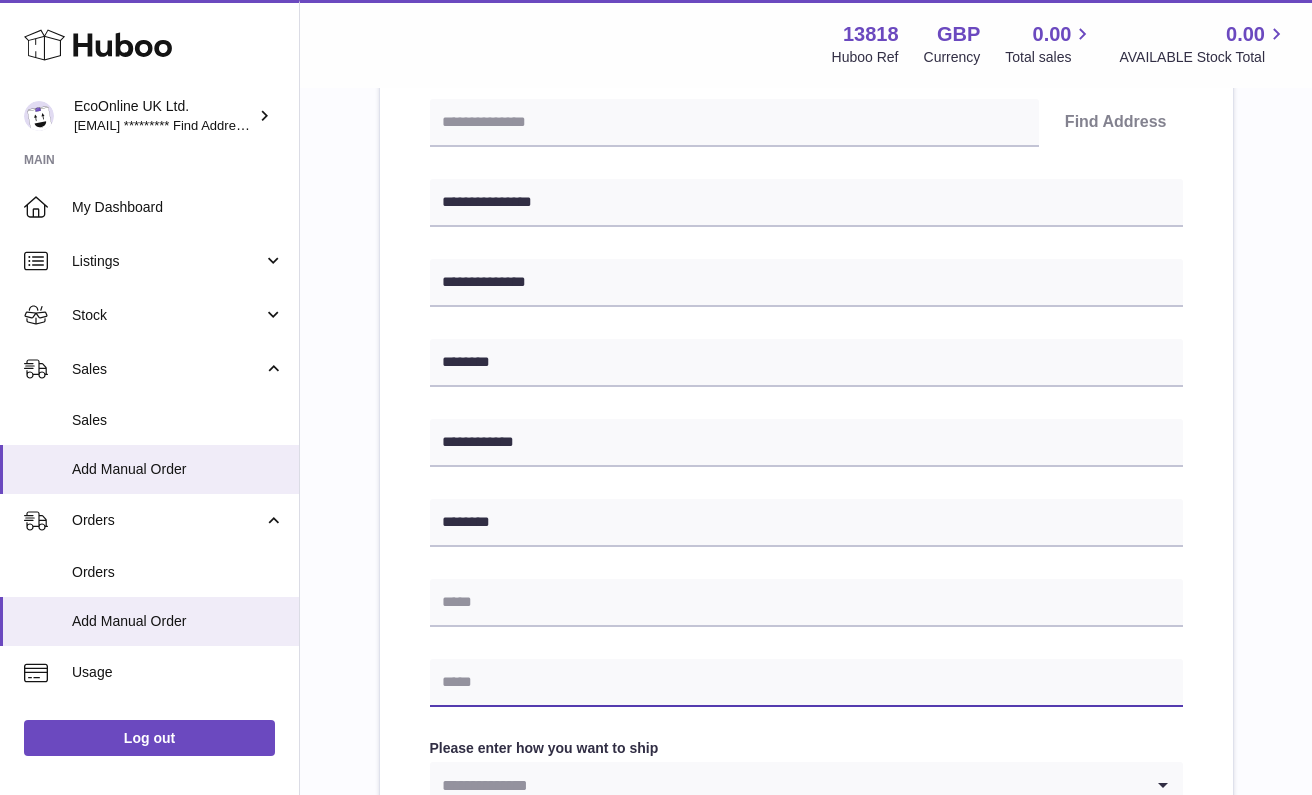 paste on "**********" 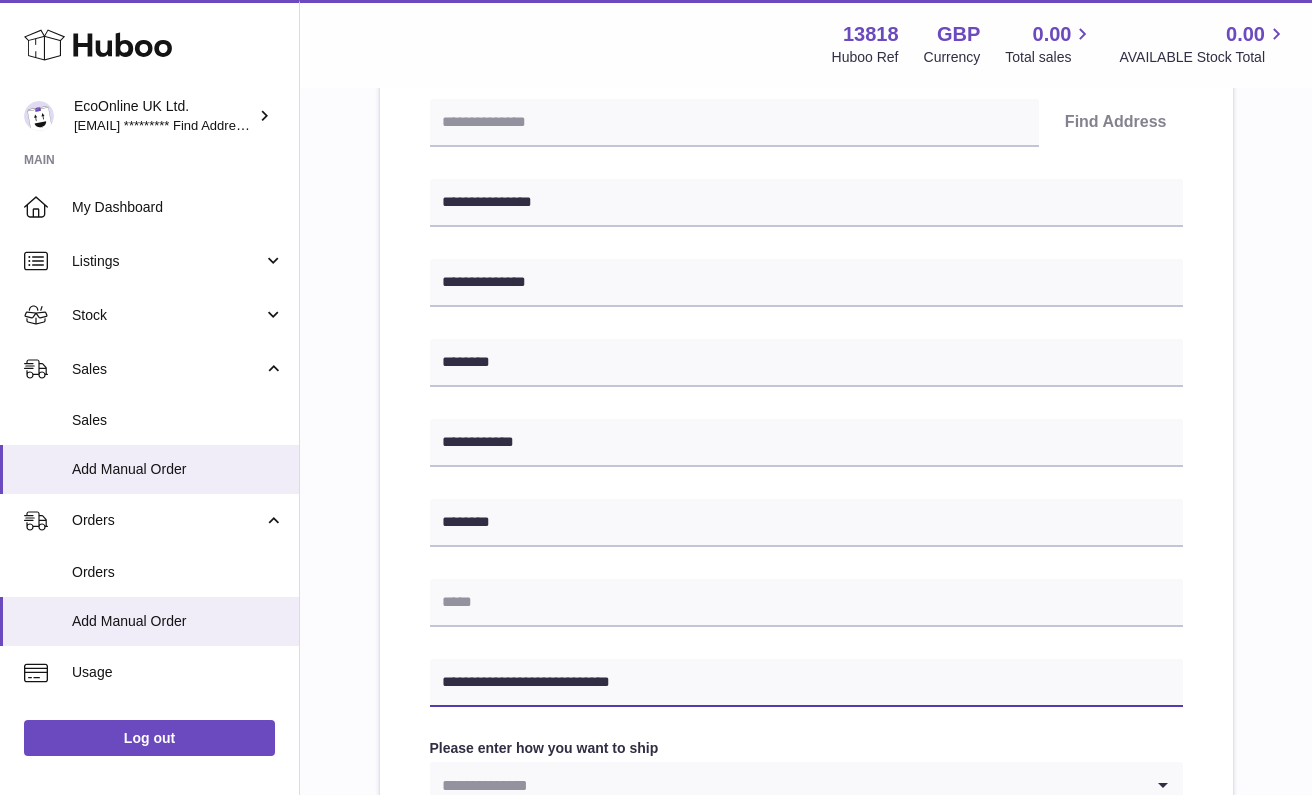 paste on "**********" 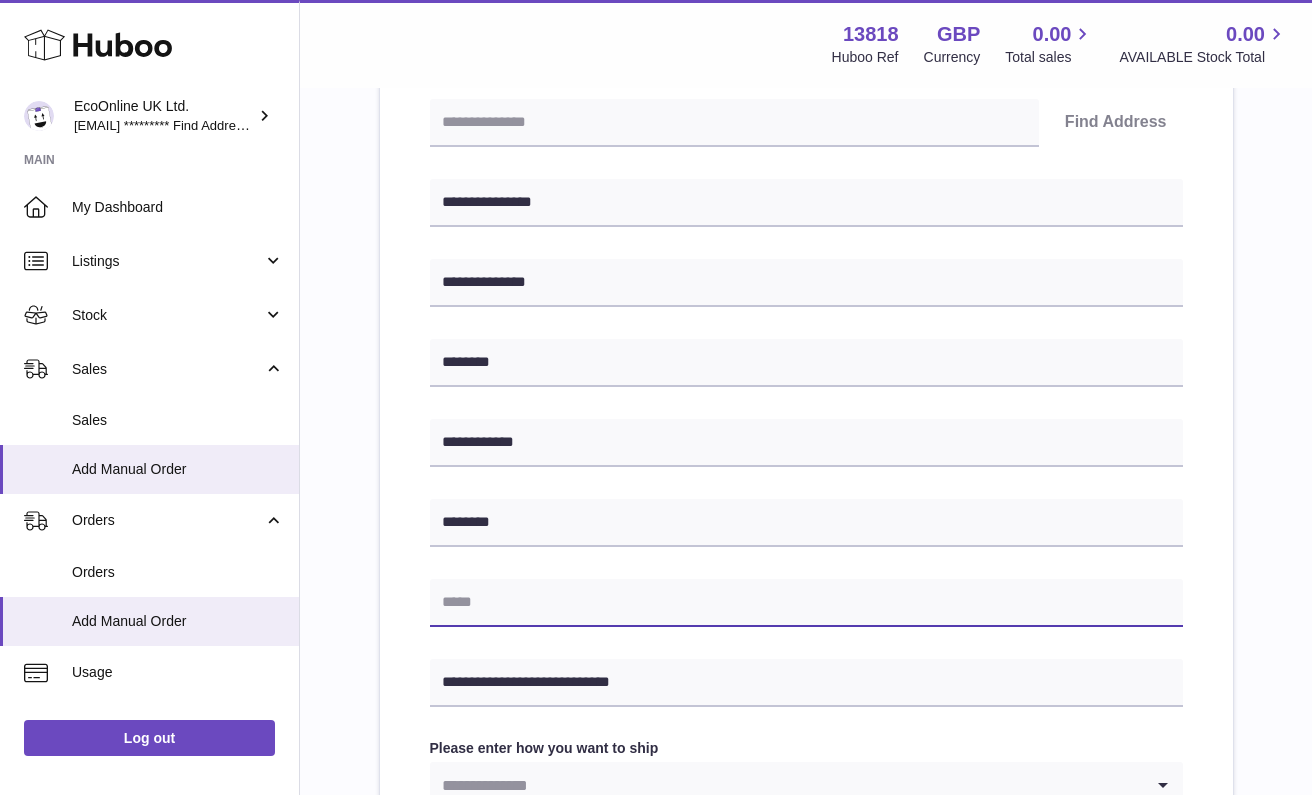 click at bounding box center [806, 603] 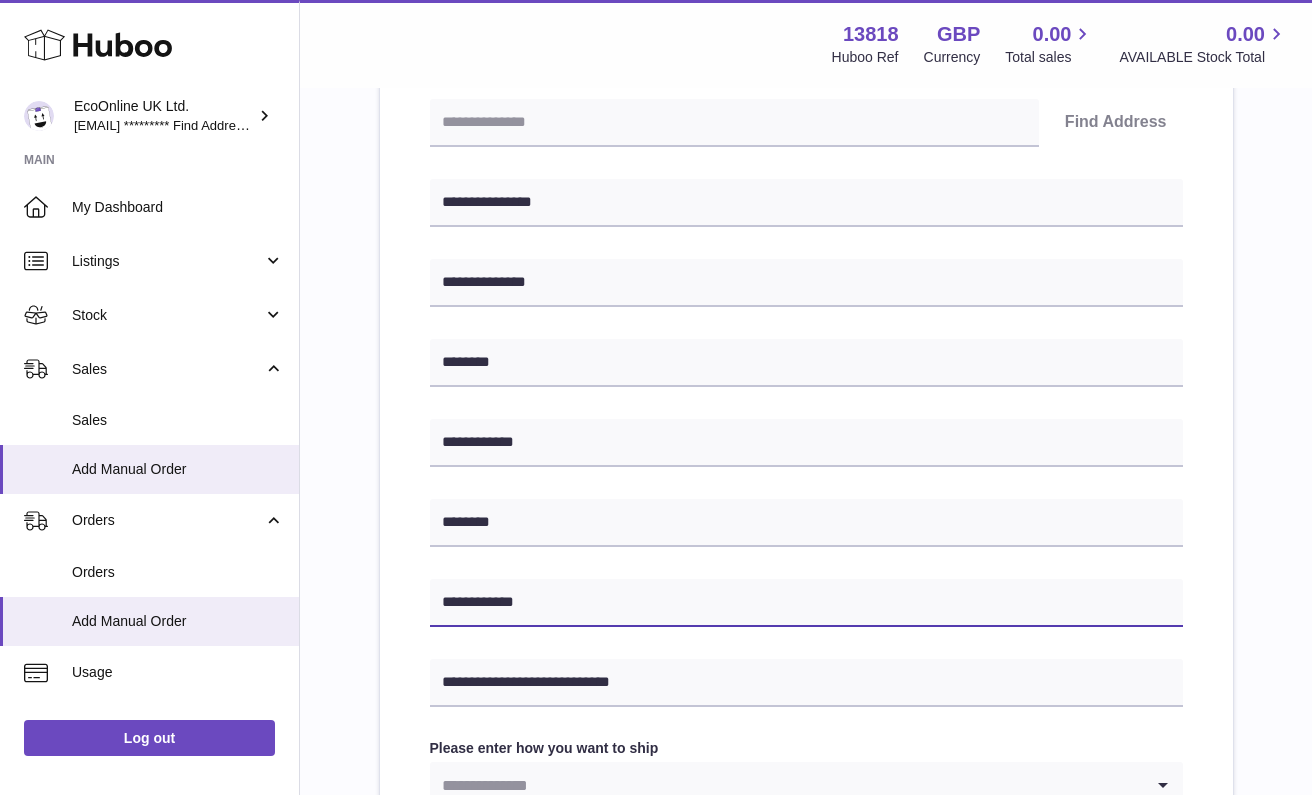 scroll, scrollTop: 618, scrollLeft: 0, axis: vertical 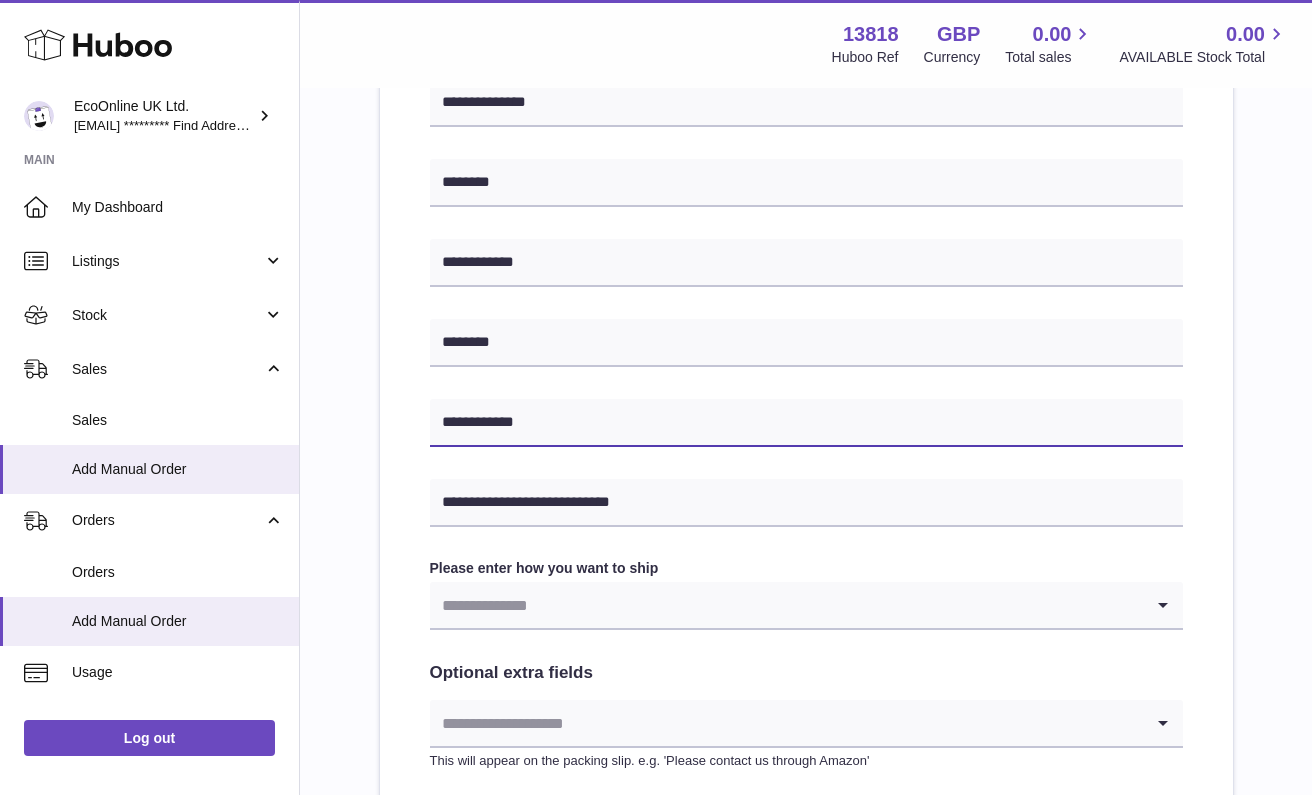type on "**********" 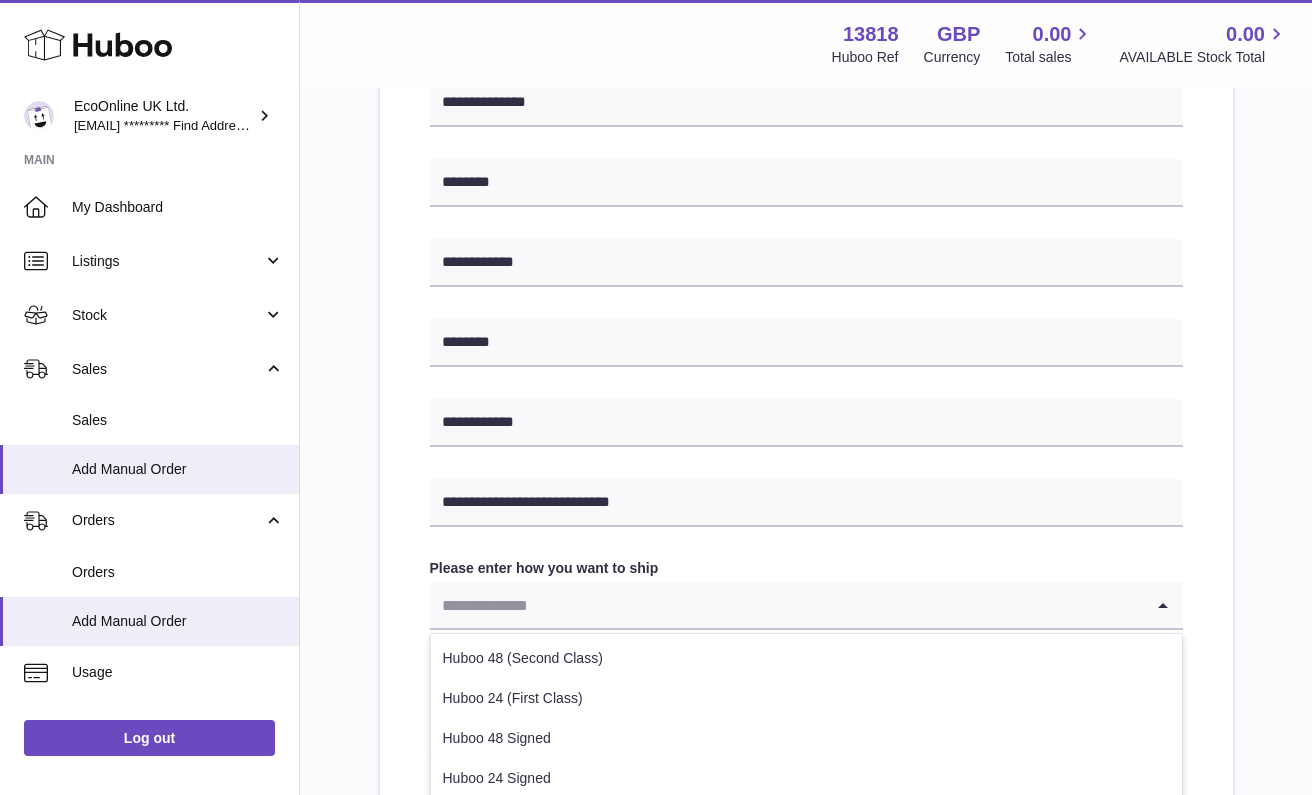 click at bounding box center (786, 605) 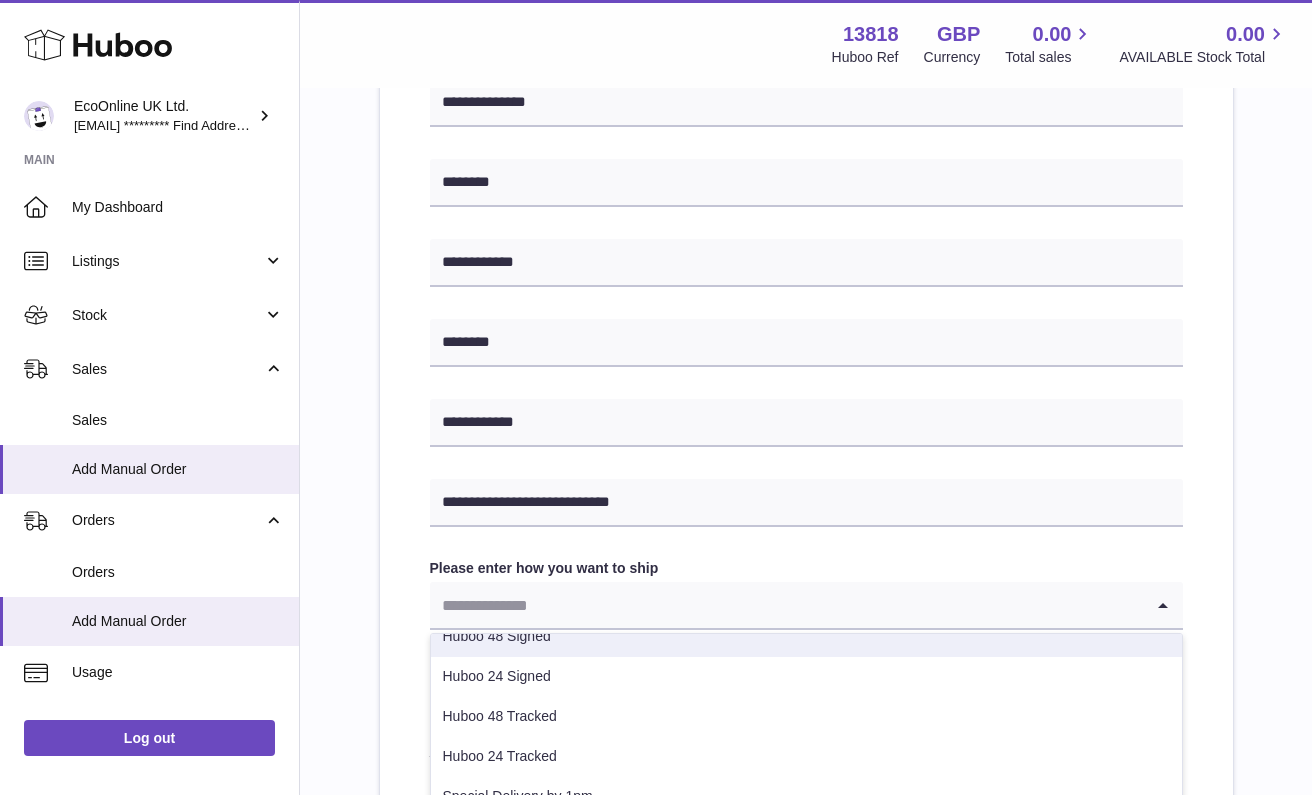 scroll, scrollTop: 102, scrollLeft: 0, axis: vertical 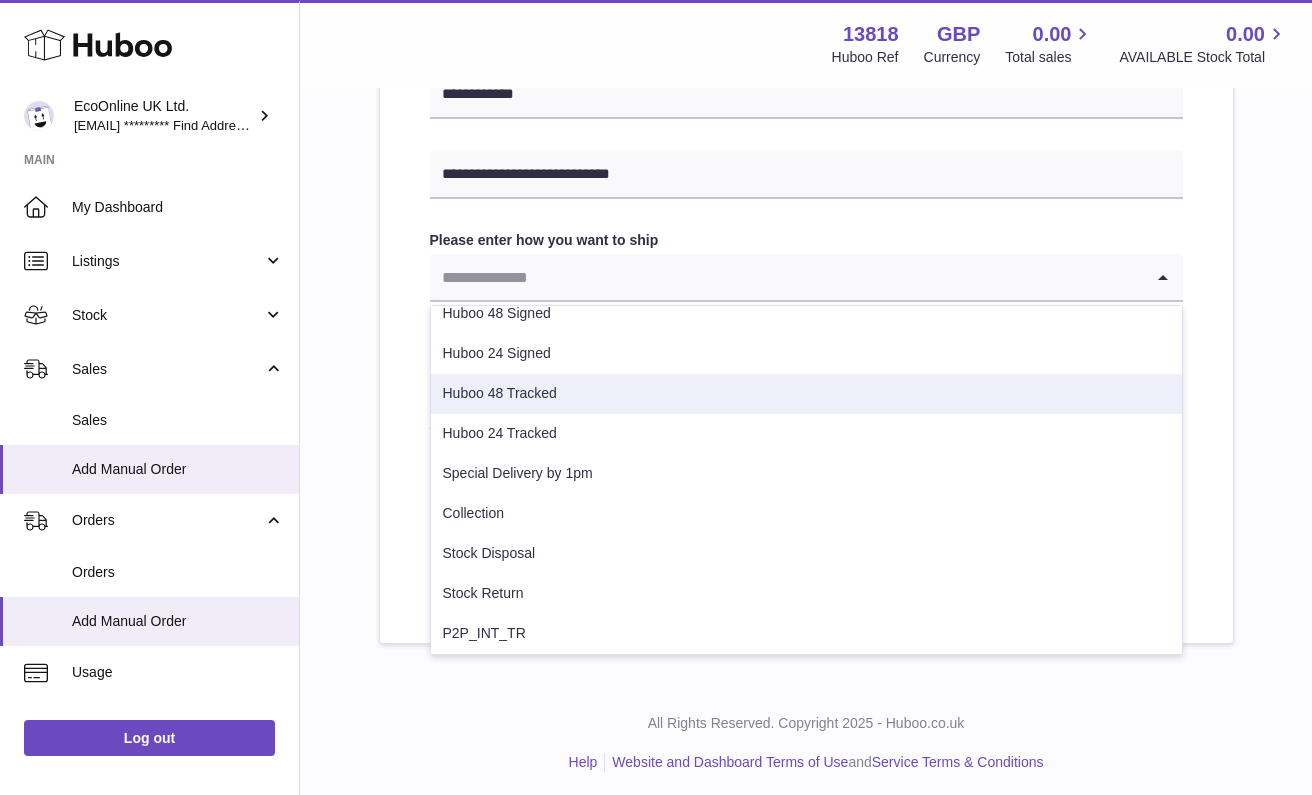 click on "Huboo 48 Tracked" at bounding box center (806, 394) 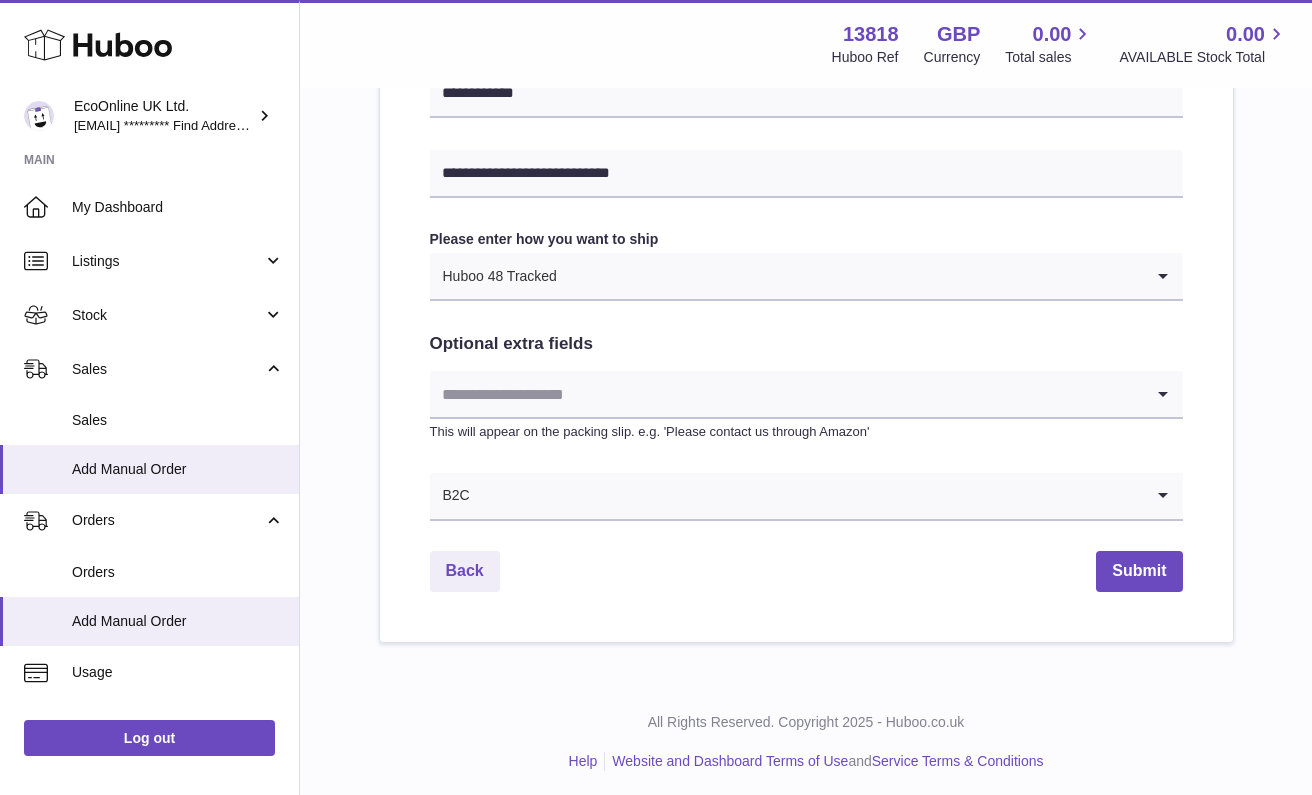 scroll, scrollTop: 946, scrollLeft: 0, axis: vertical 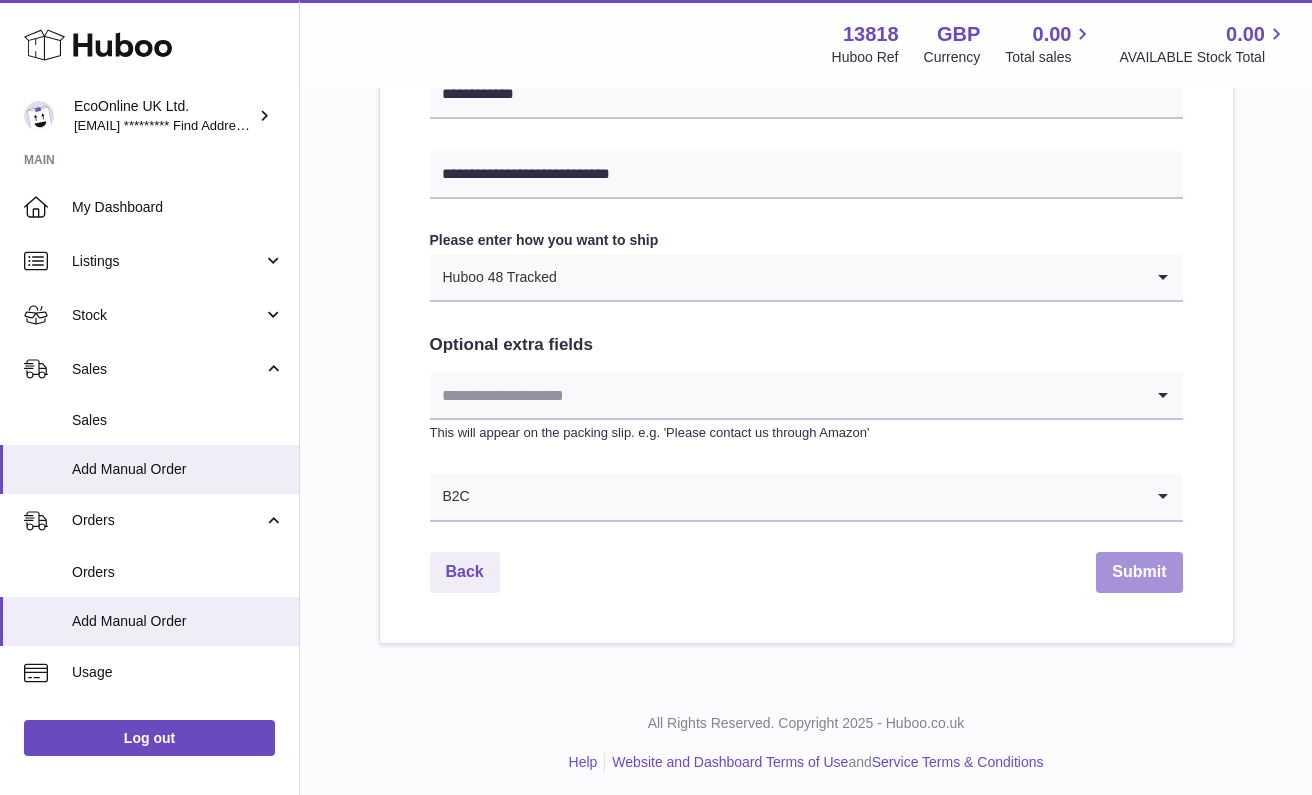 click on "Submit" at bounding box center [1139, 572] 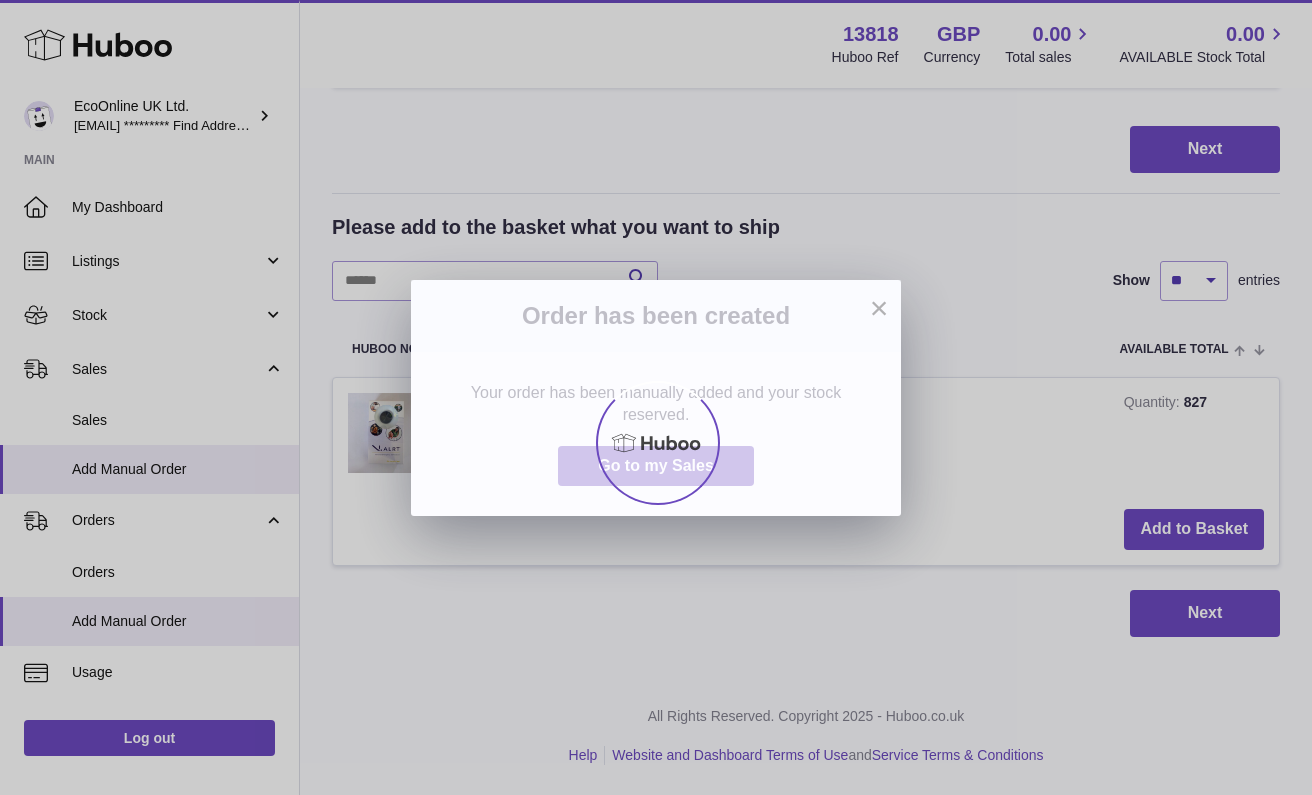 scroll, scrollTop: 0, scrollLeft: 0, axis: both 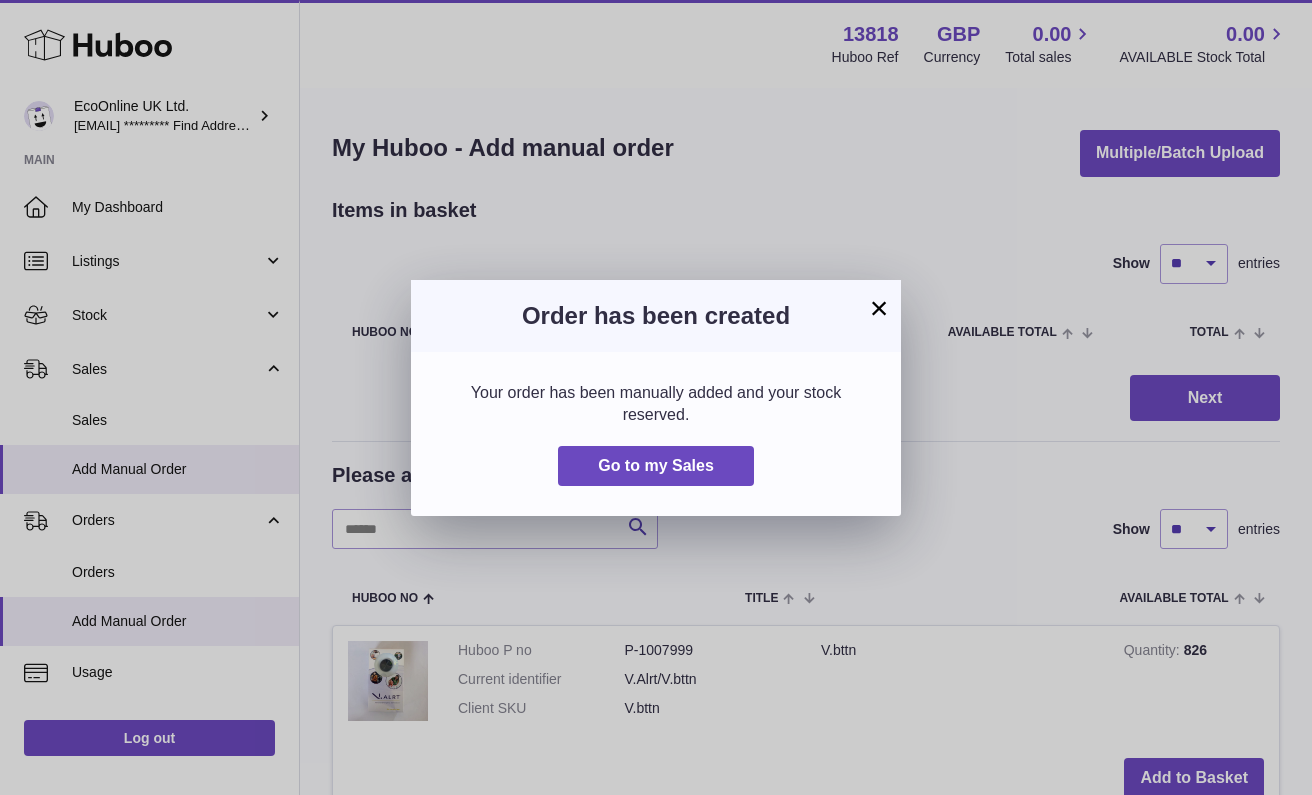 click on "×" at bounding box center [879, 308] 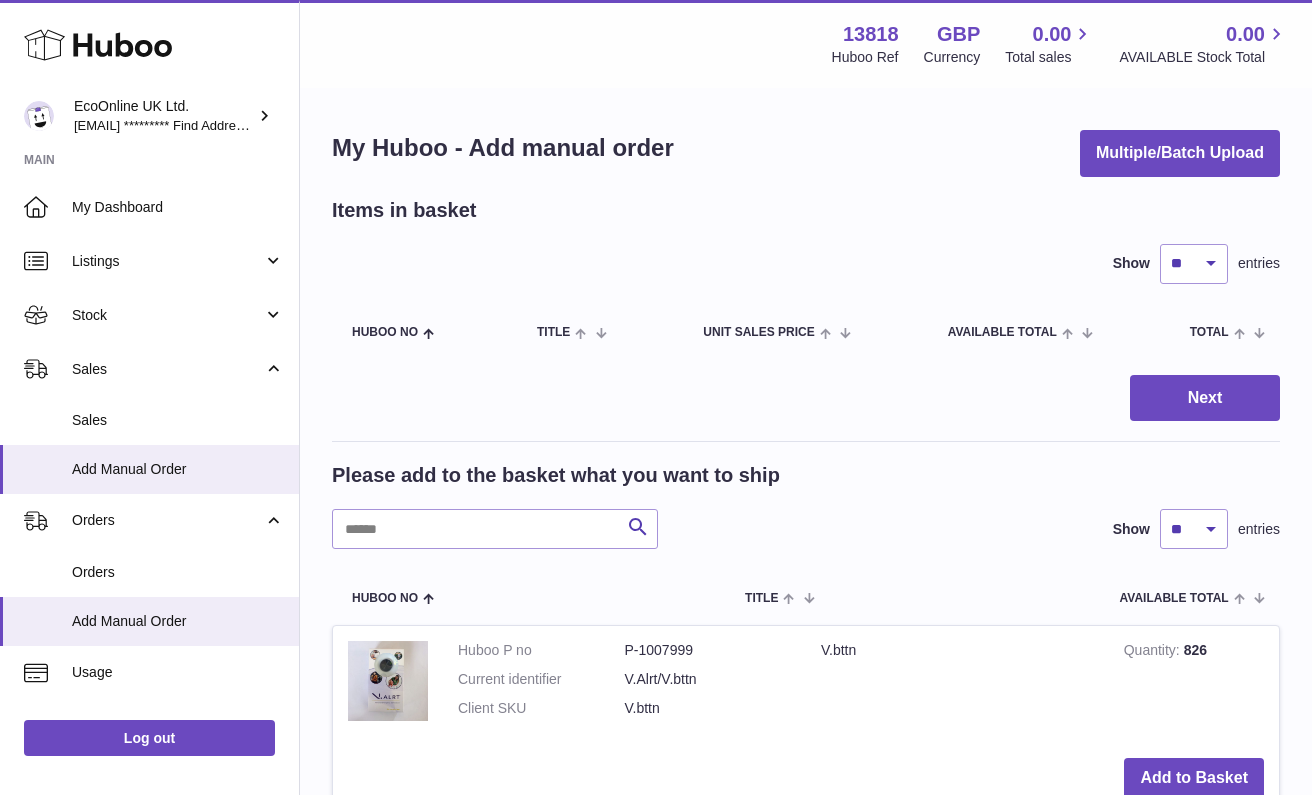 click on "Add to Basket" at bounding box center [806, 778] 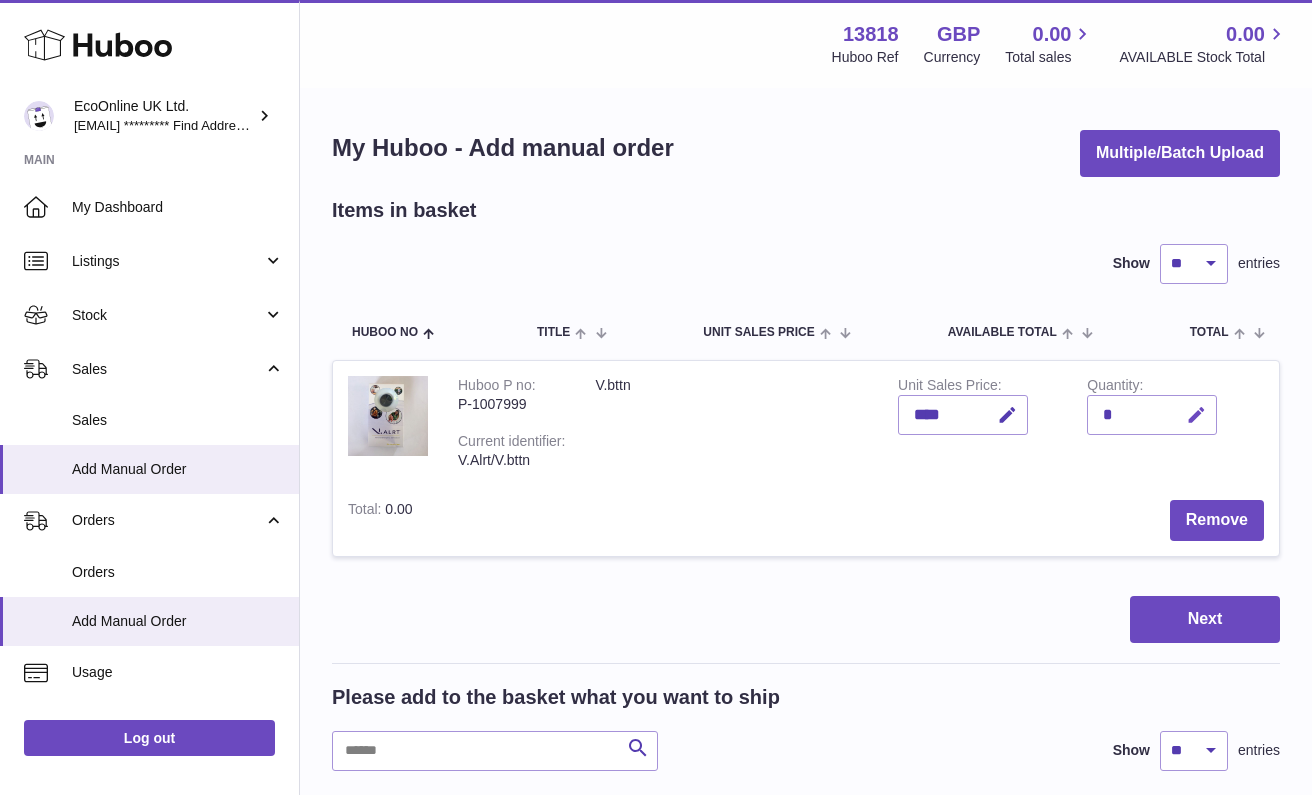 click at bounding box center [1196, 415] 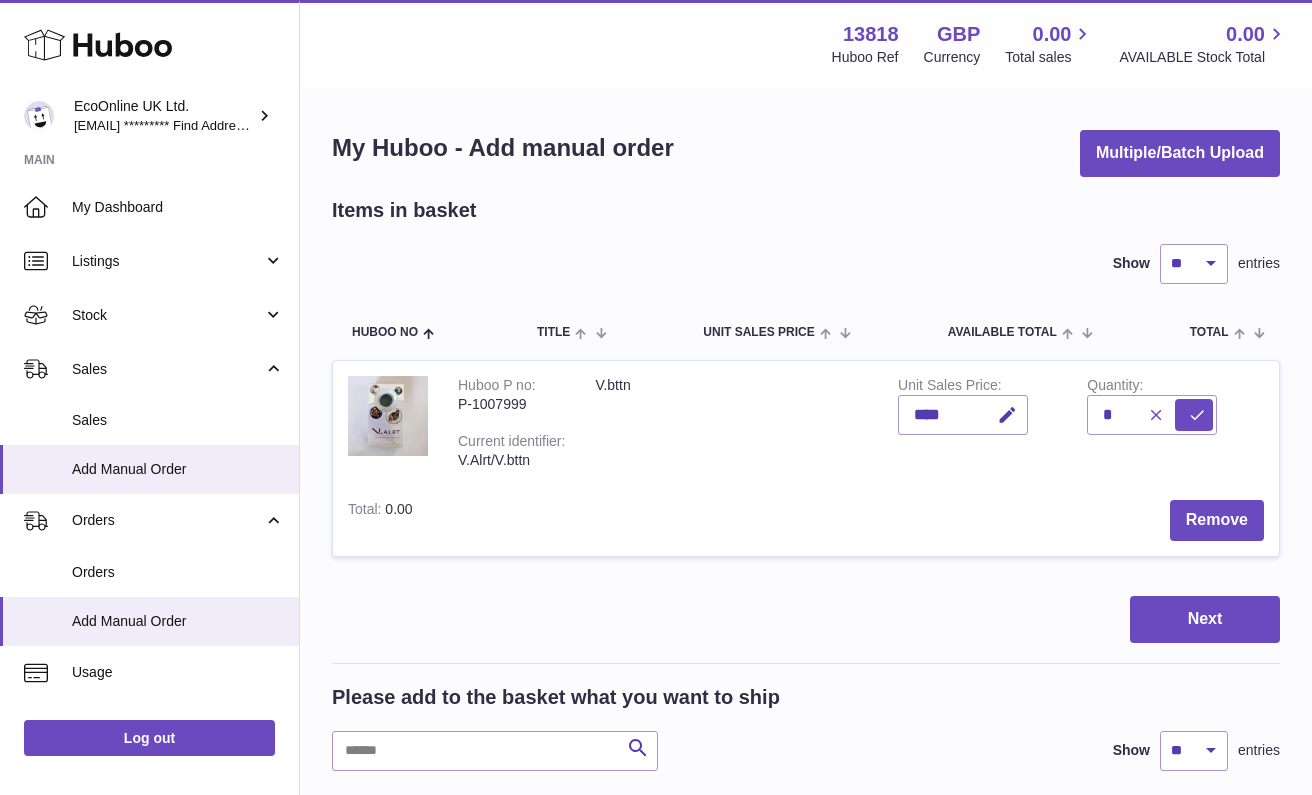 click at bounding box center [1153, 415] 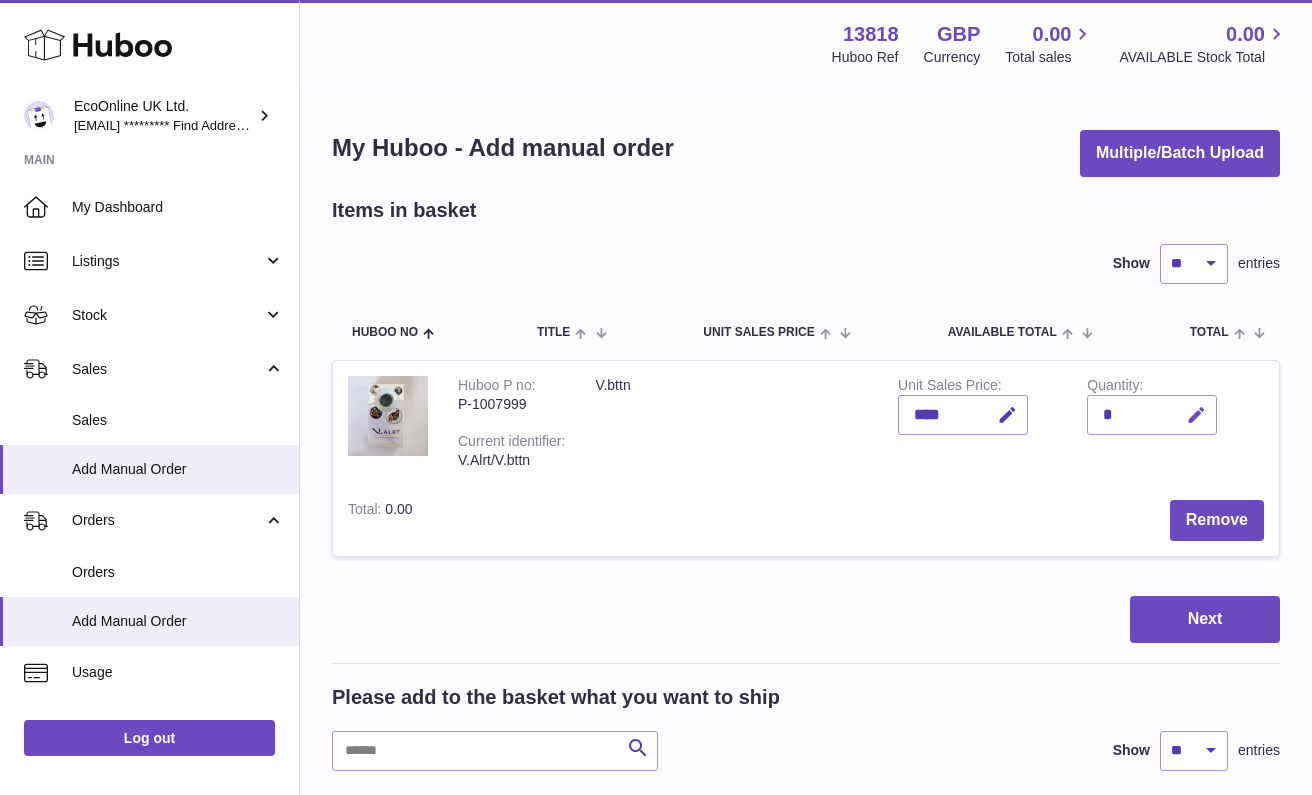 click at bounding box center [1193, 415] 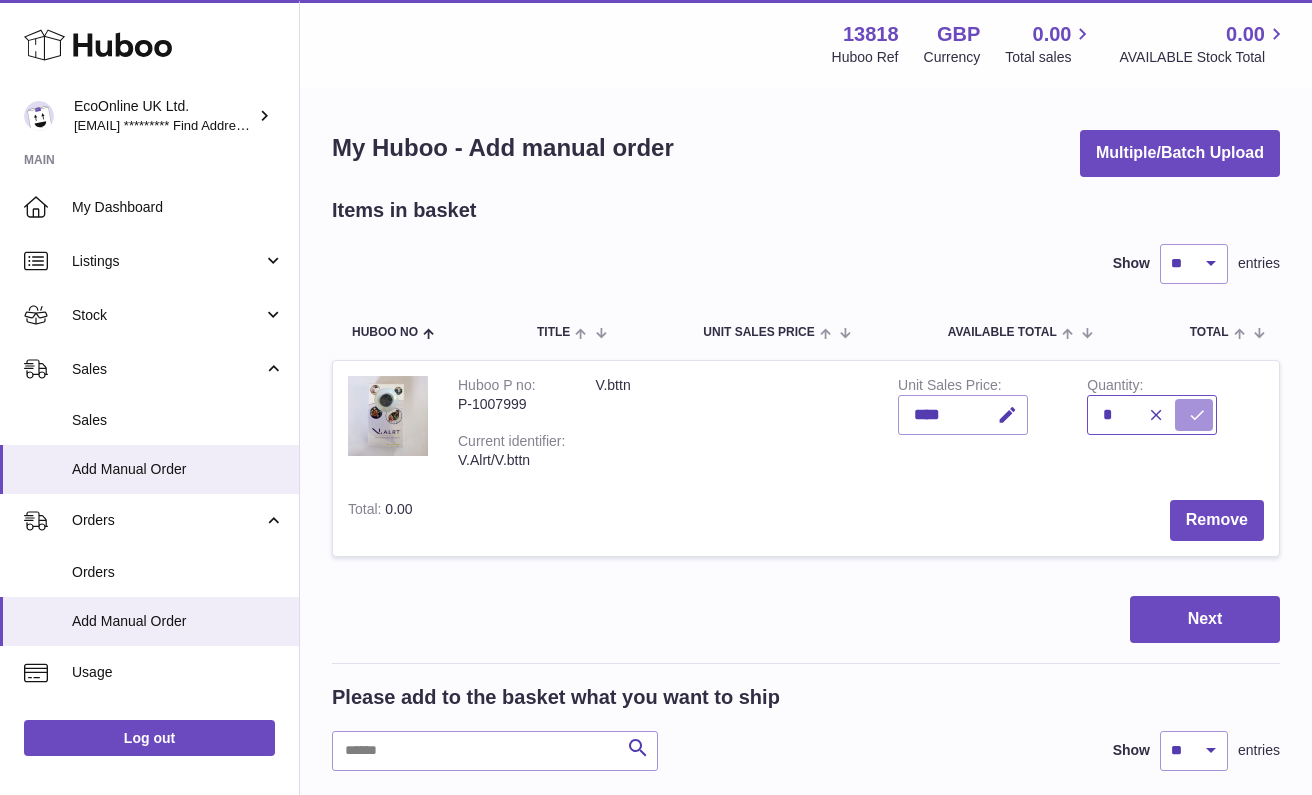 type on "*" 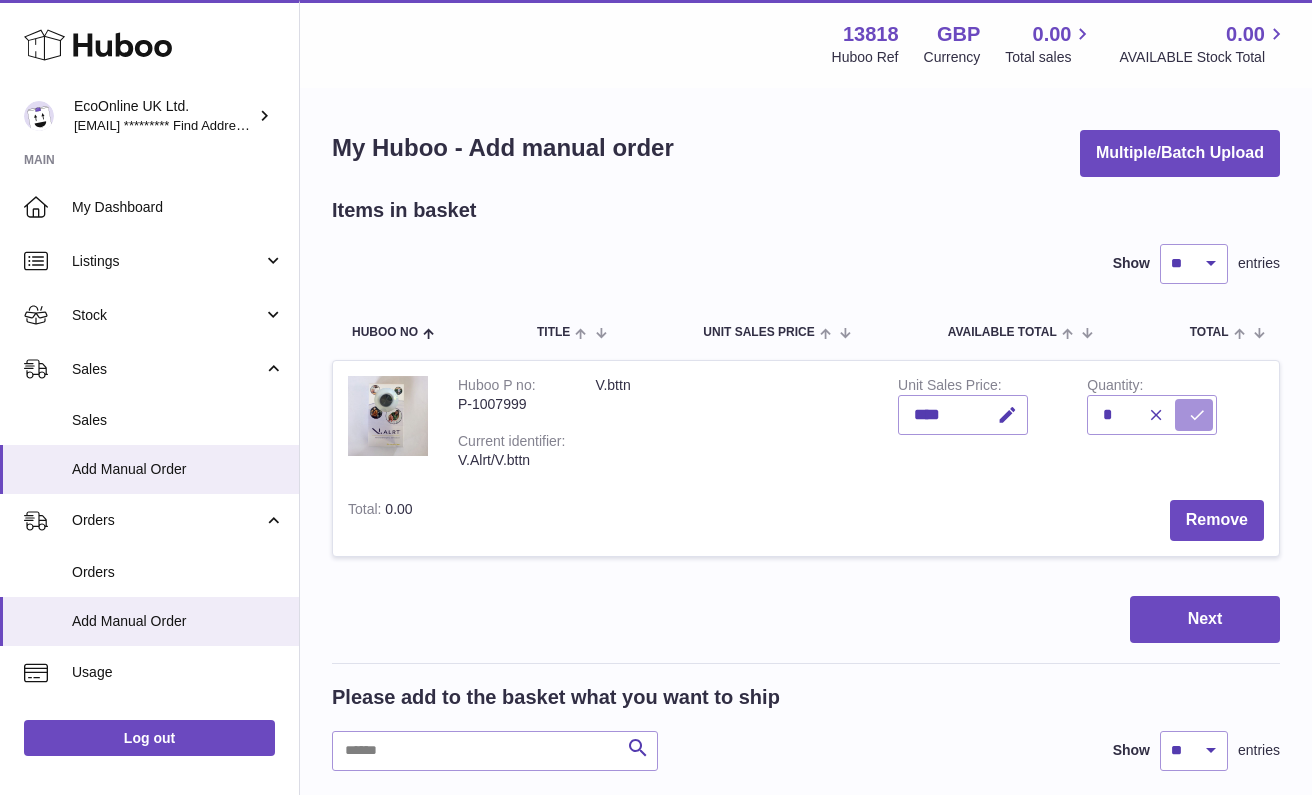 click at bounding box center [1194, 415] 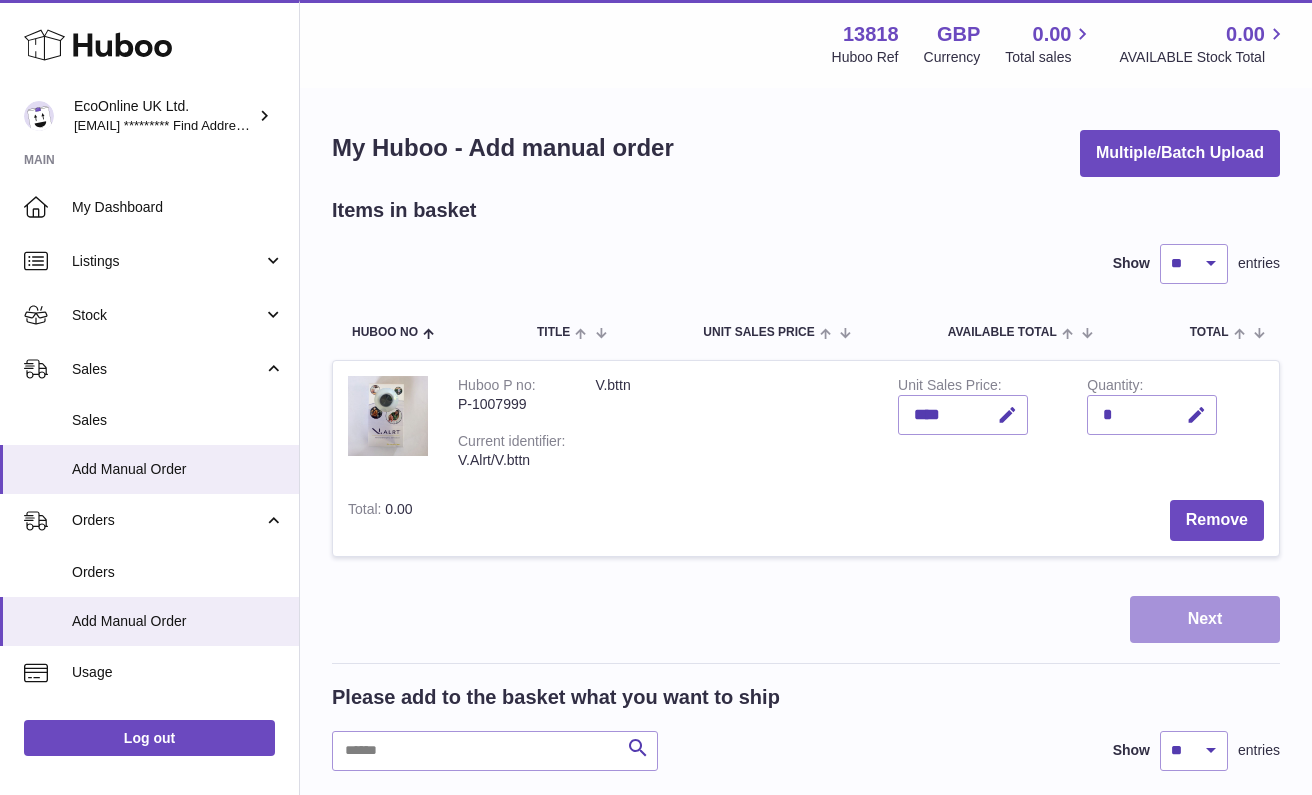 click on "Next" at bounding box center (1205, 619) 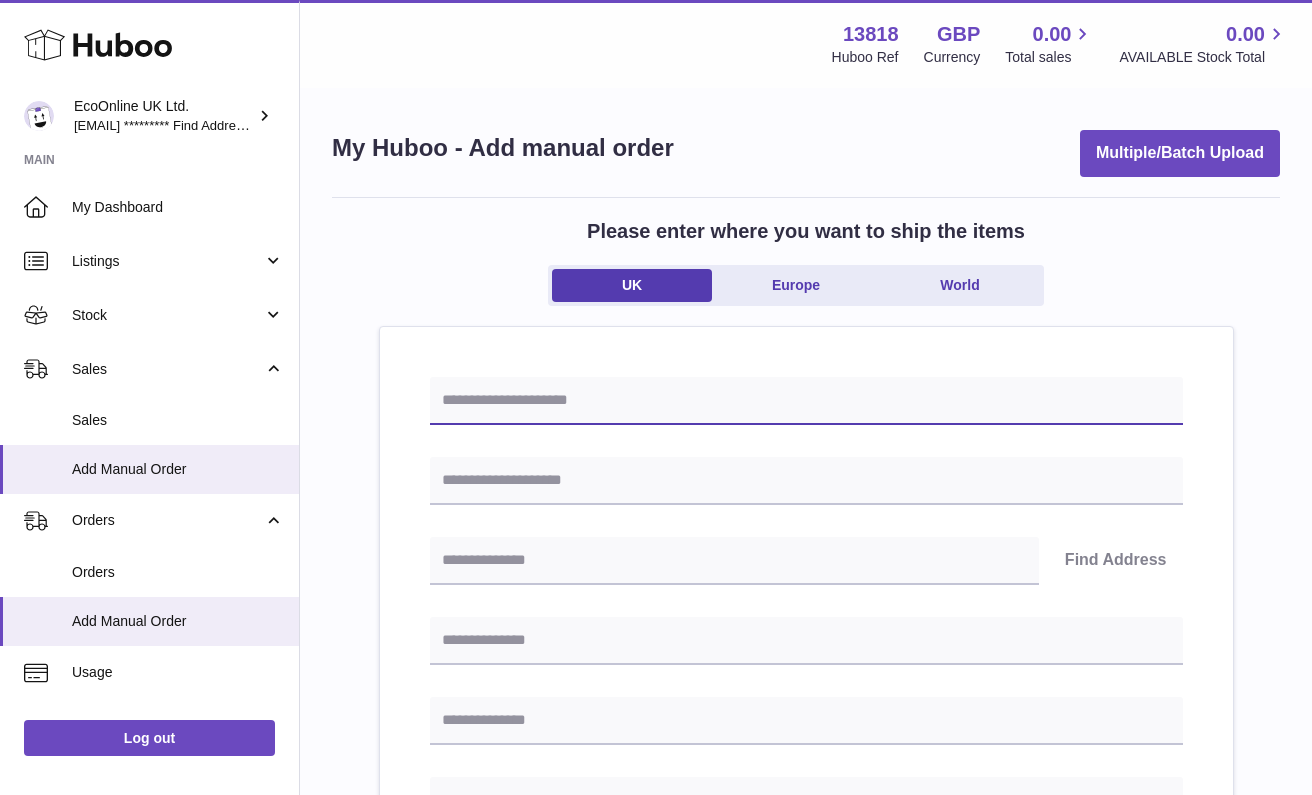 paste on "**********" 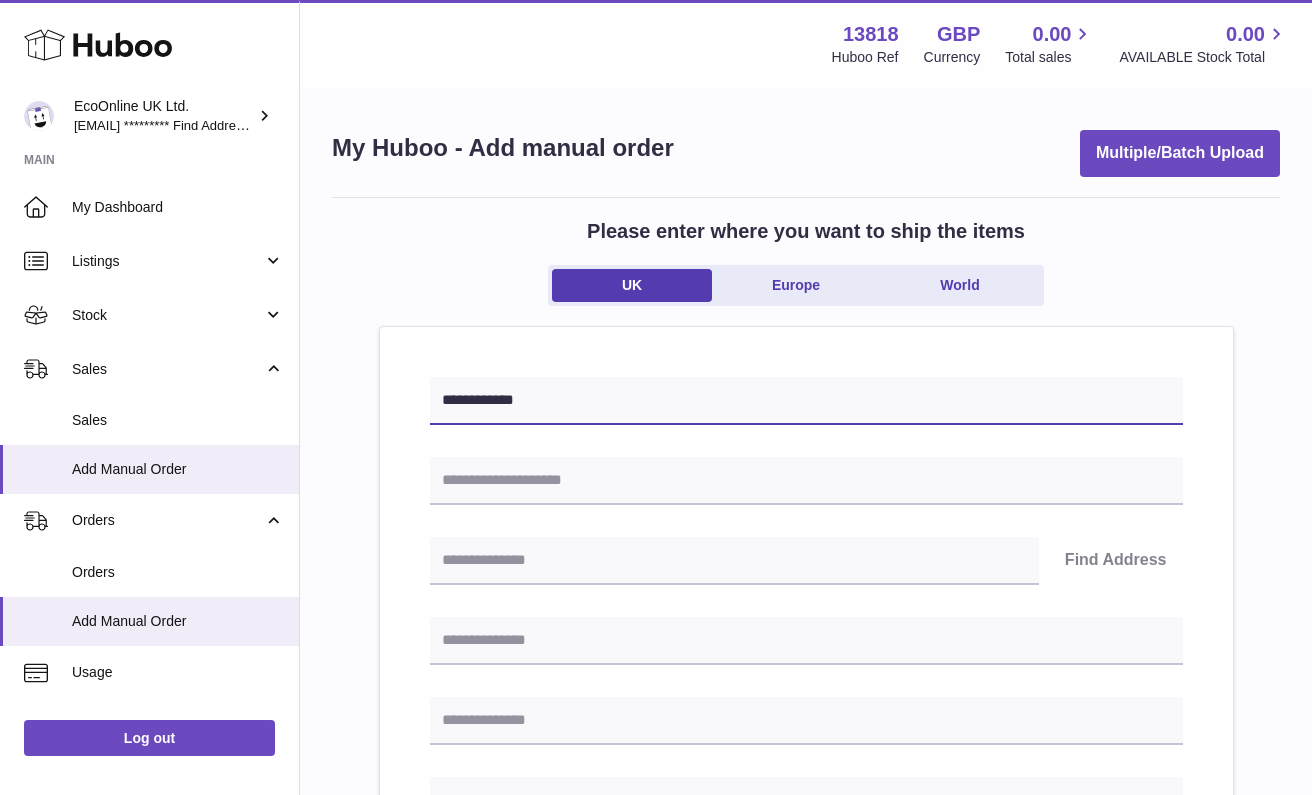 click on "**********" at bounding box center (806, 401) 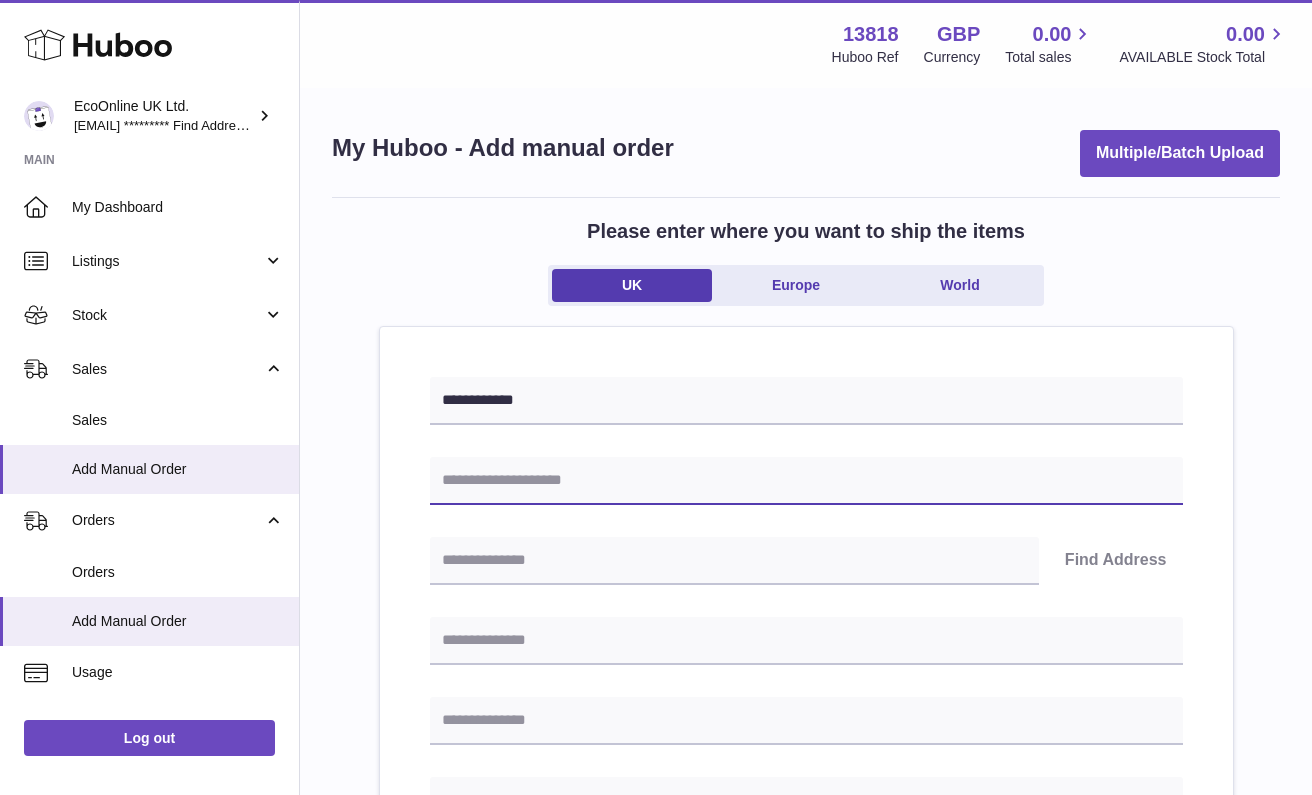 paste on "*********" 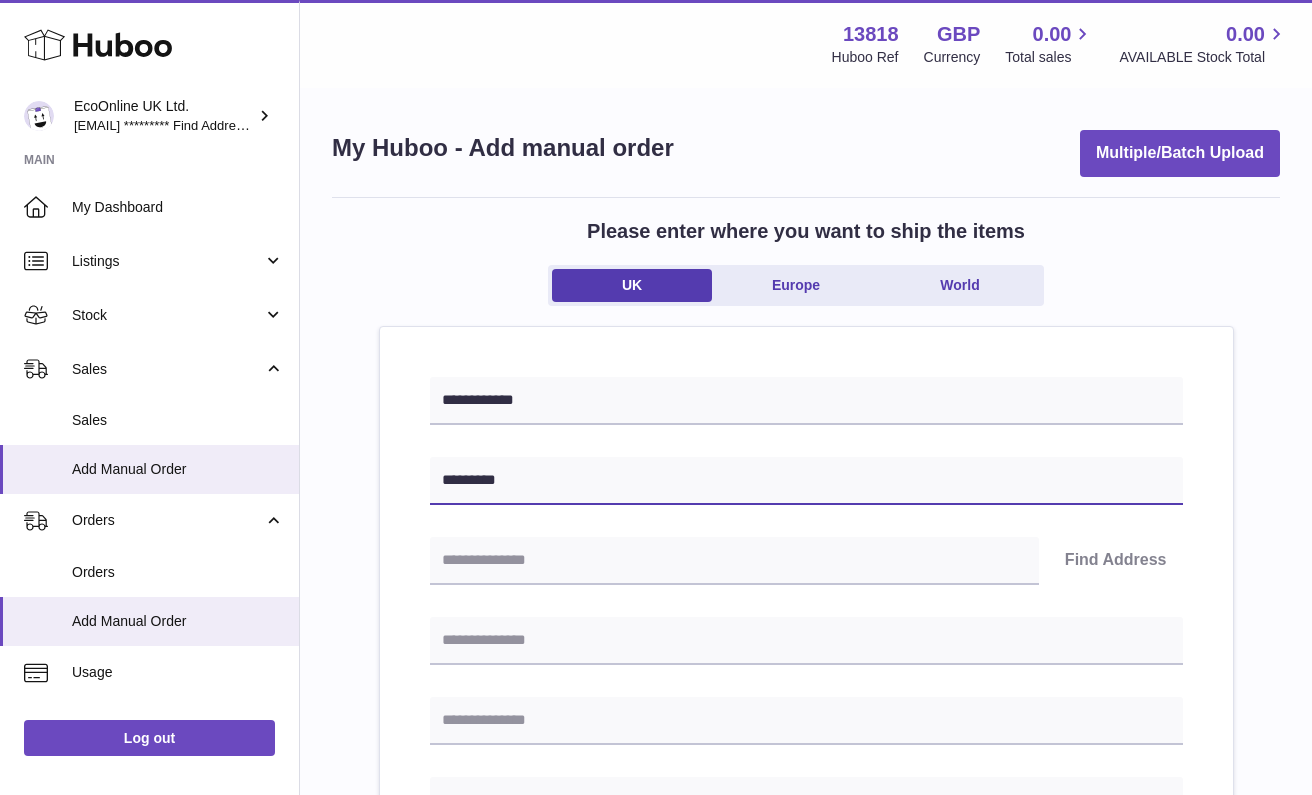 type on "*********" 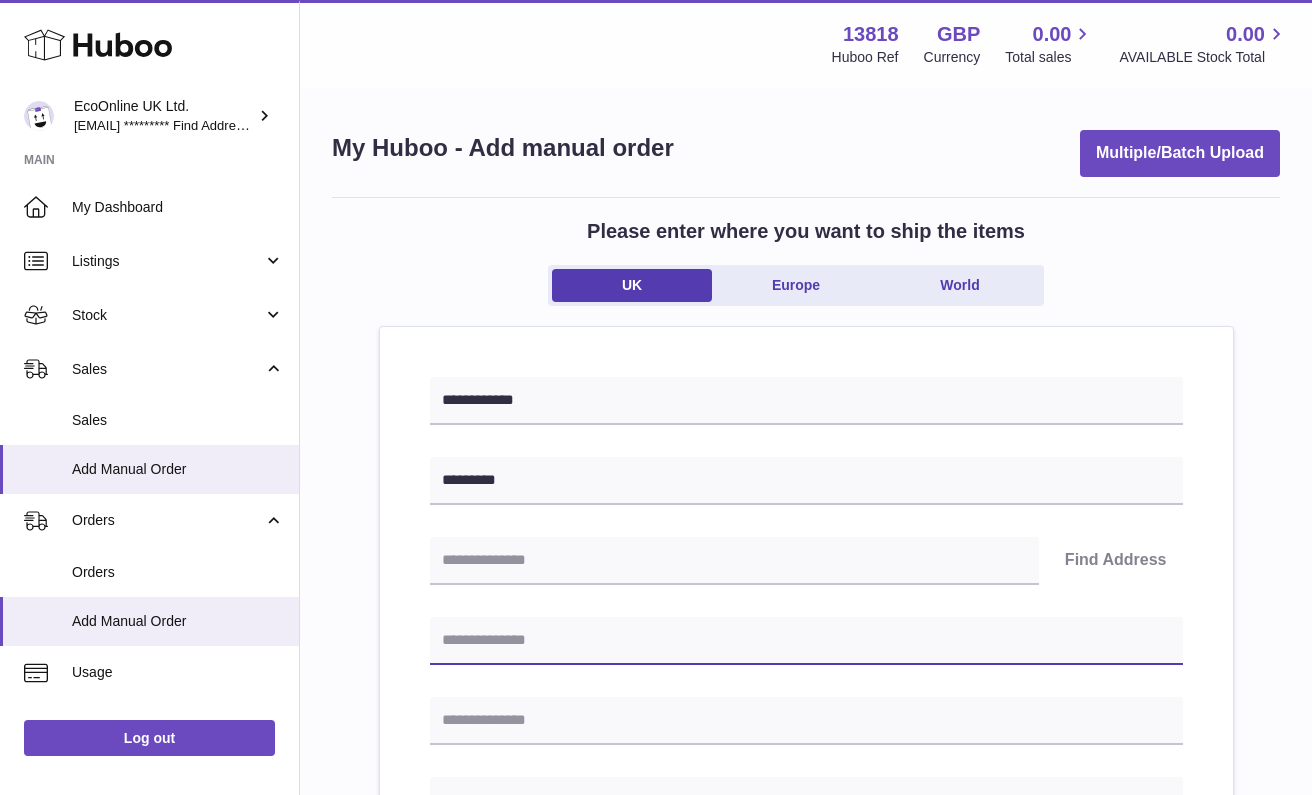 paste on "**********" 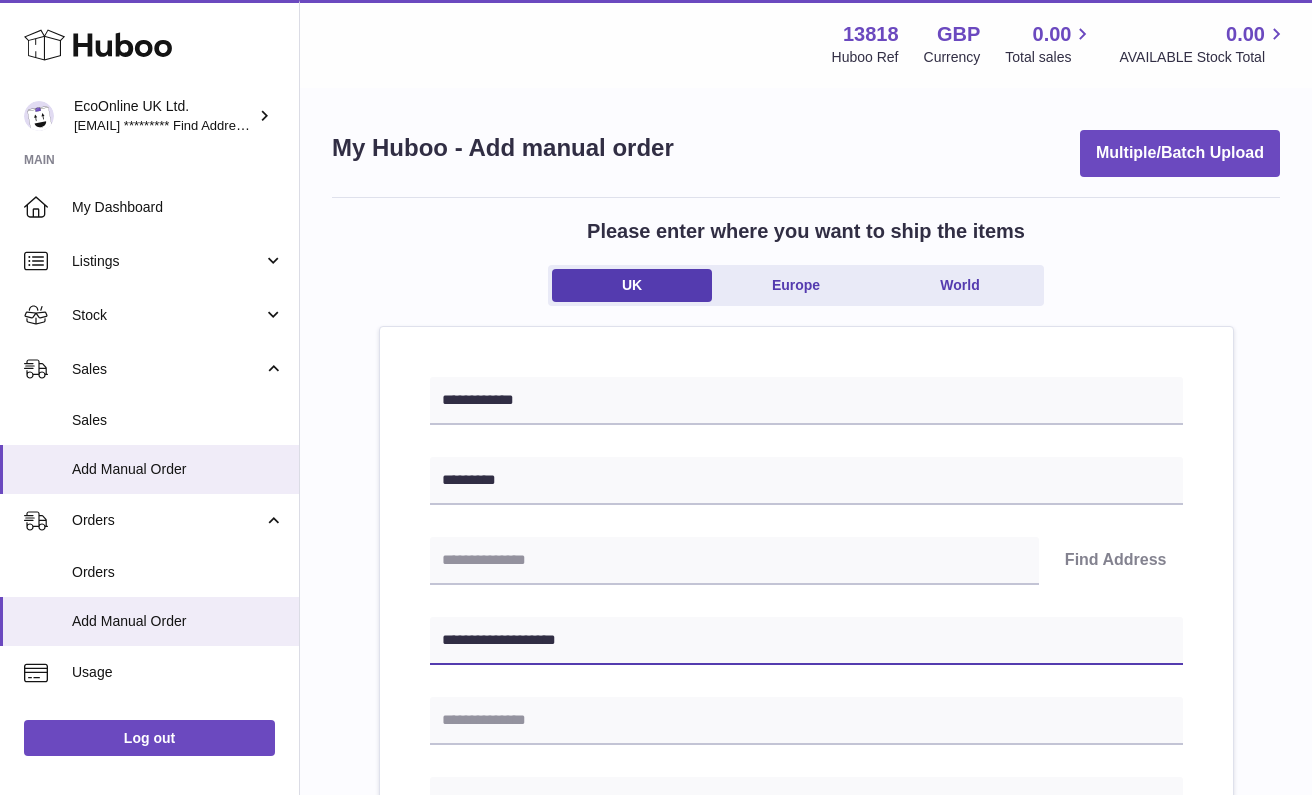 type on "**********" 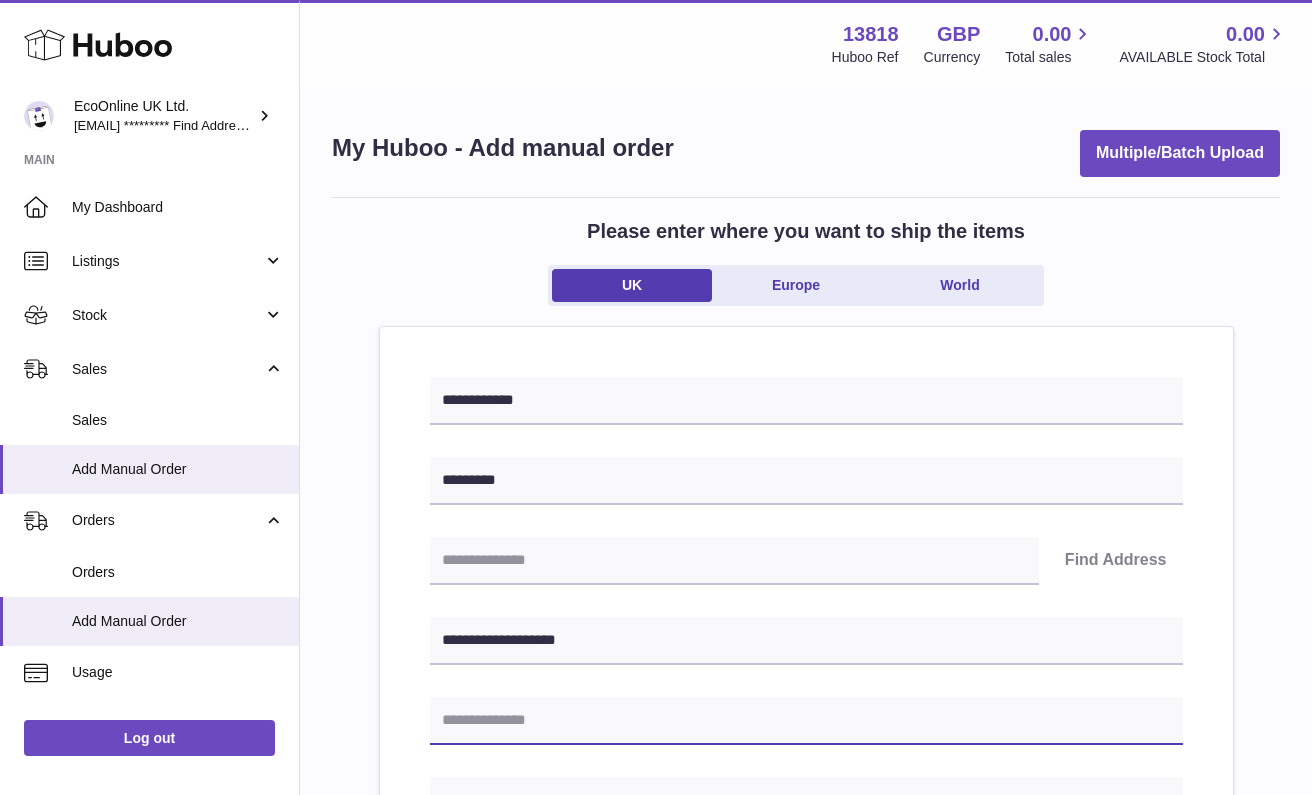 paste on "**********" 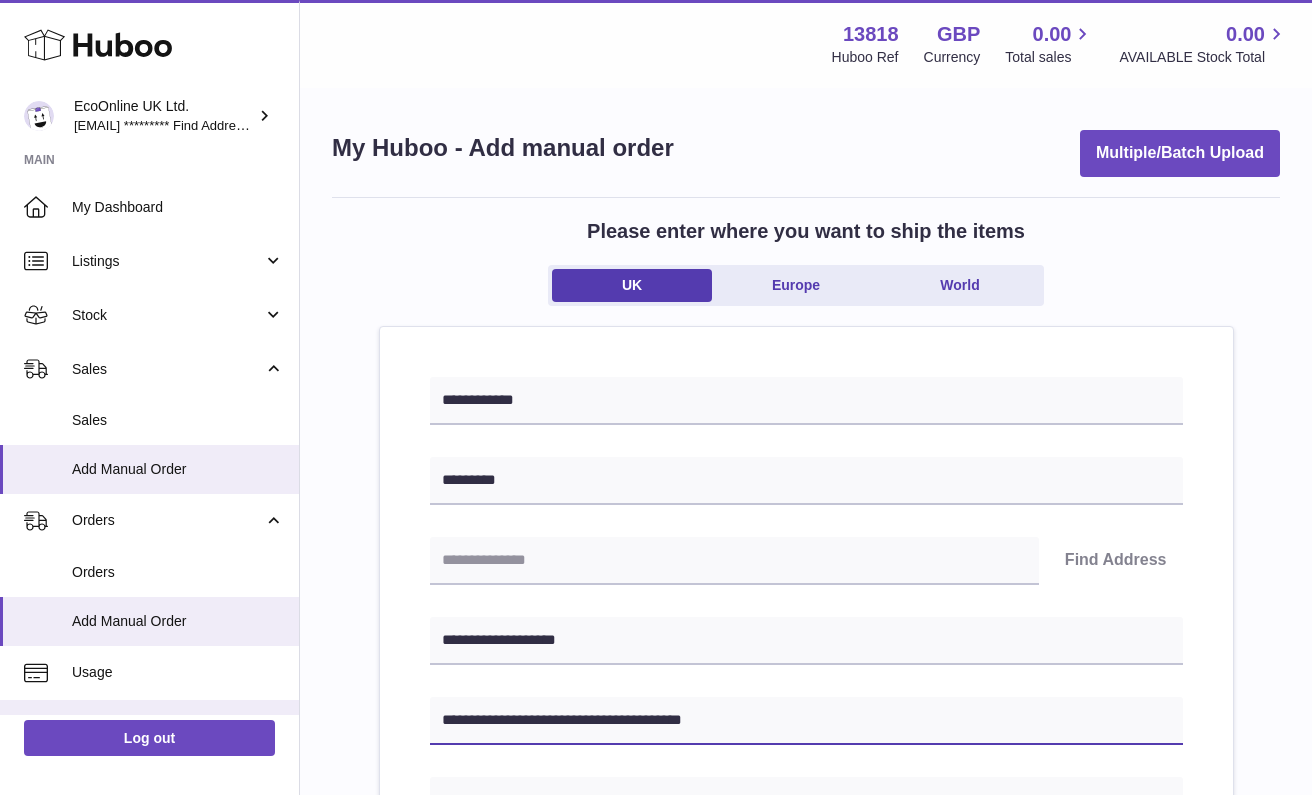 drag, startPoint x: 581, startPoint y: 719, endPoint x: 256, endPoint y: 704, distance: 325.34598 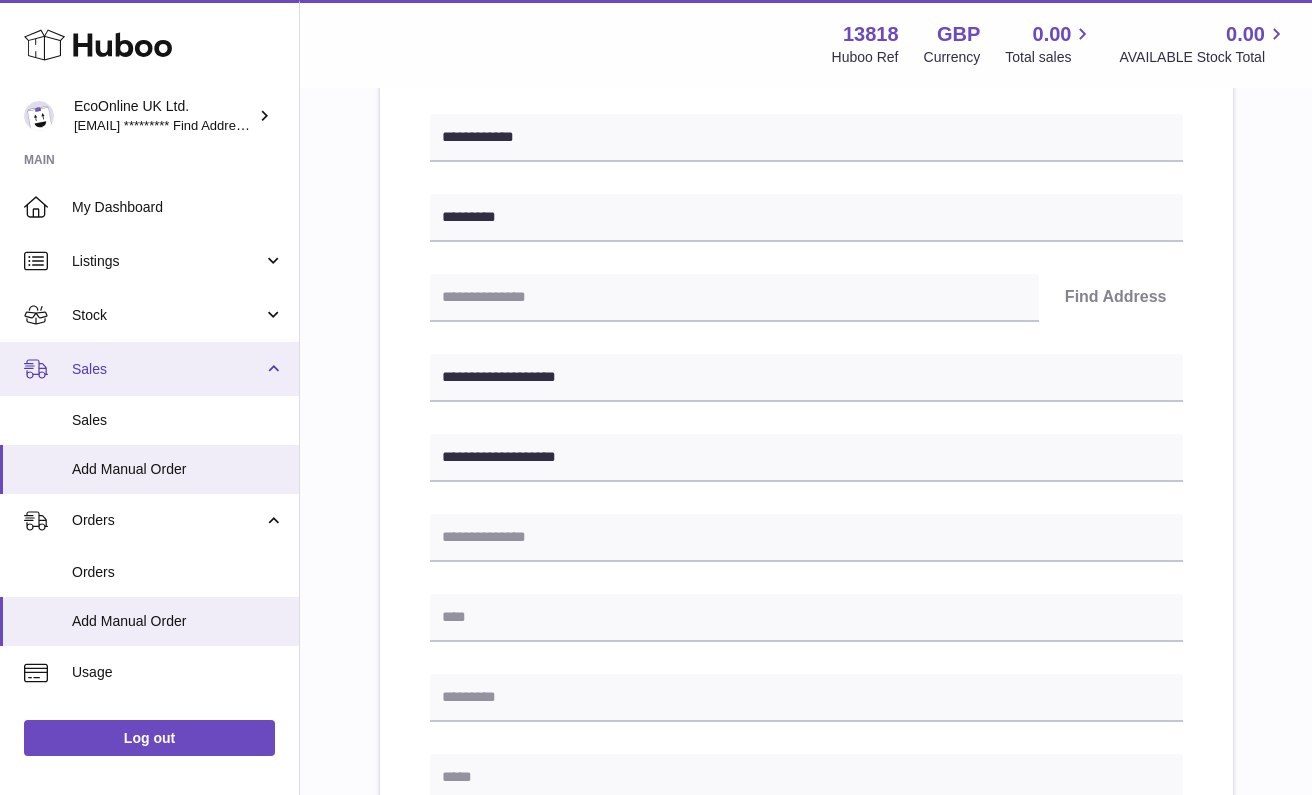 scroll, scrollTop: 277, scrollLeft: 0, axis: vertical 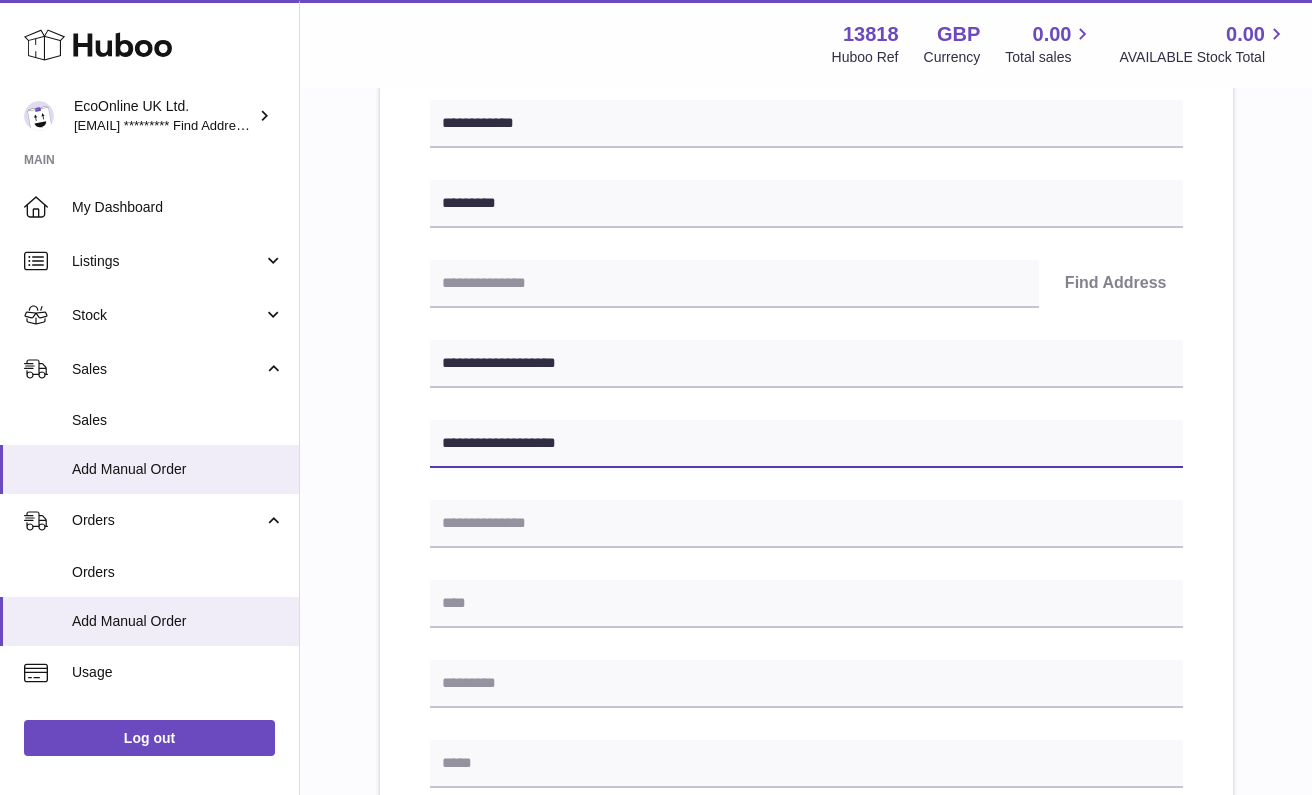 type on "**********" 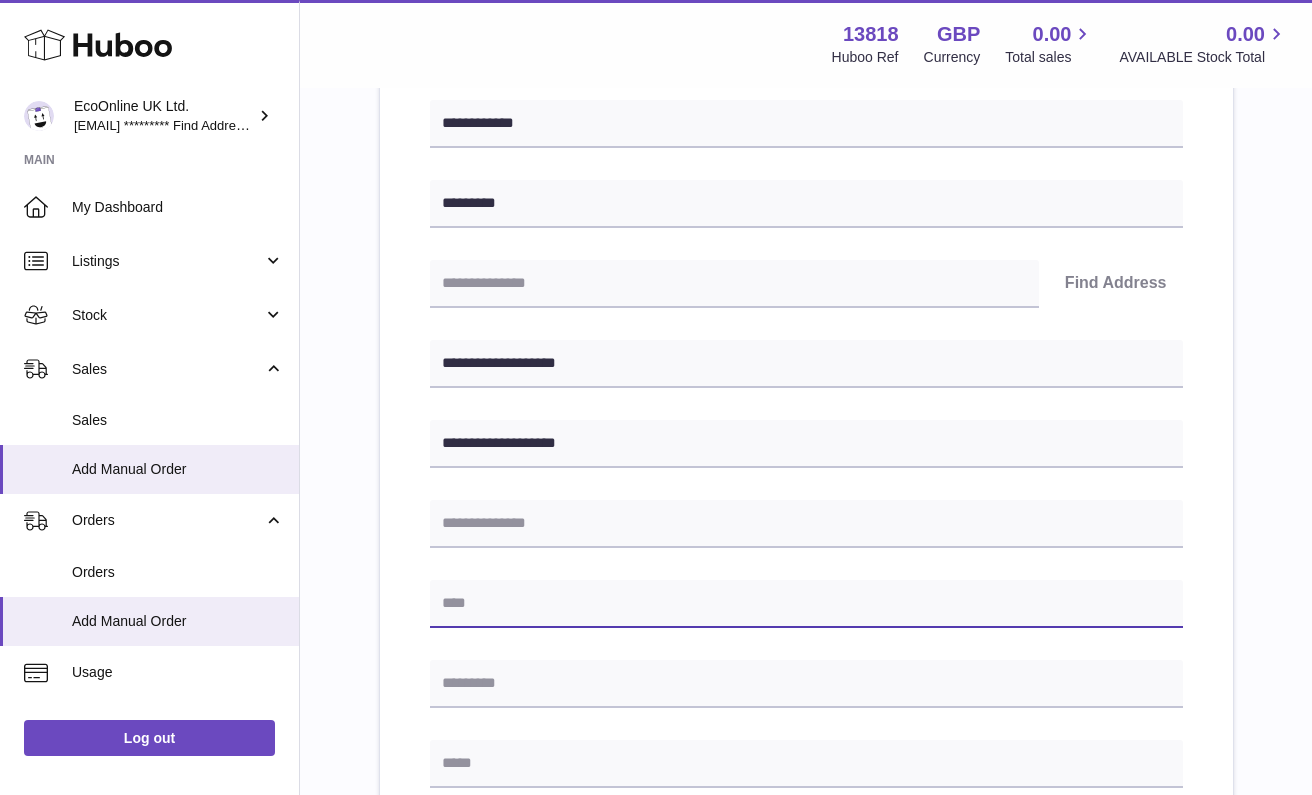 paste on "*******" 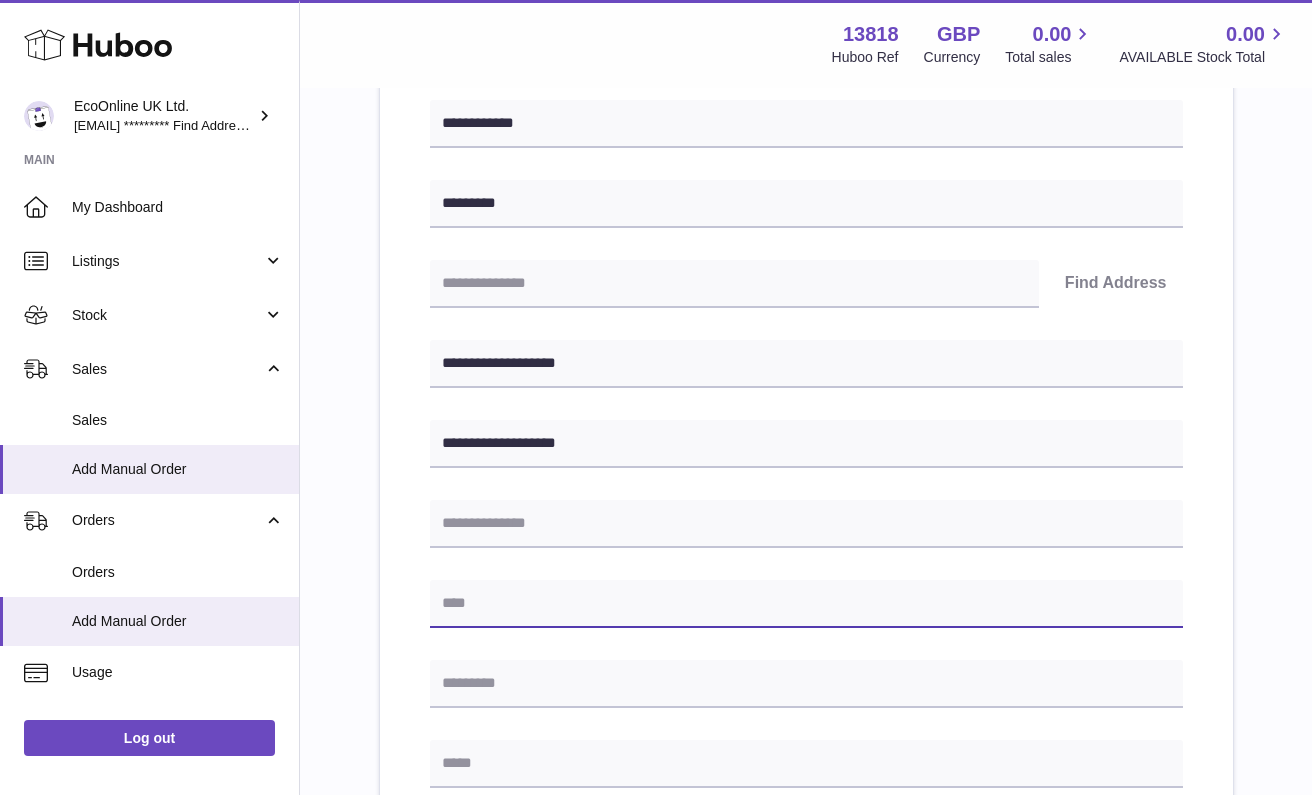 click at bounding box center (806, 604) 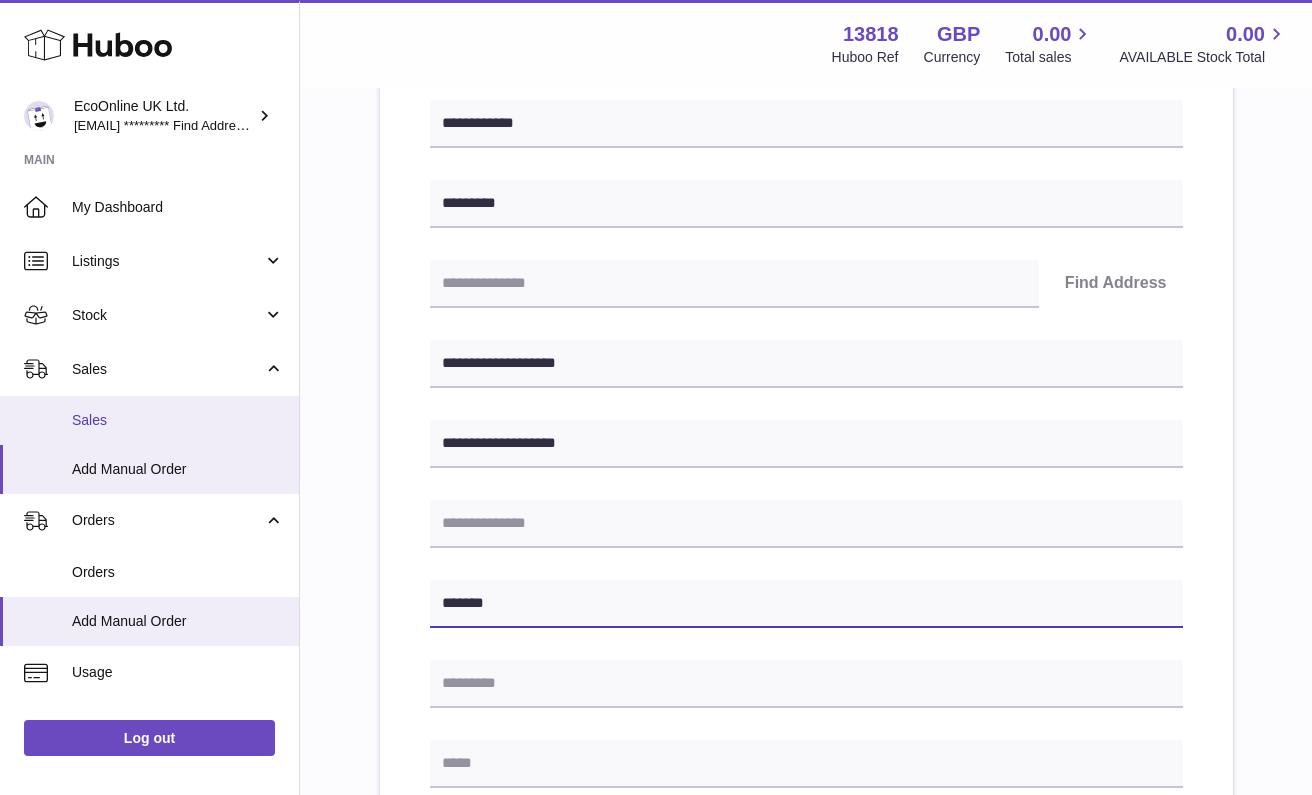 type 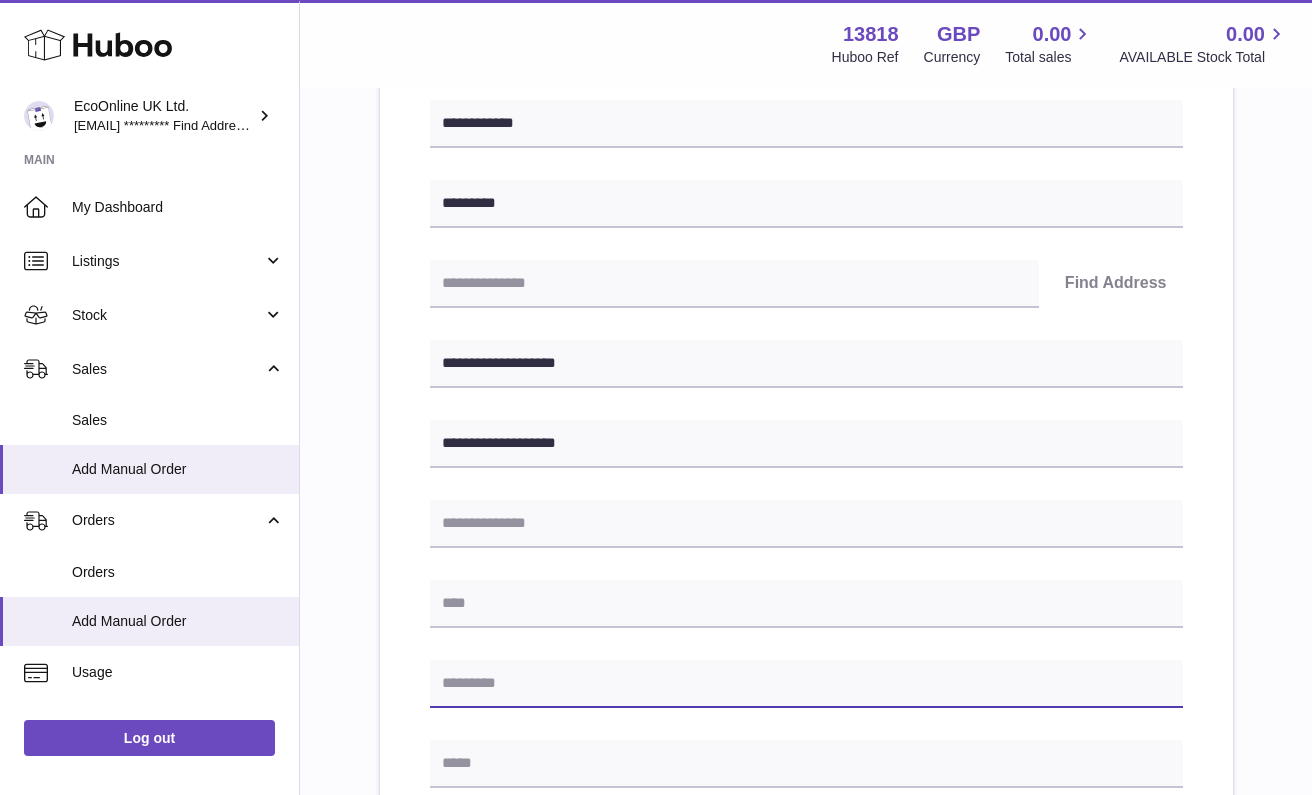 paste on "*******" 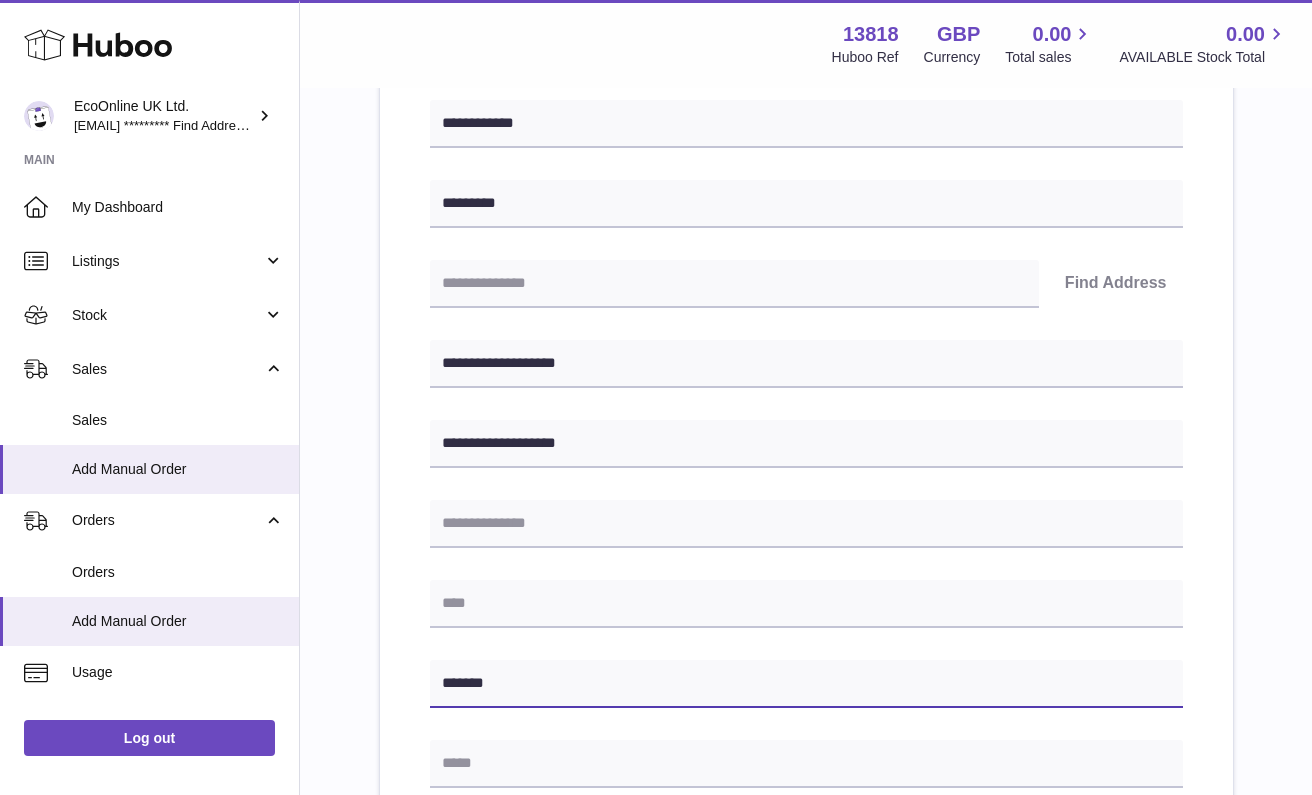 type on "*******" 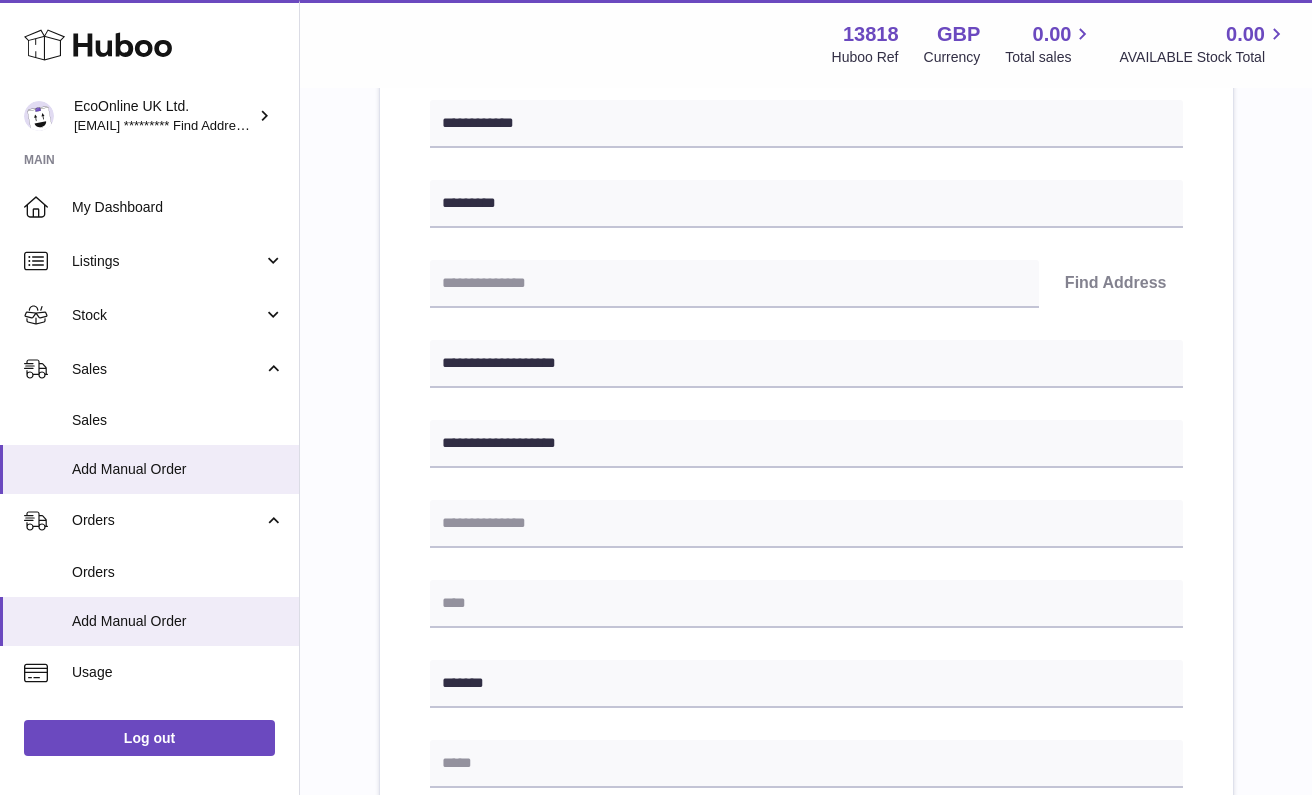 click on "**********" at bounding box center (806, 645) 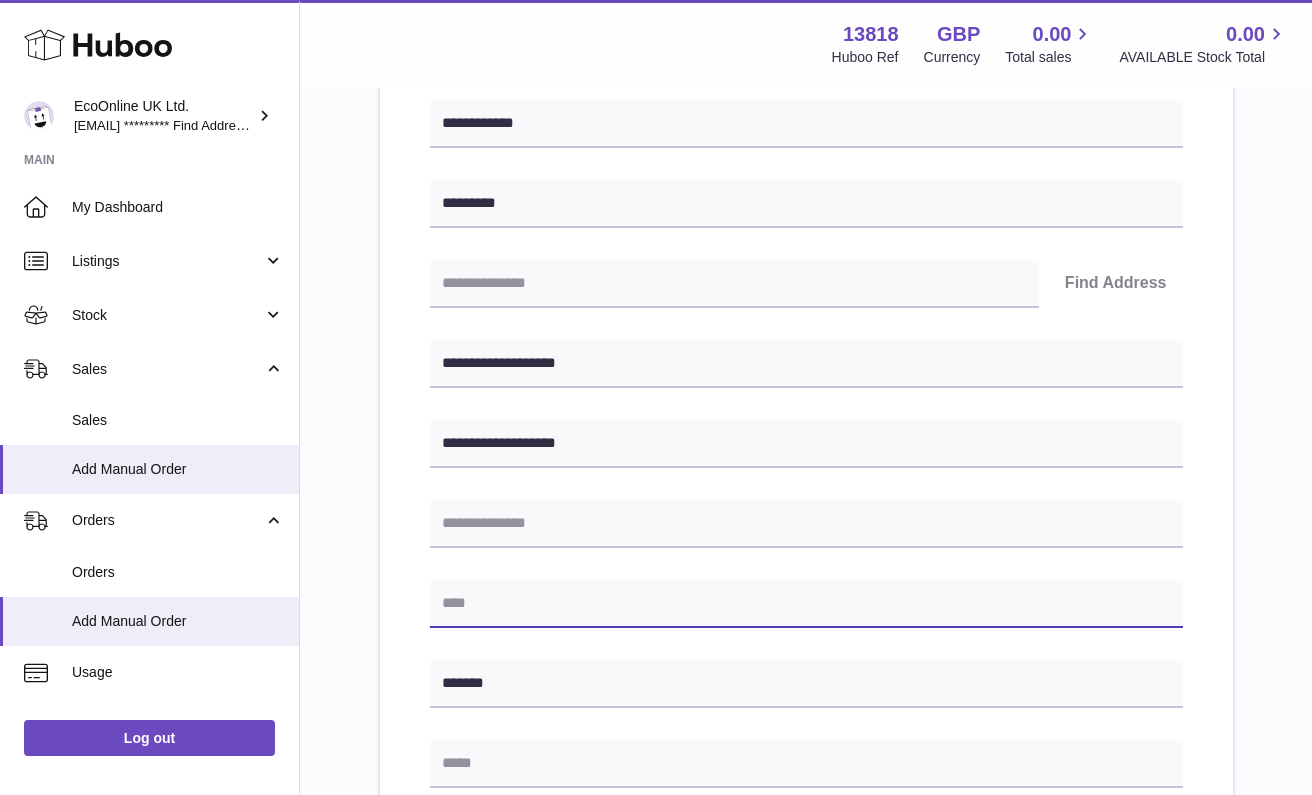click at bounding box center [806, 604] 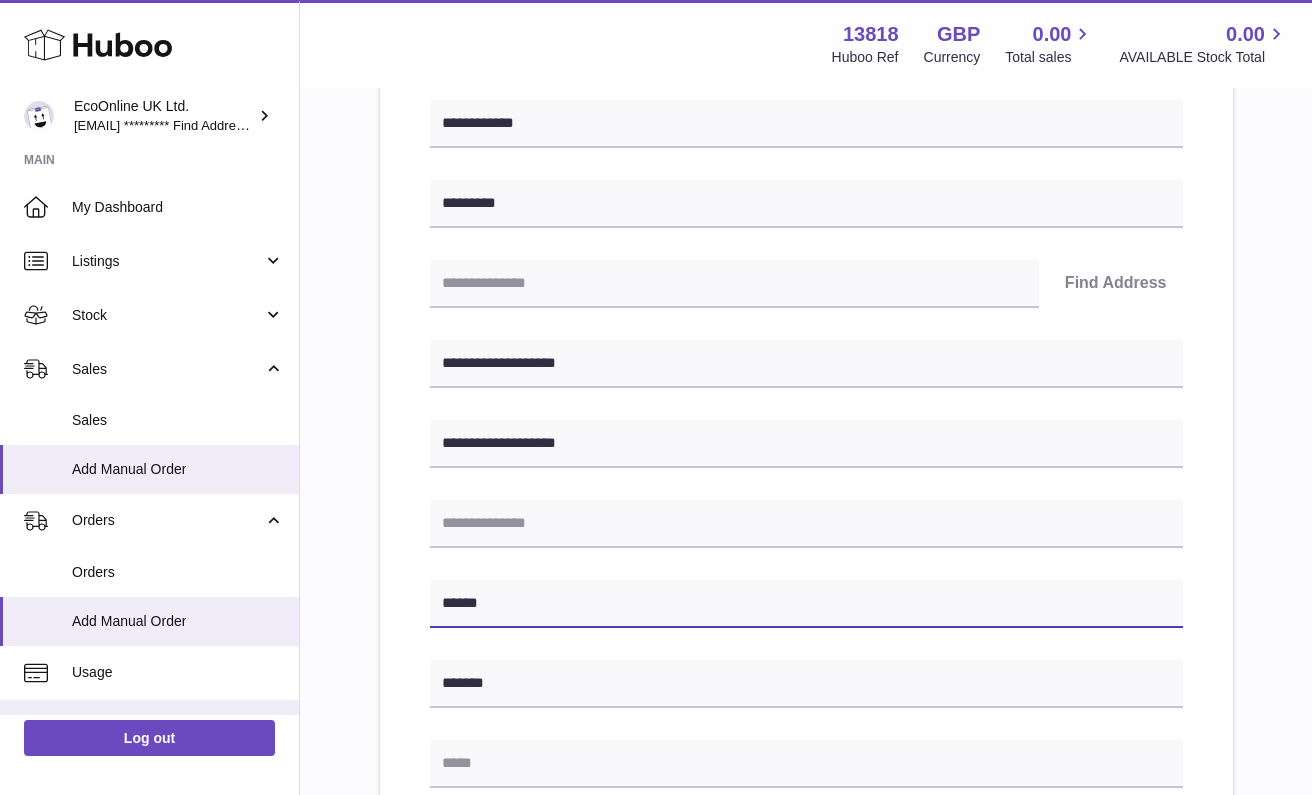scroll, scrollTop: 319, scrollLeft: 0, axis: vertical 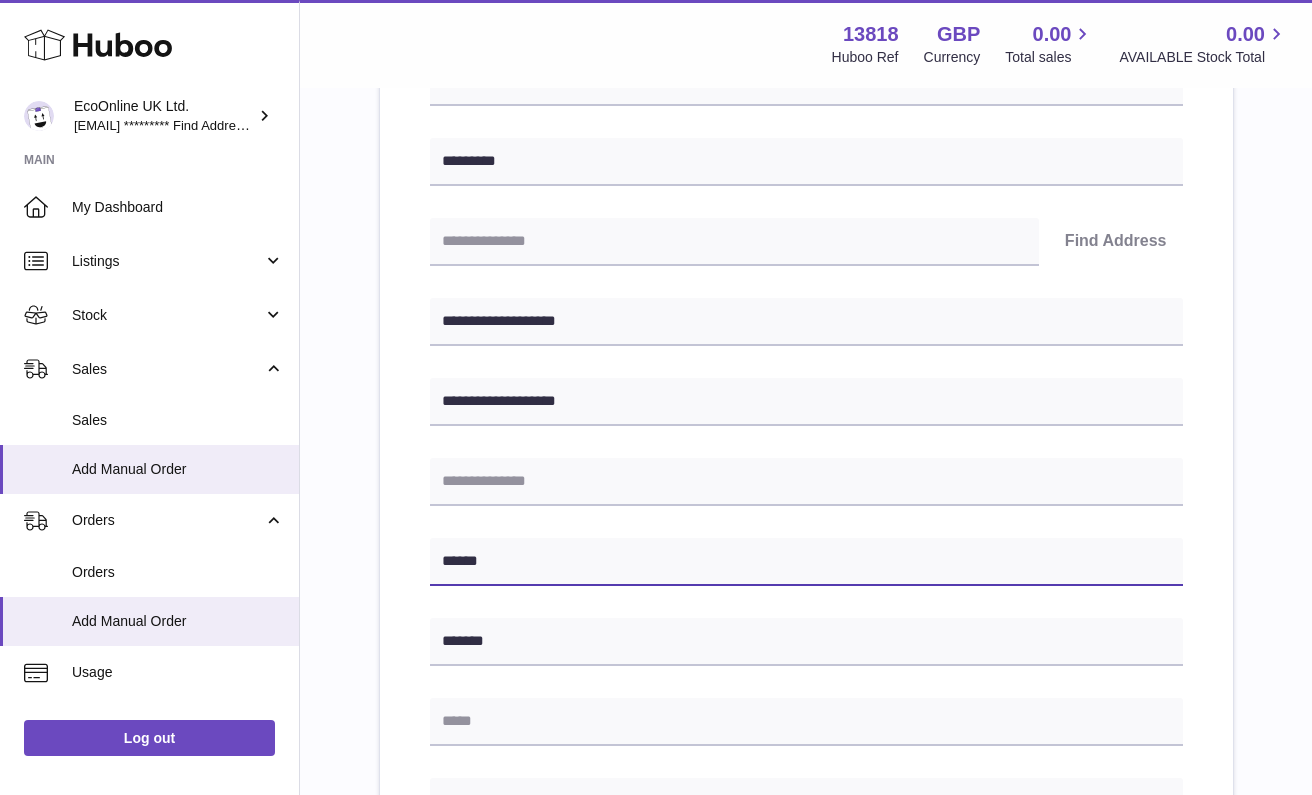 type on "******" 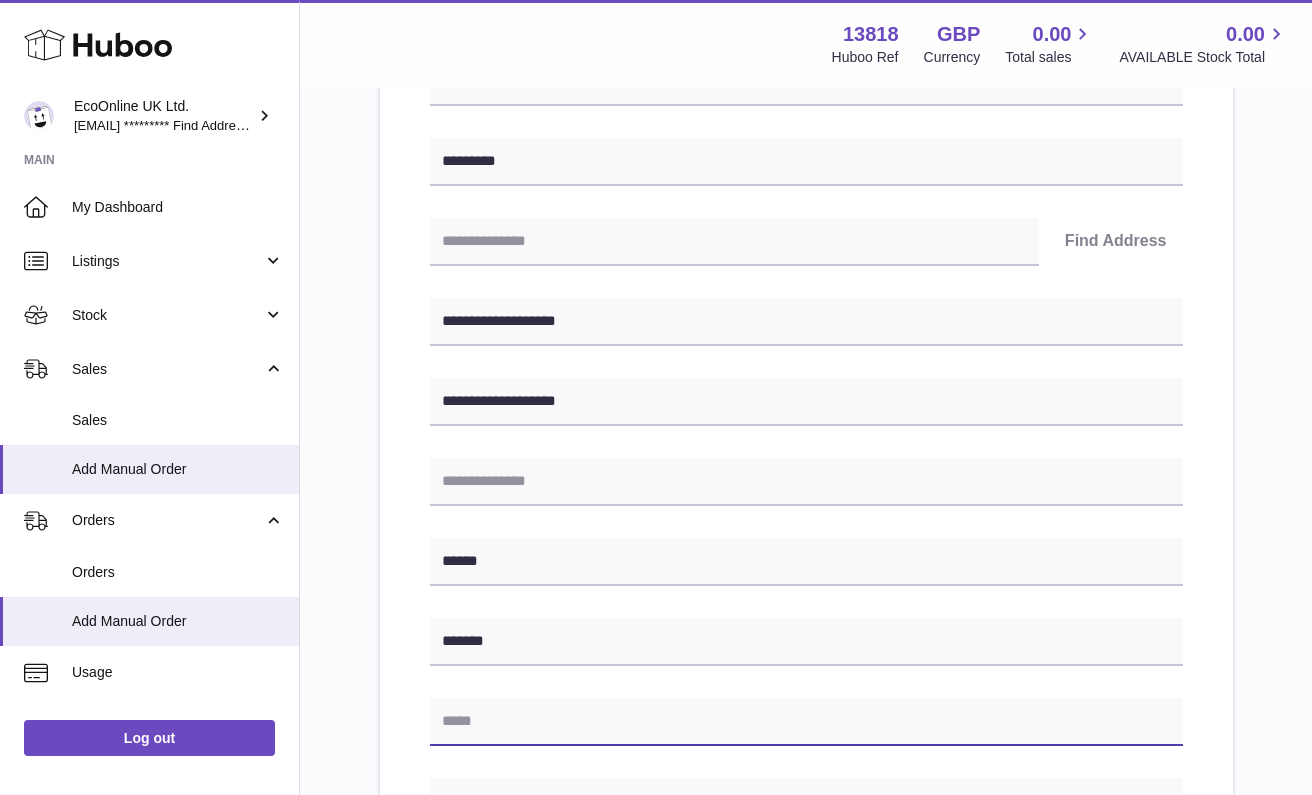 paste on "**********" 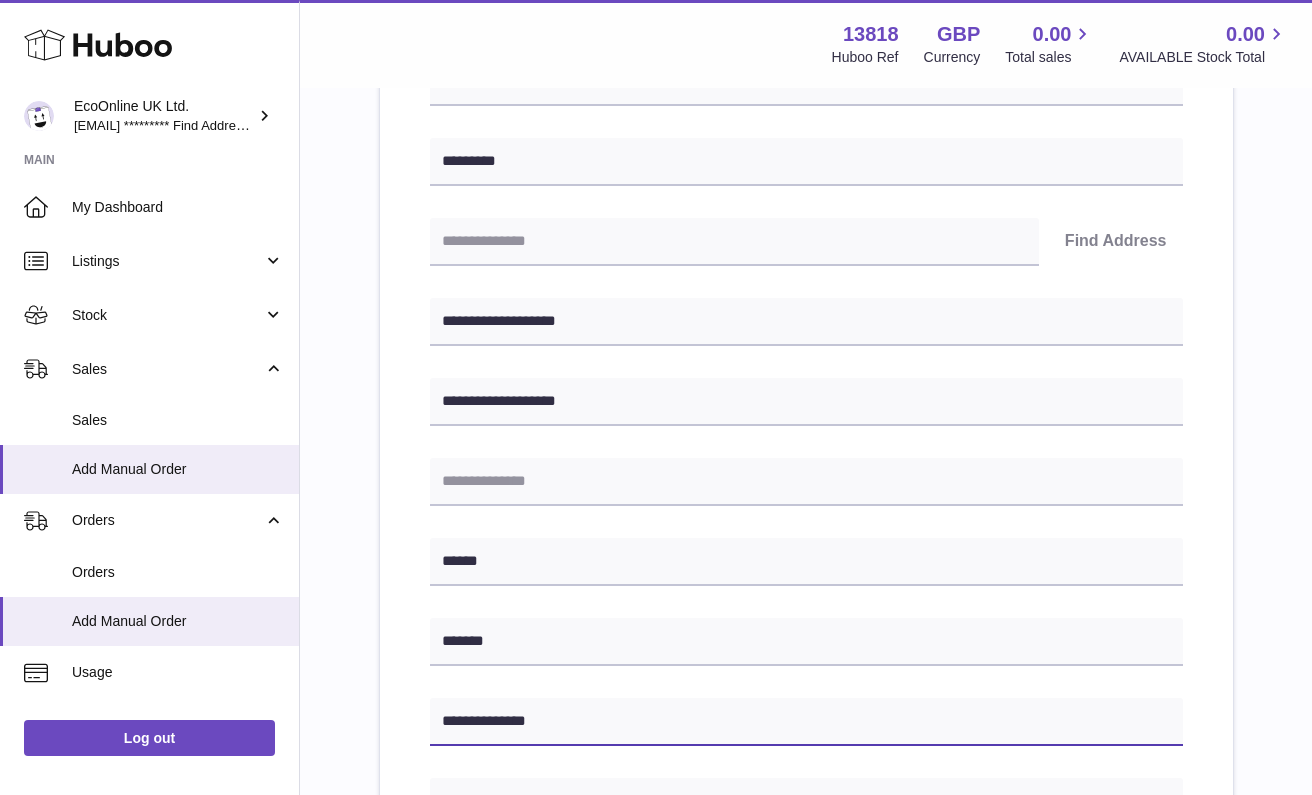 click on "**********" at bounding box center (806, 722) 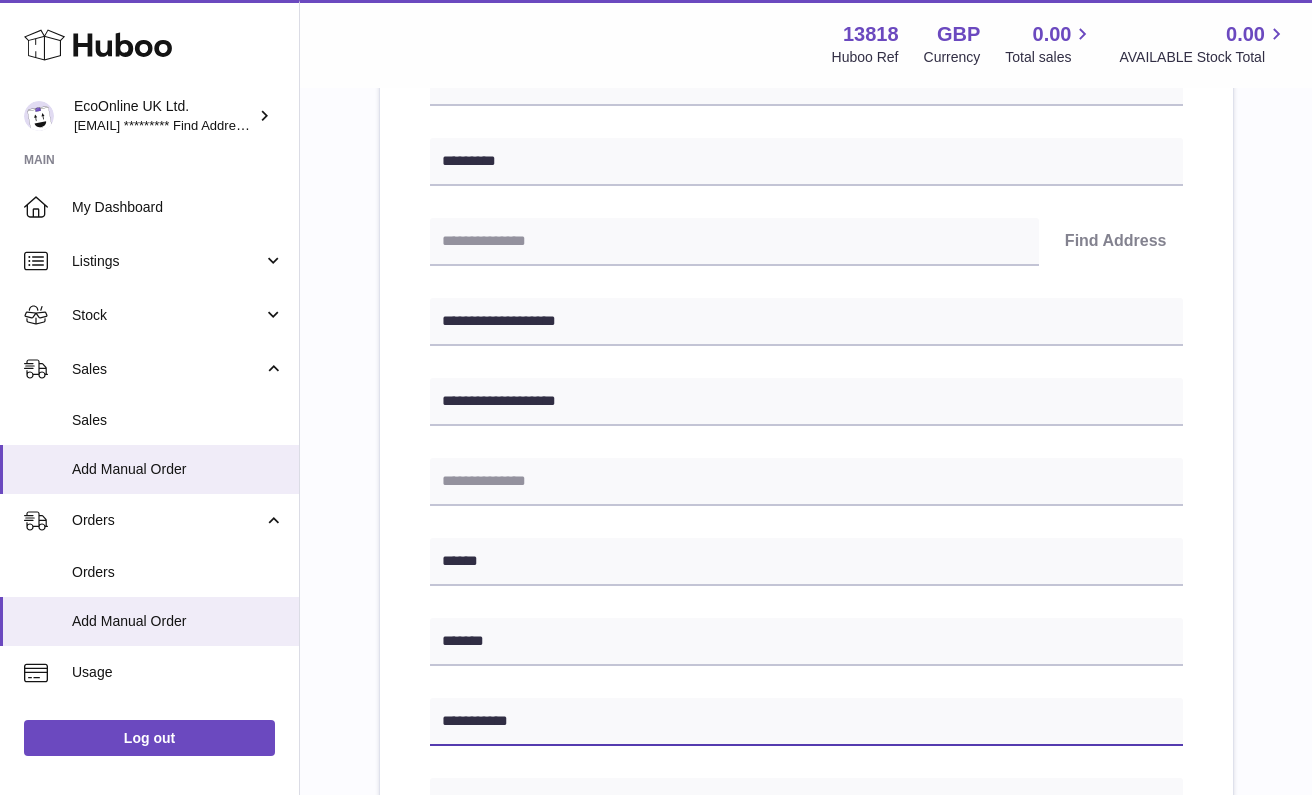 scroll, scrollTop: 395, scrollLeft: 1, axis: both 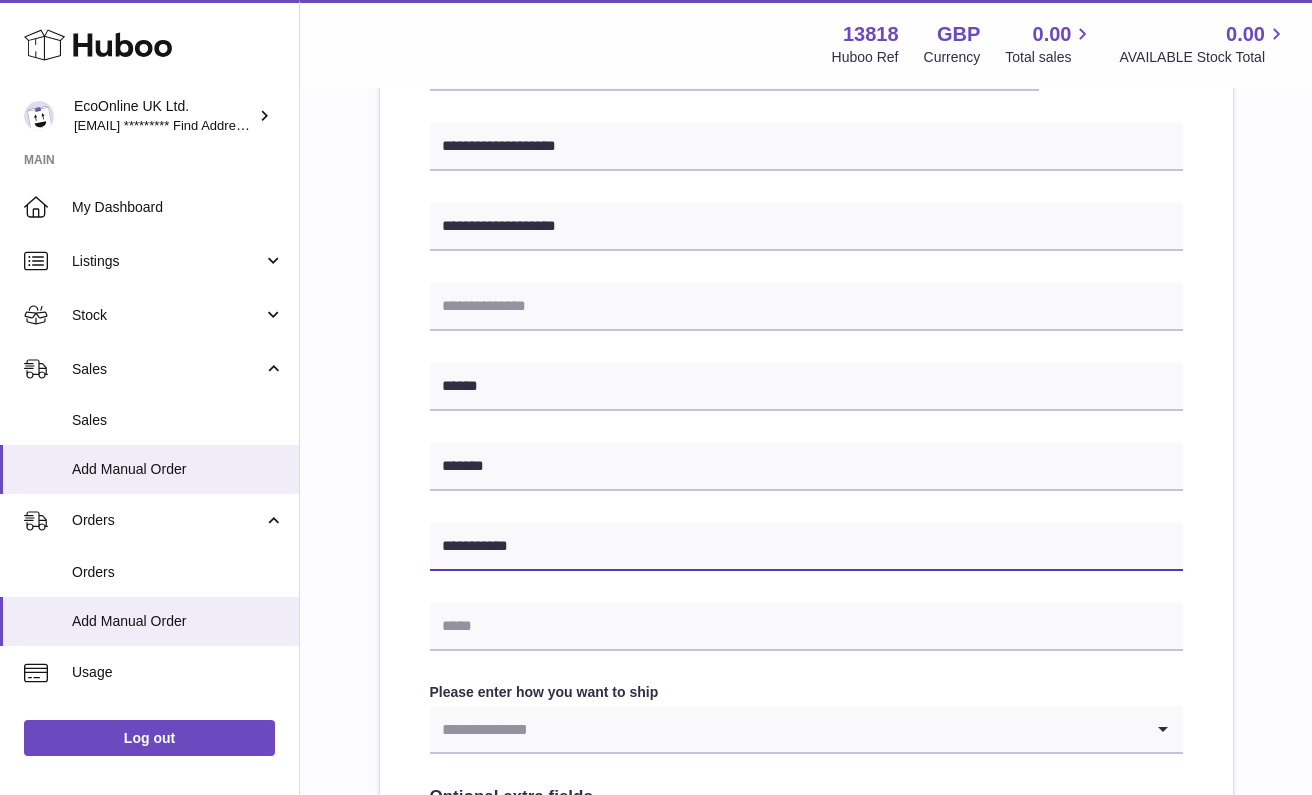 type on "**********" 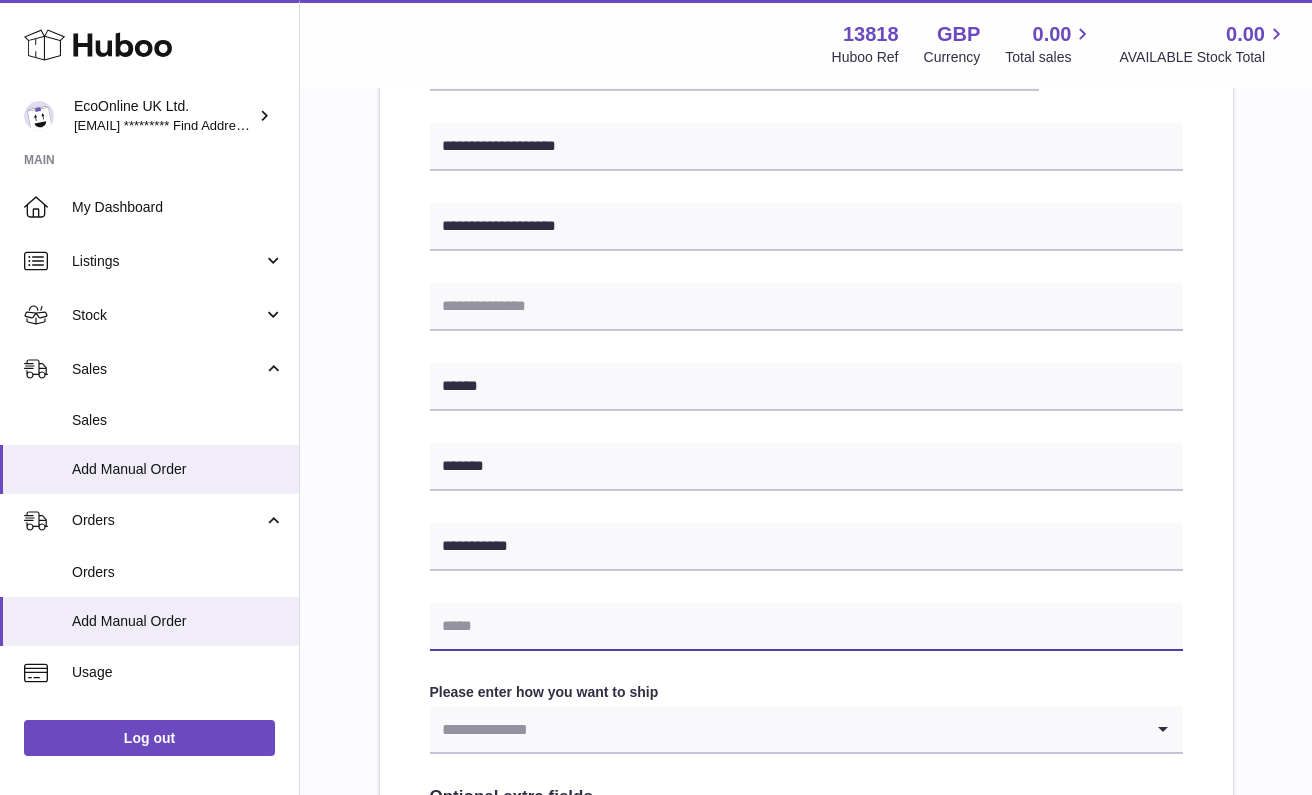 paste on "**********" 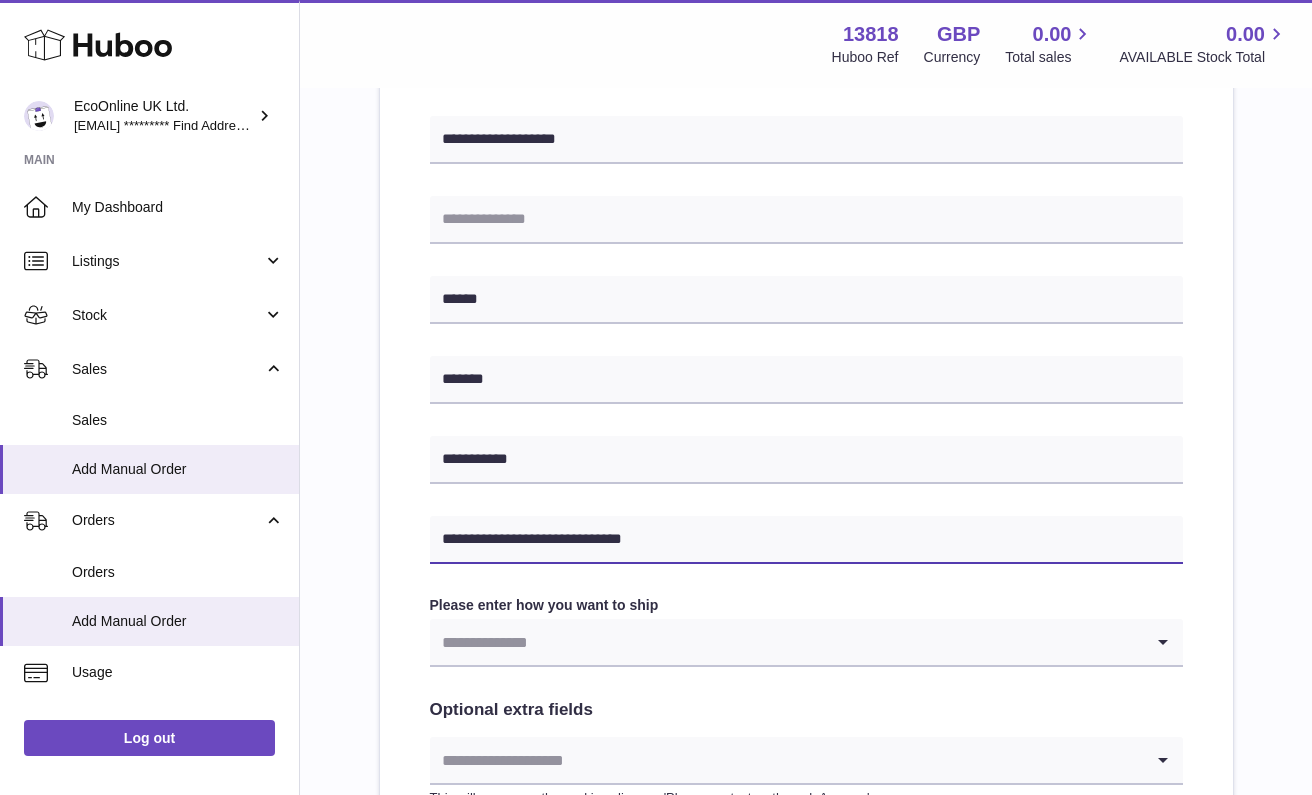 type on "**********" 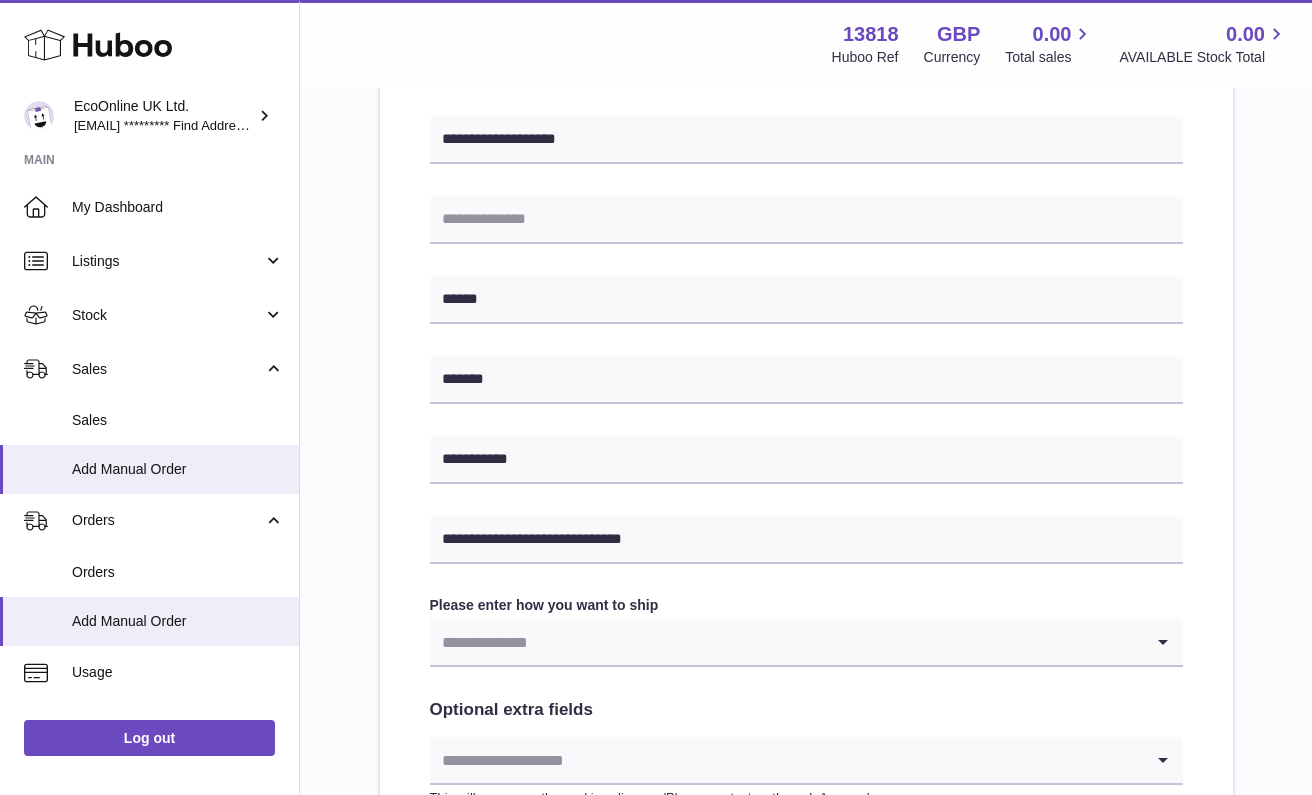 click at bounding box center [786, 642] 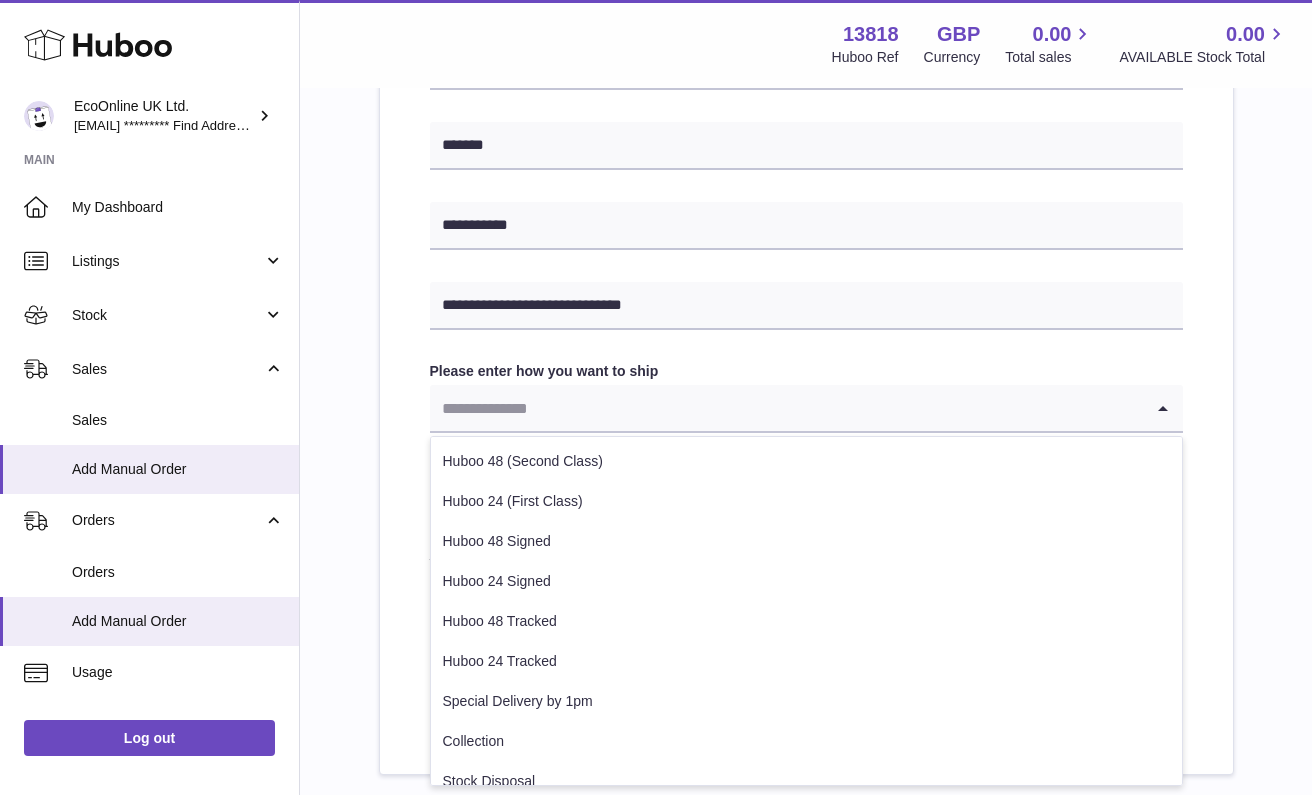 scroll, scrollTop: 899, scrollLeft: 0, axis: vertical 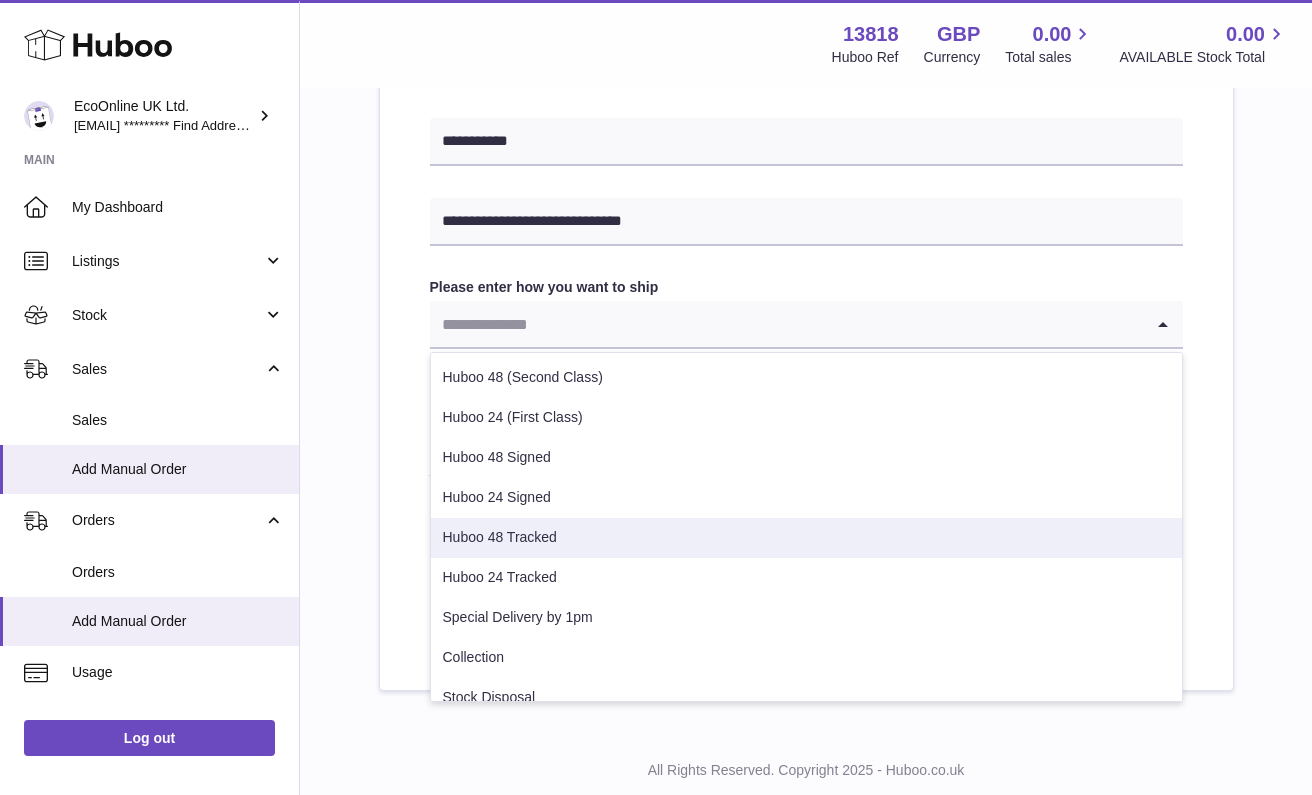click on "Huboo 48 Tracked" at bounding box center (806, 538) 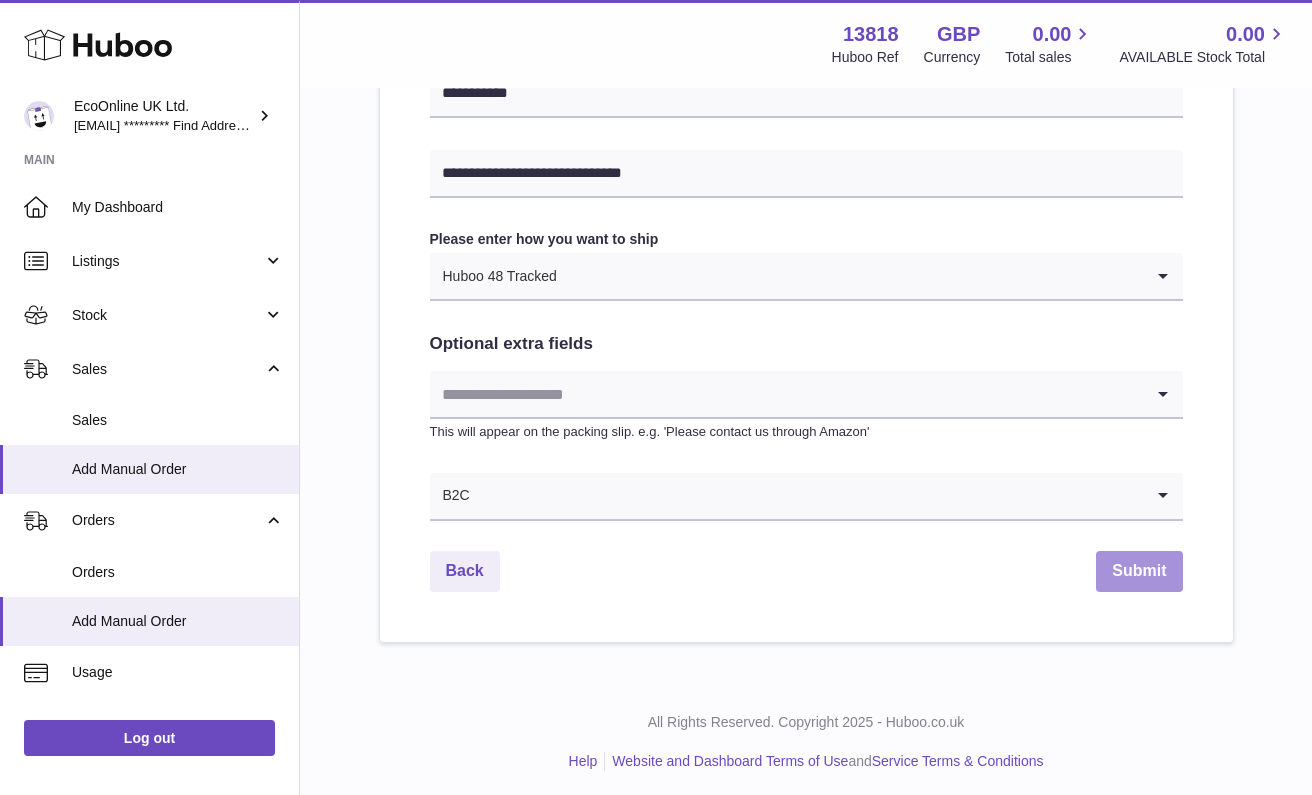 scroll, scrollTop: 946, scrollLeft: 0, axis: vertical 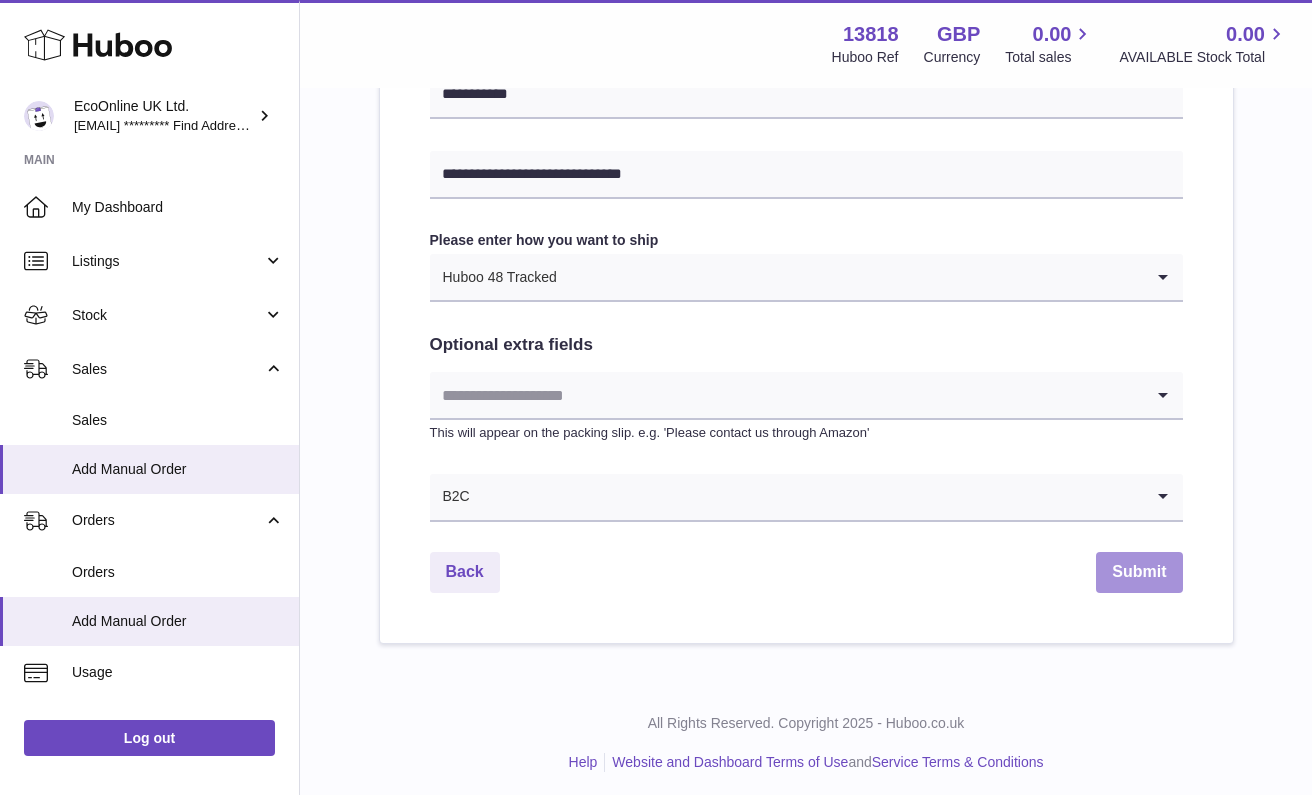 click on "Submit" at bounding box center (1139, 572) 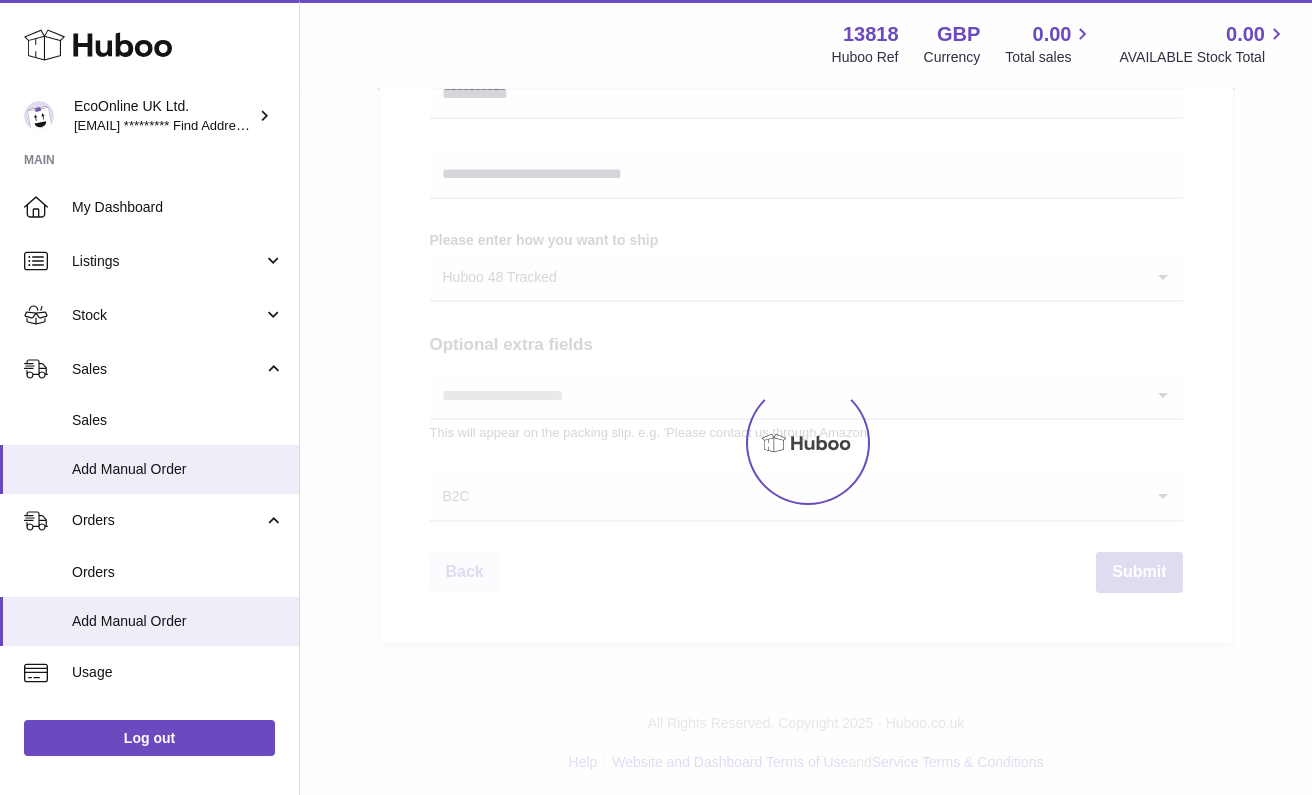 scroll, scrollTop: 0, scrollLeft: 0, axis: both 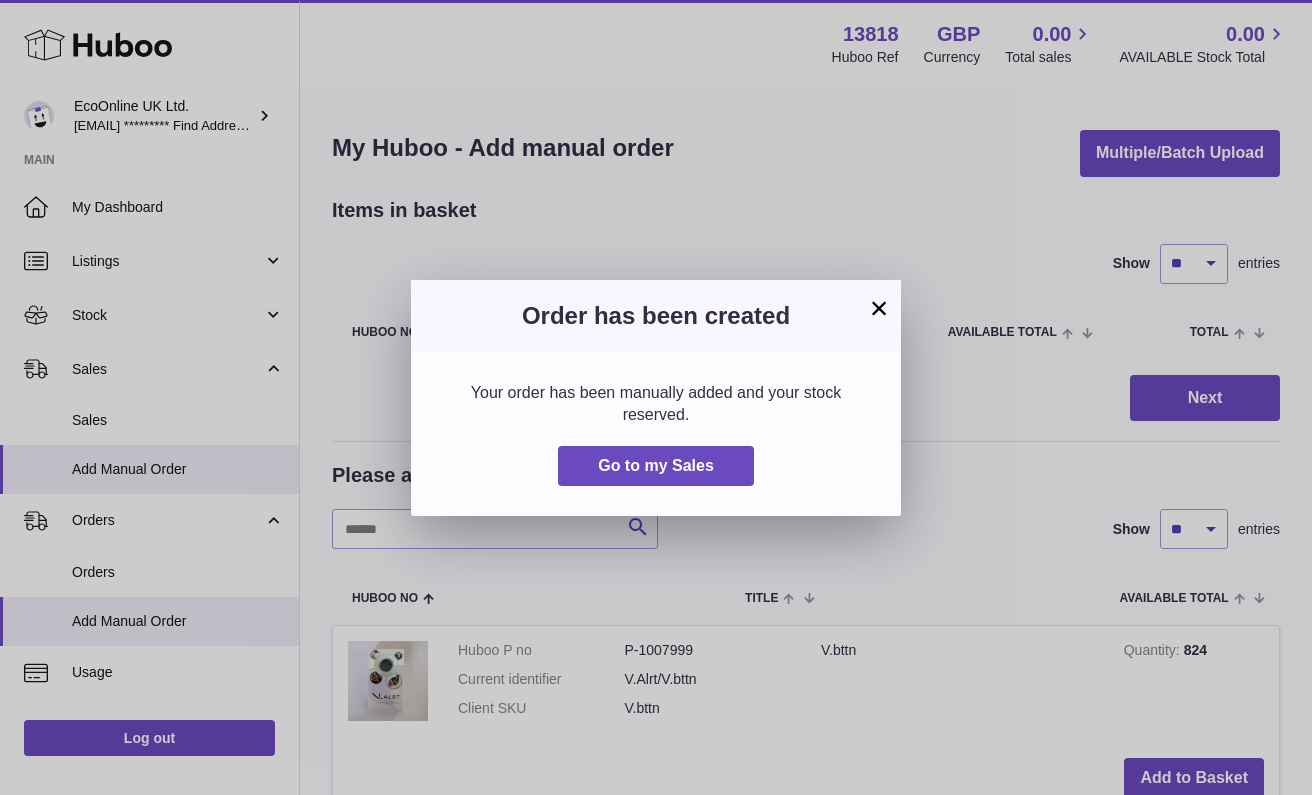 click on "×" at bounding box center [879, 308] 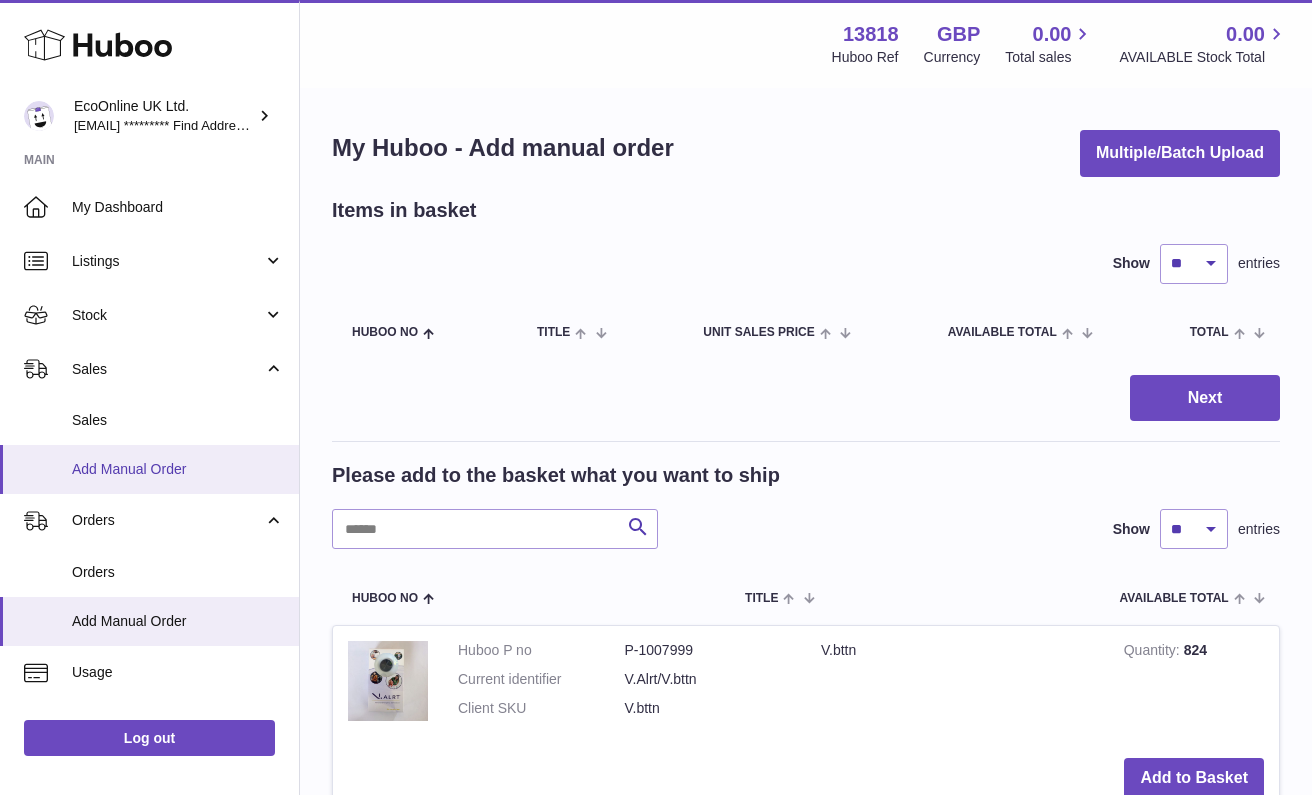 click on "Add Manual Order" at bounding box center (178, 469) 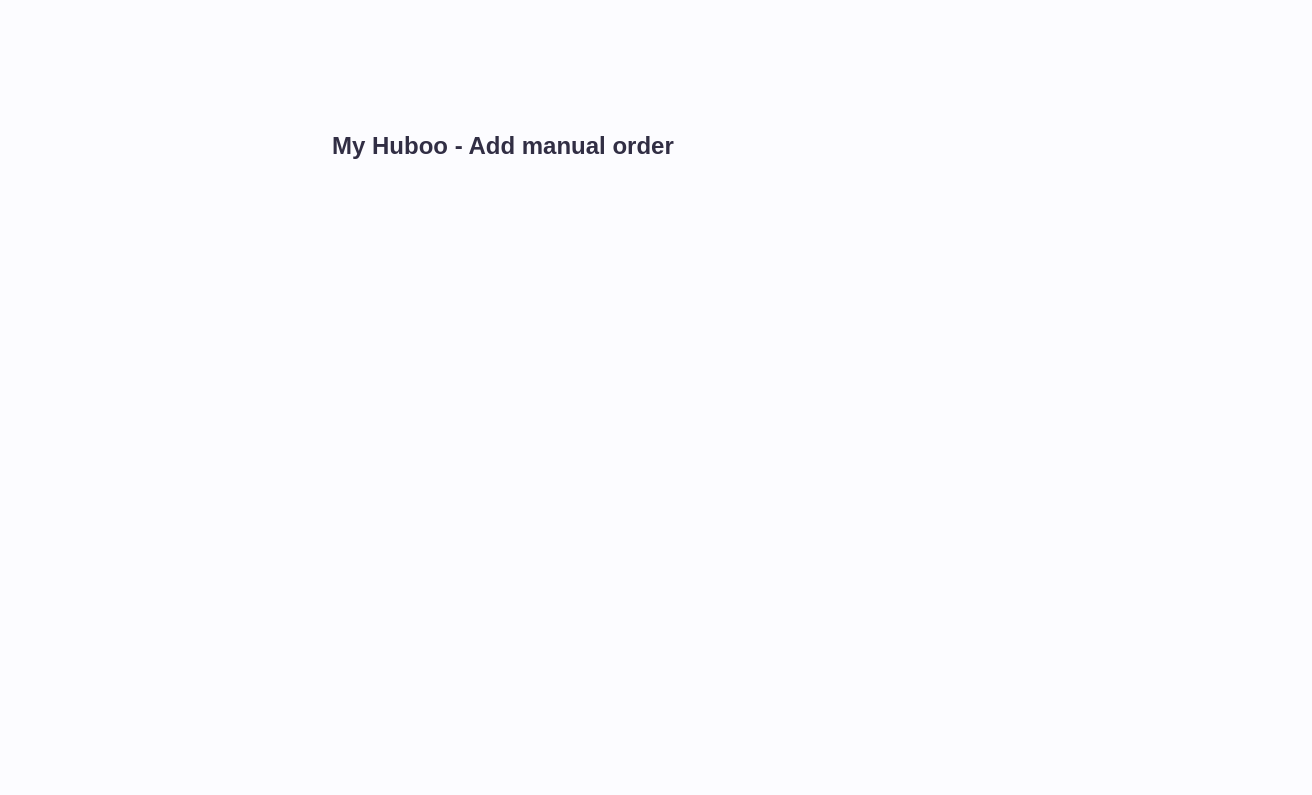 scroll, scrollTop: 0, scrollLeft: 0, axis: both 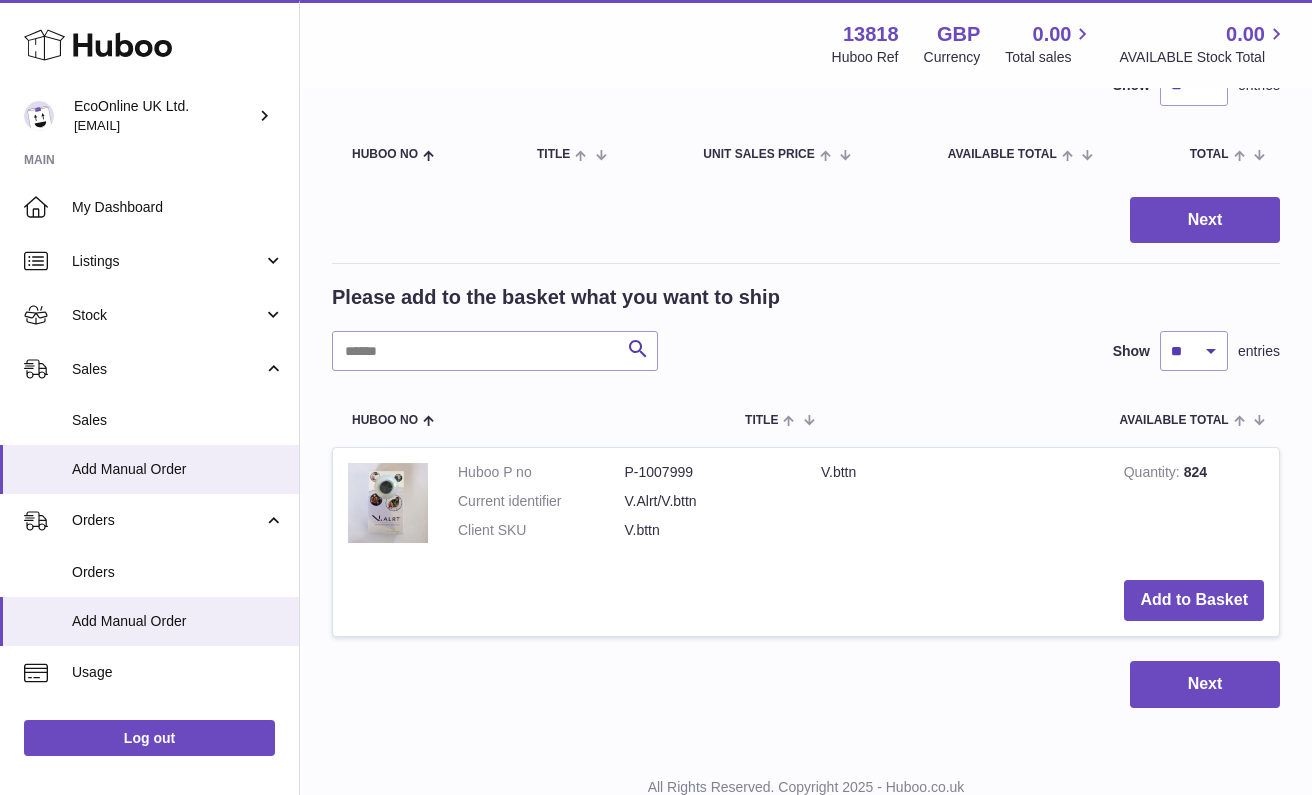 click on "Add to Basket" at bounding box center [806, 600] 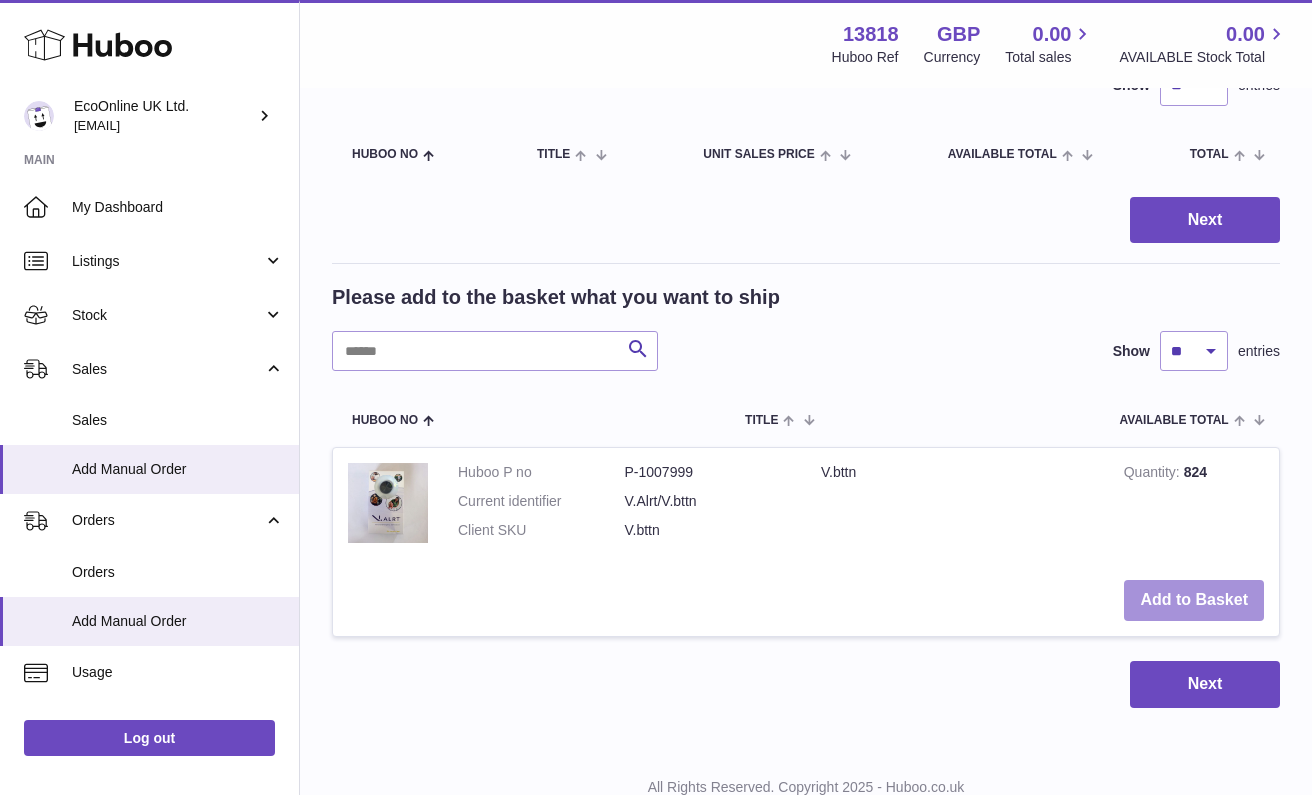 click on "Add to Basket" at bounding box center (1194, 600) 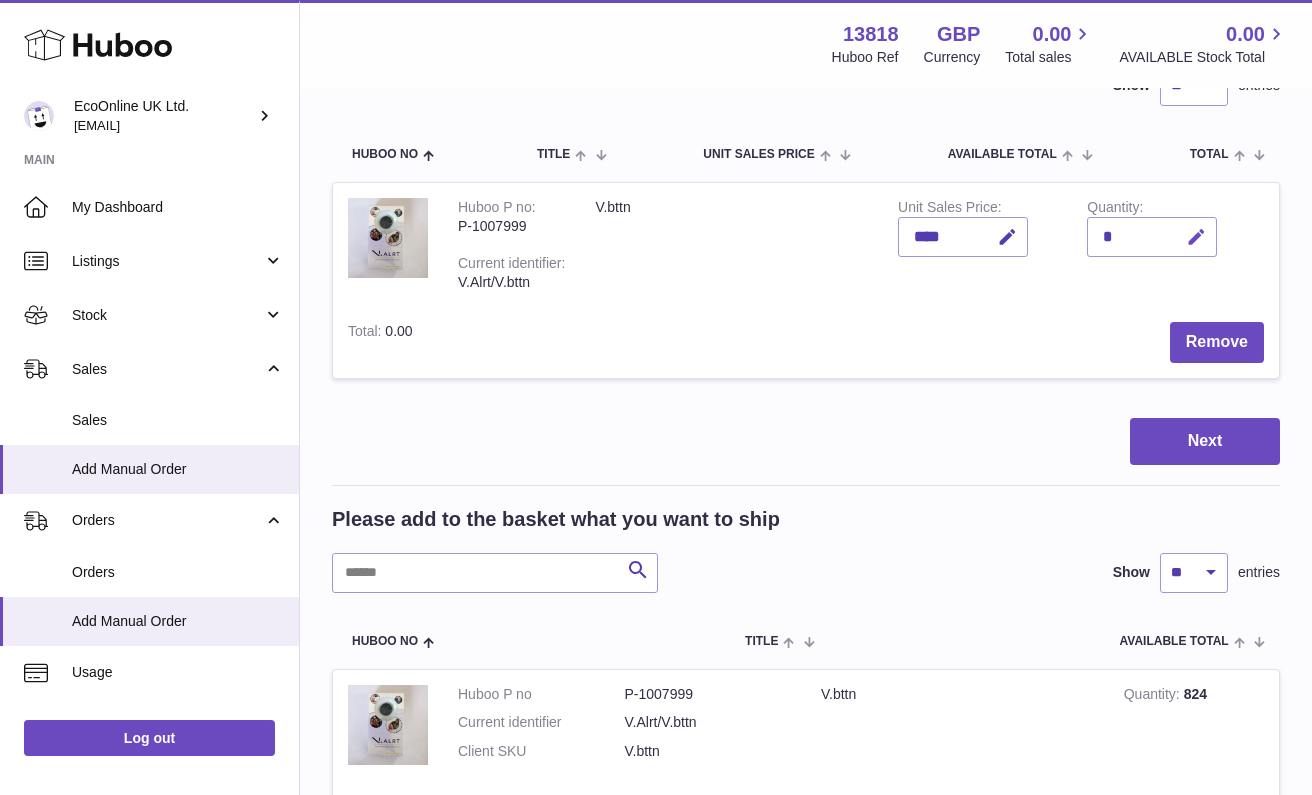 click at bounding box center [1196, 237] 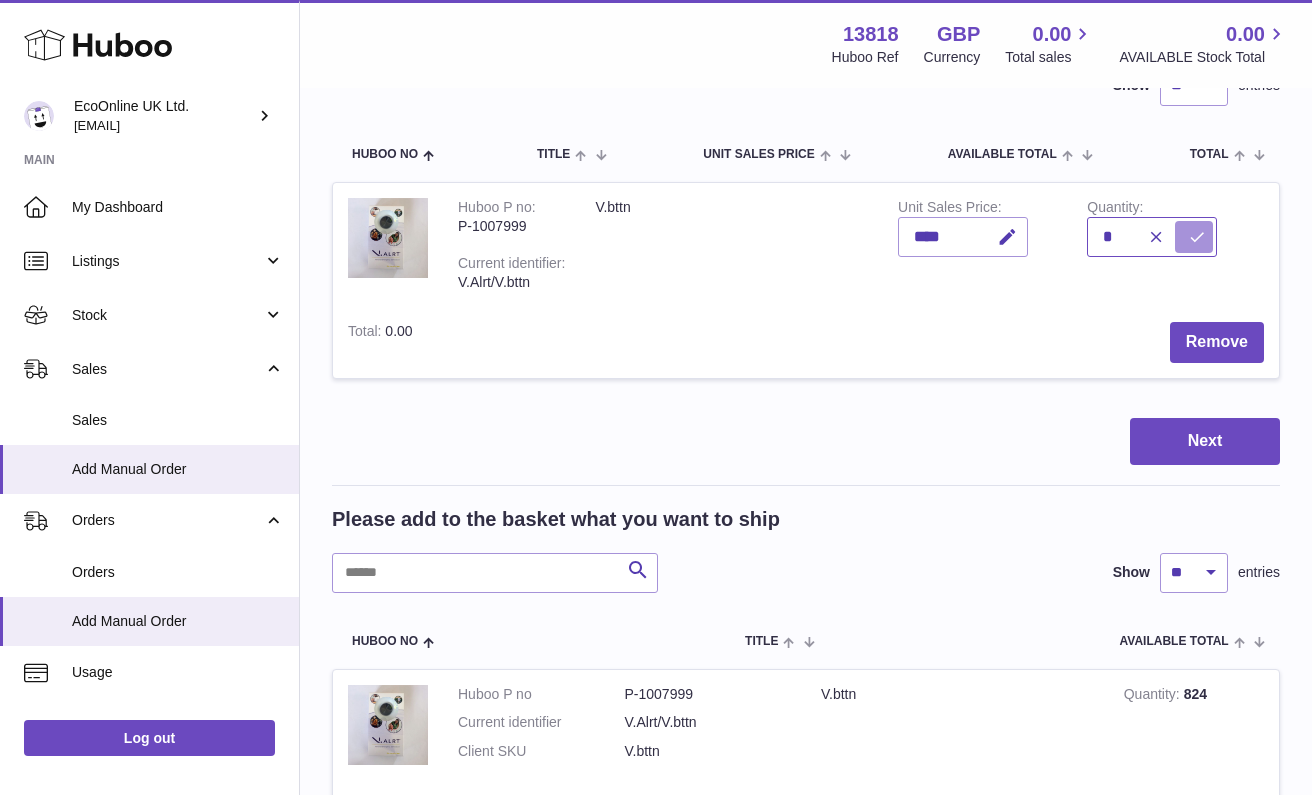 type on "*" 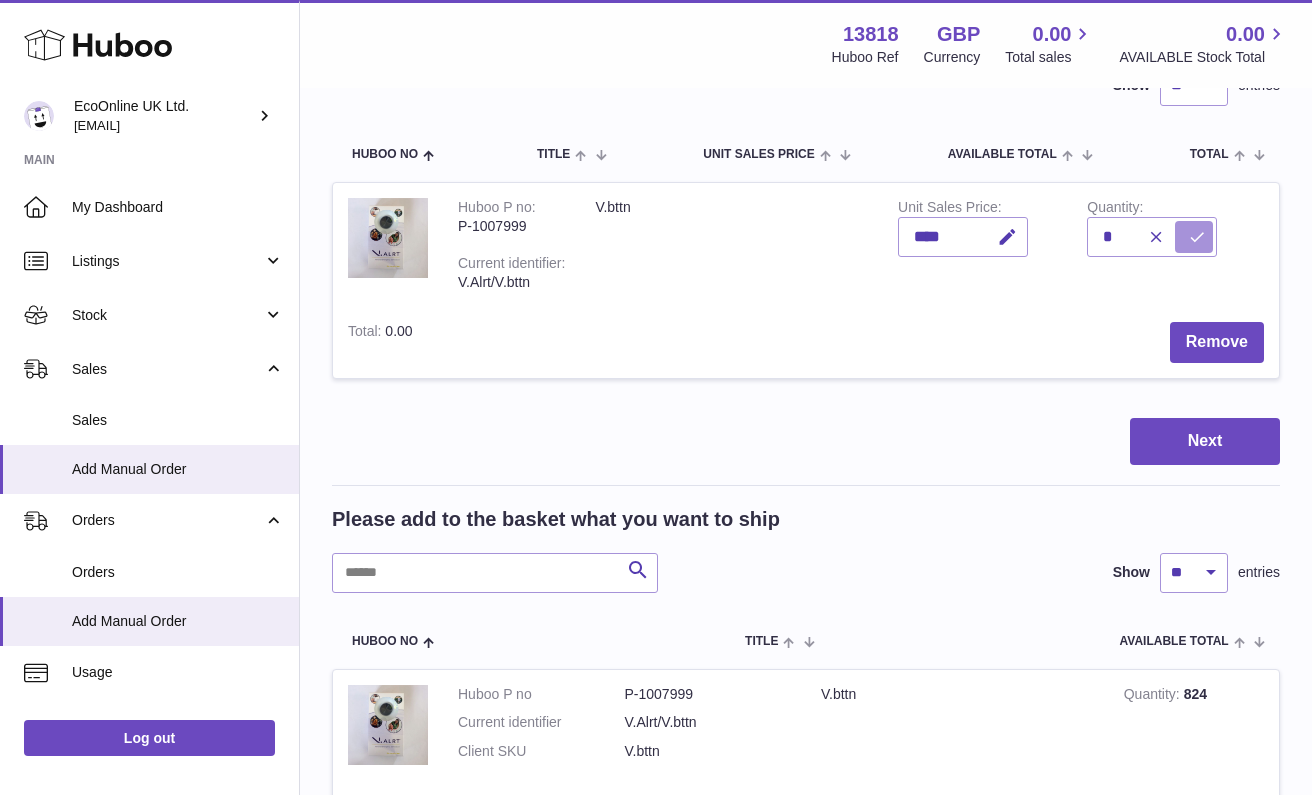click at bounding box center [1194, 237] 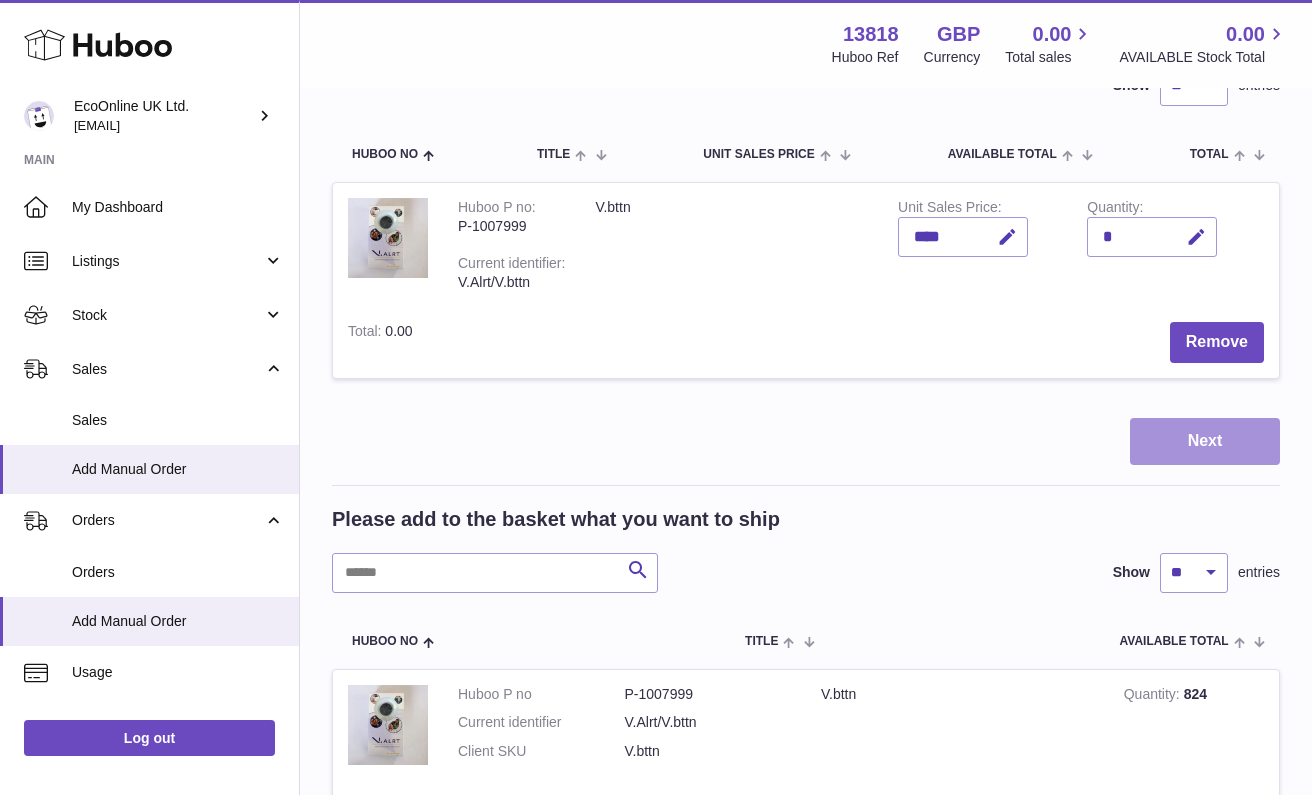 click on "Next" at bounding box center (1205, 441) 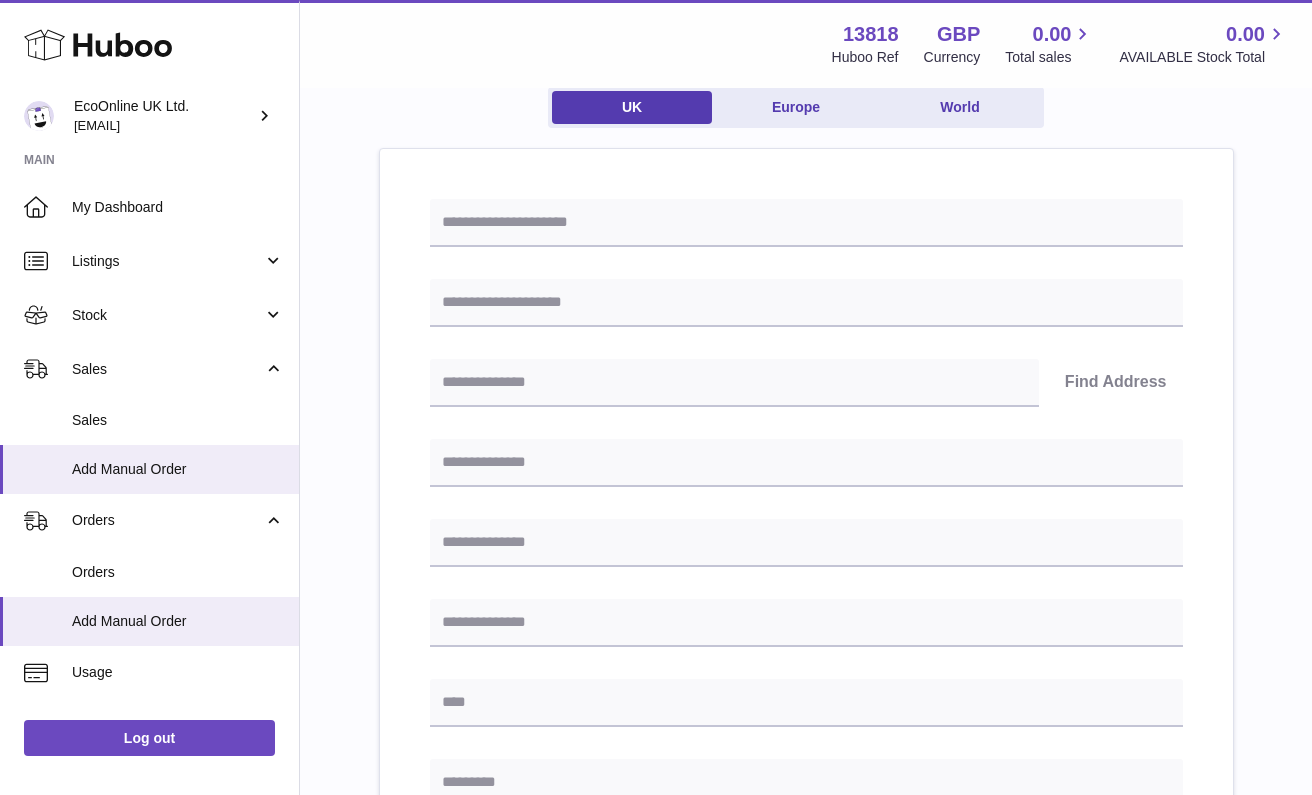 scroll, scrollTop: 0, scrollLeft: 0, axis: both 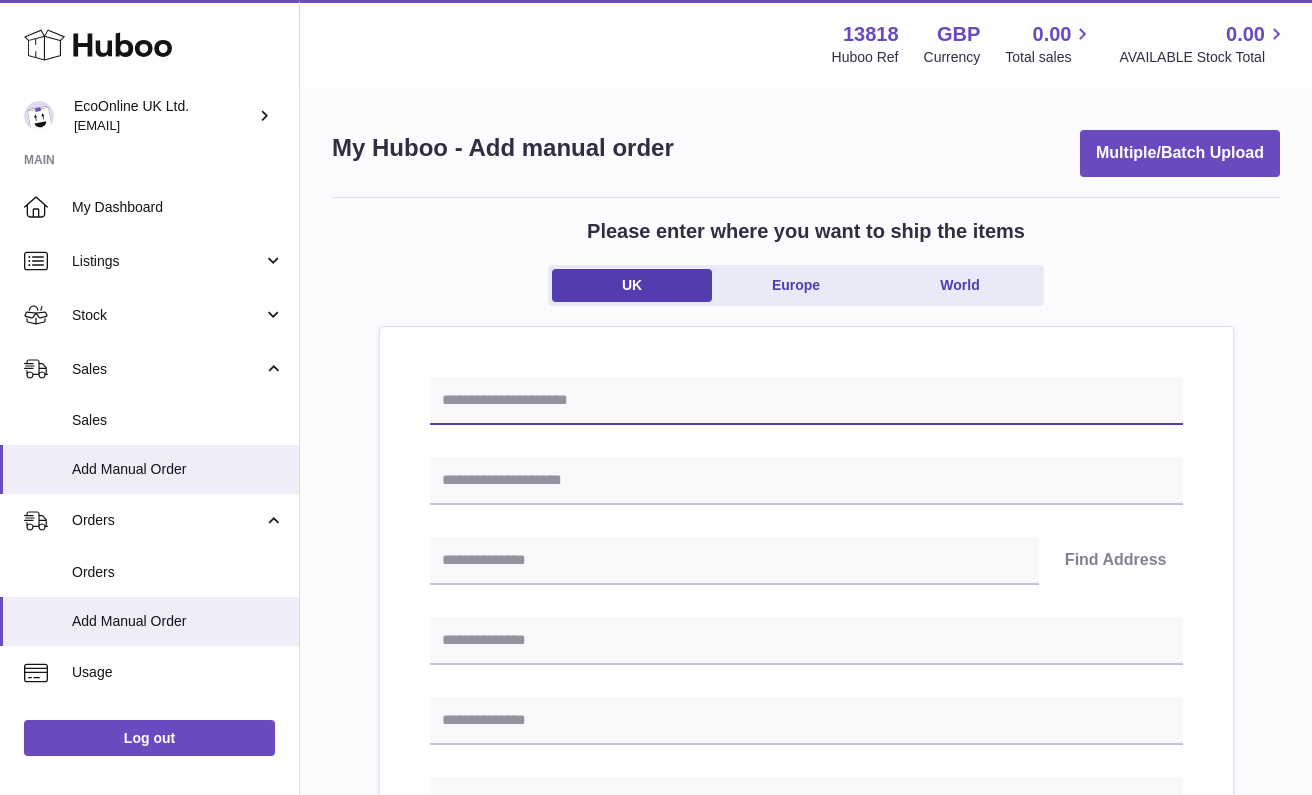 click at bounding box center [806, 401] 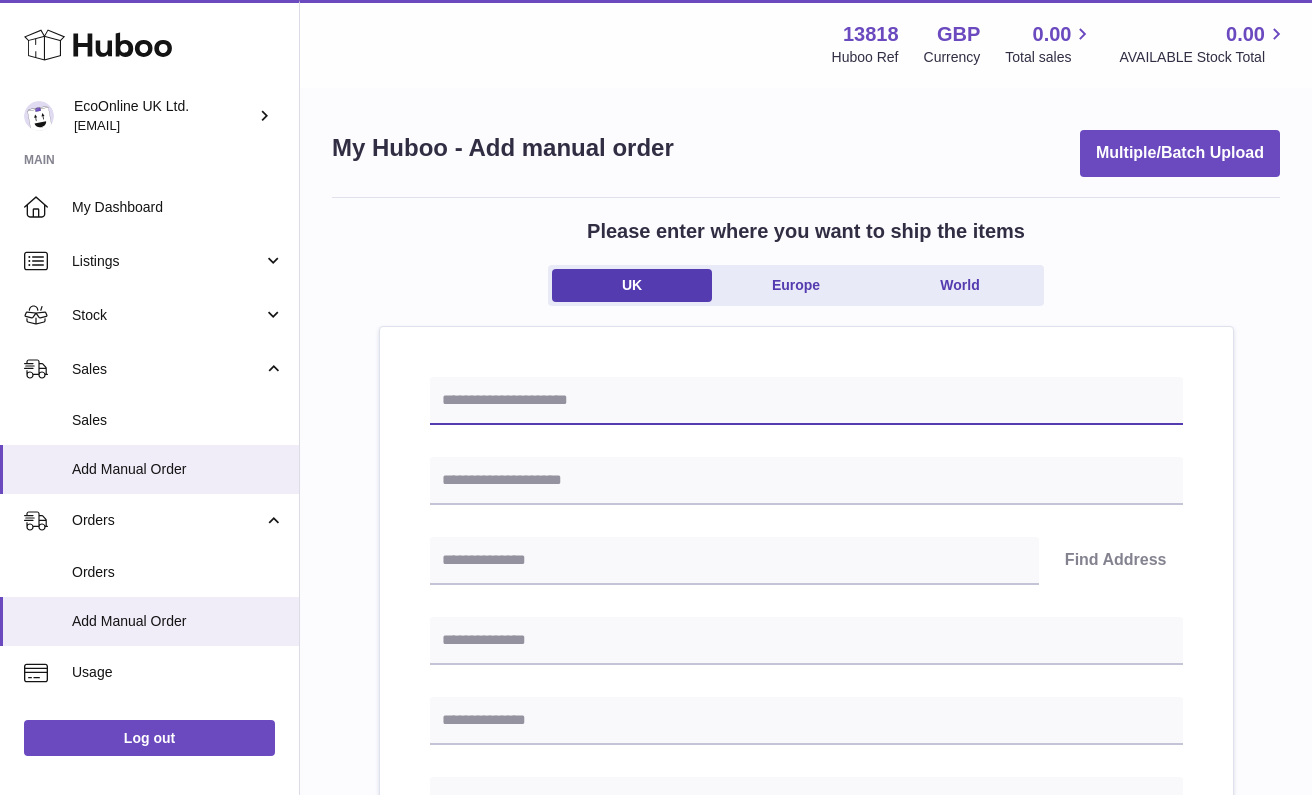 paste on "**********" 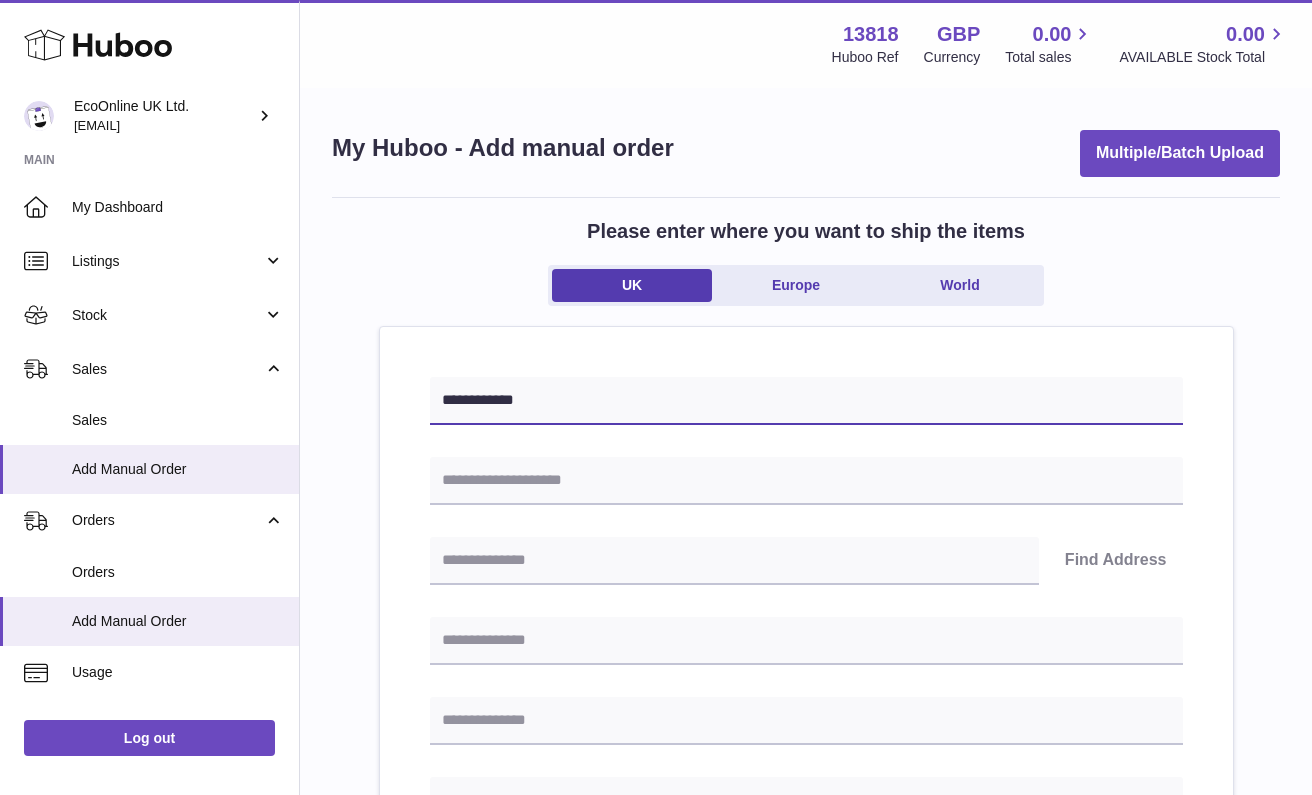 type on "**********" 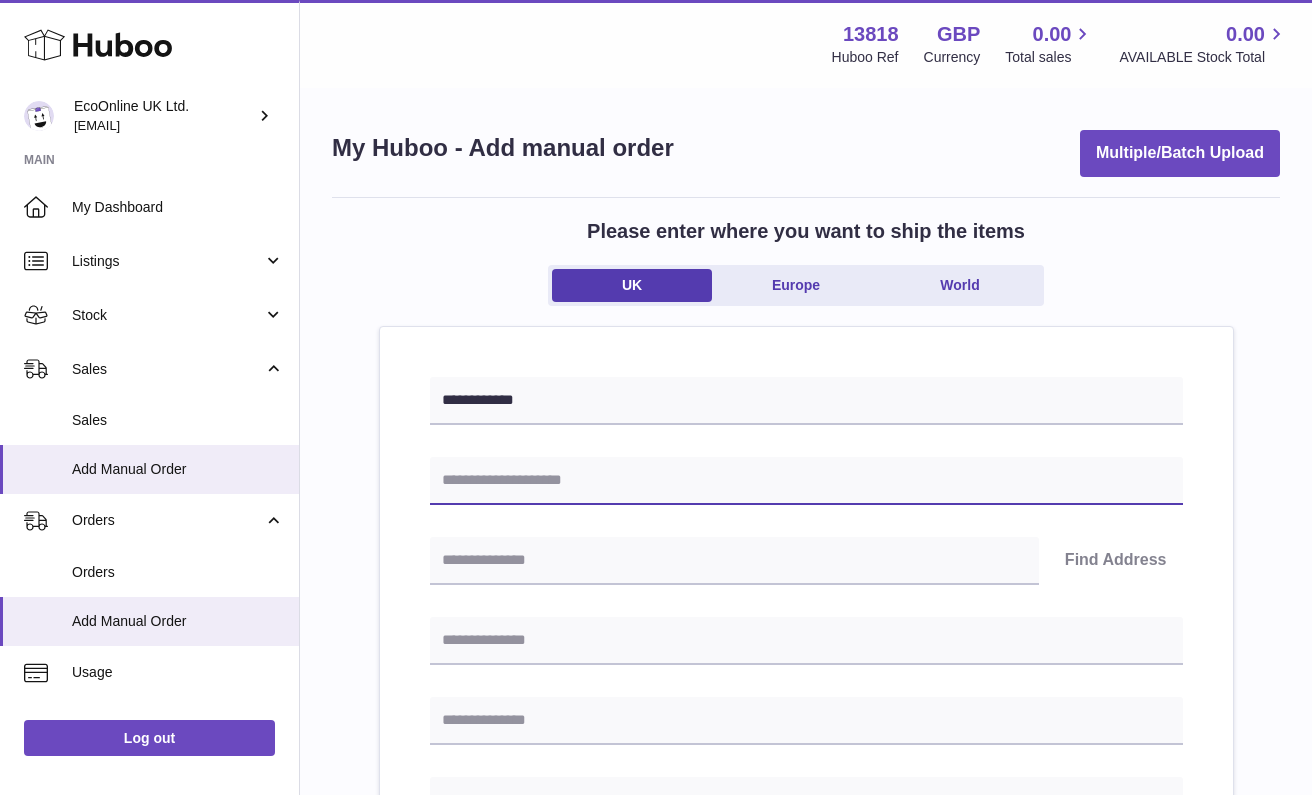 paste on "**********" 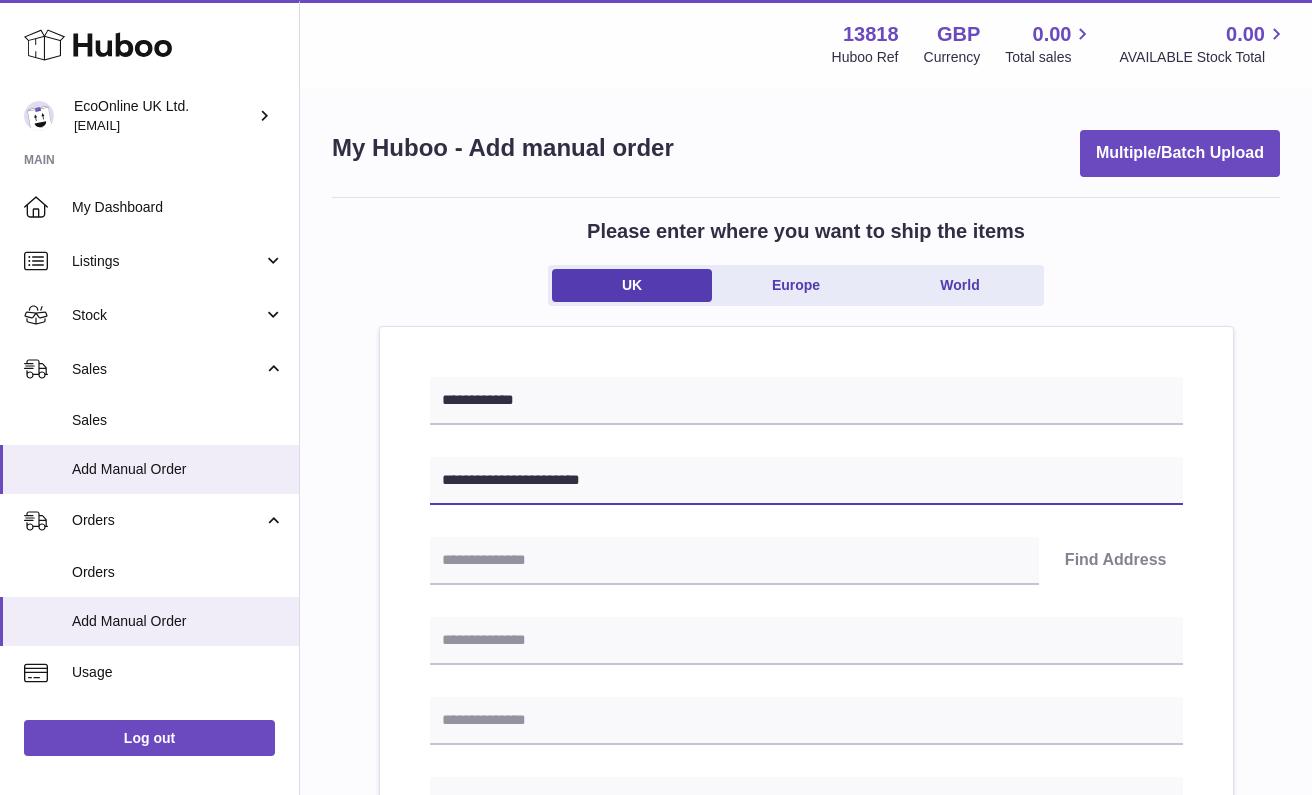 type on "**********" 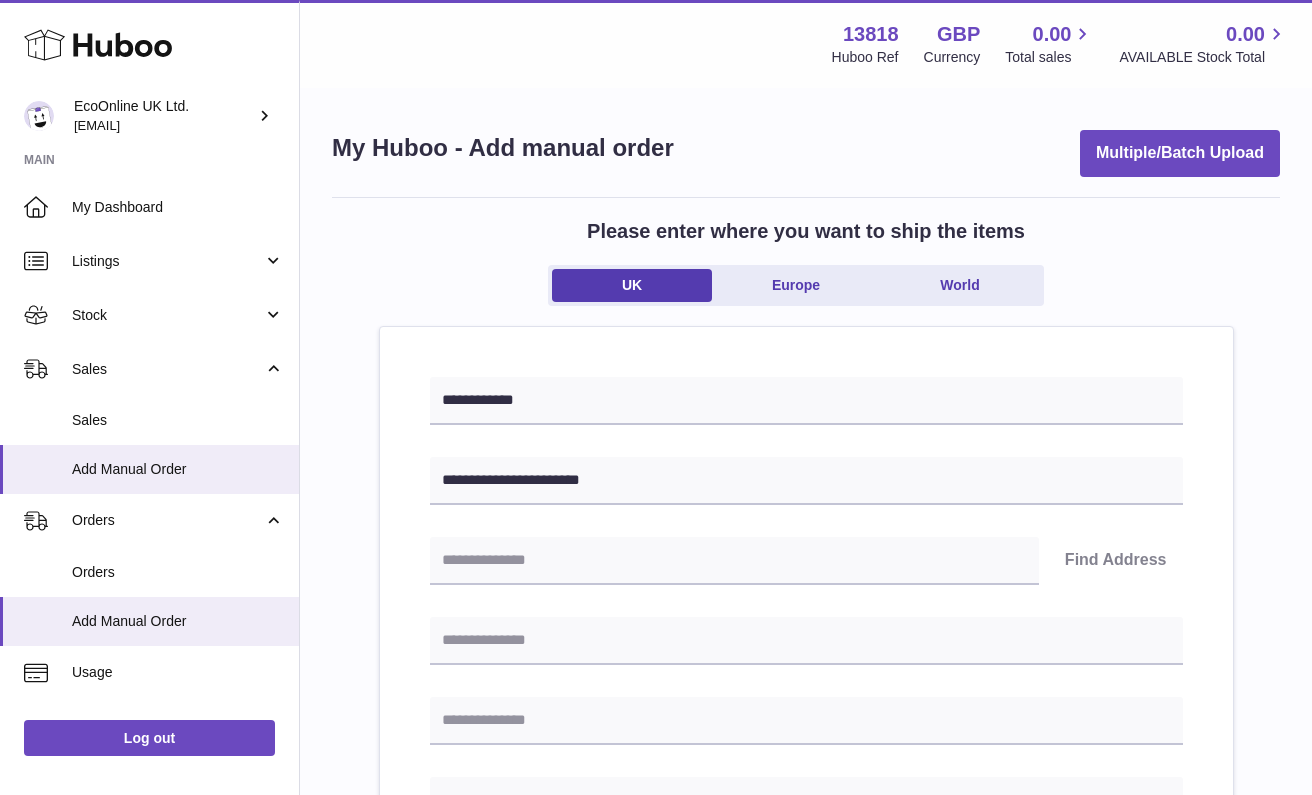 click on "**********" at bounding box center [806, 922] 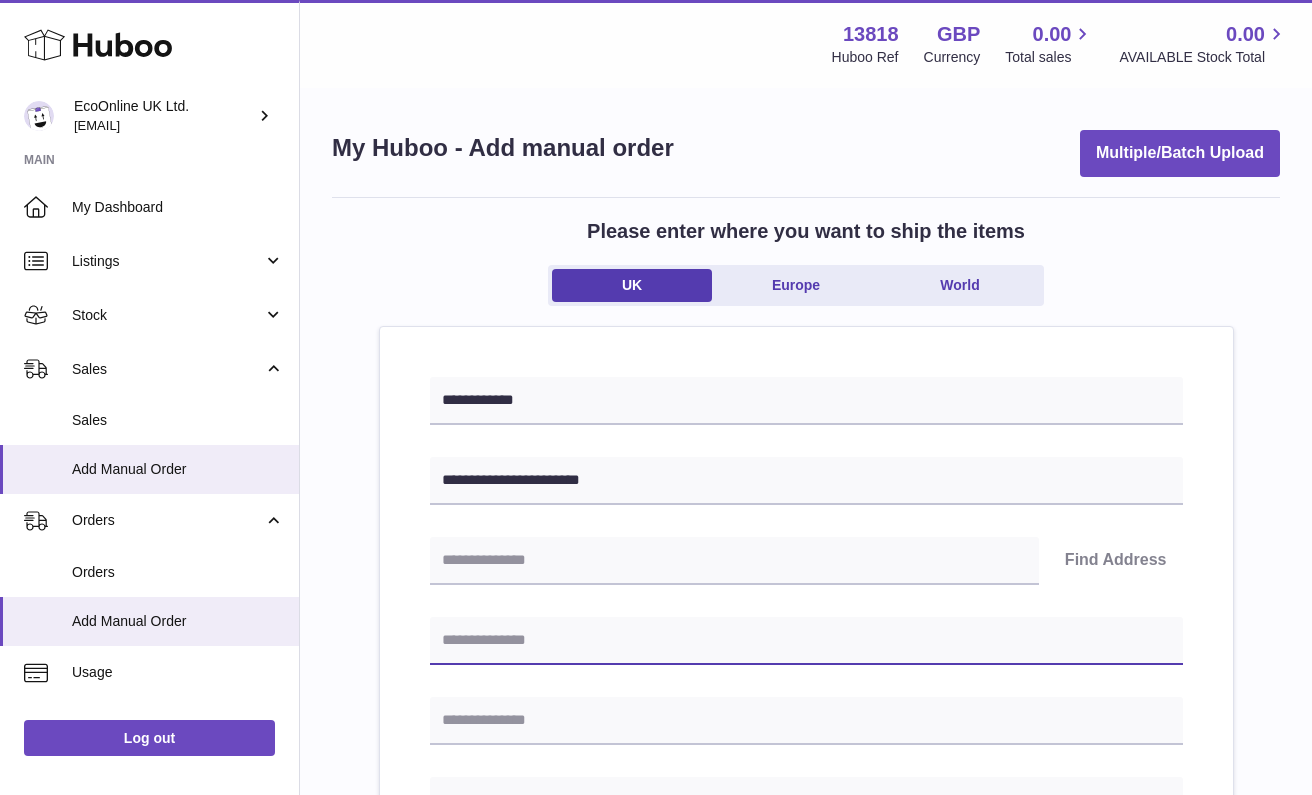 paste on "**********" 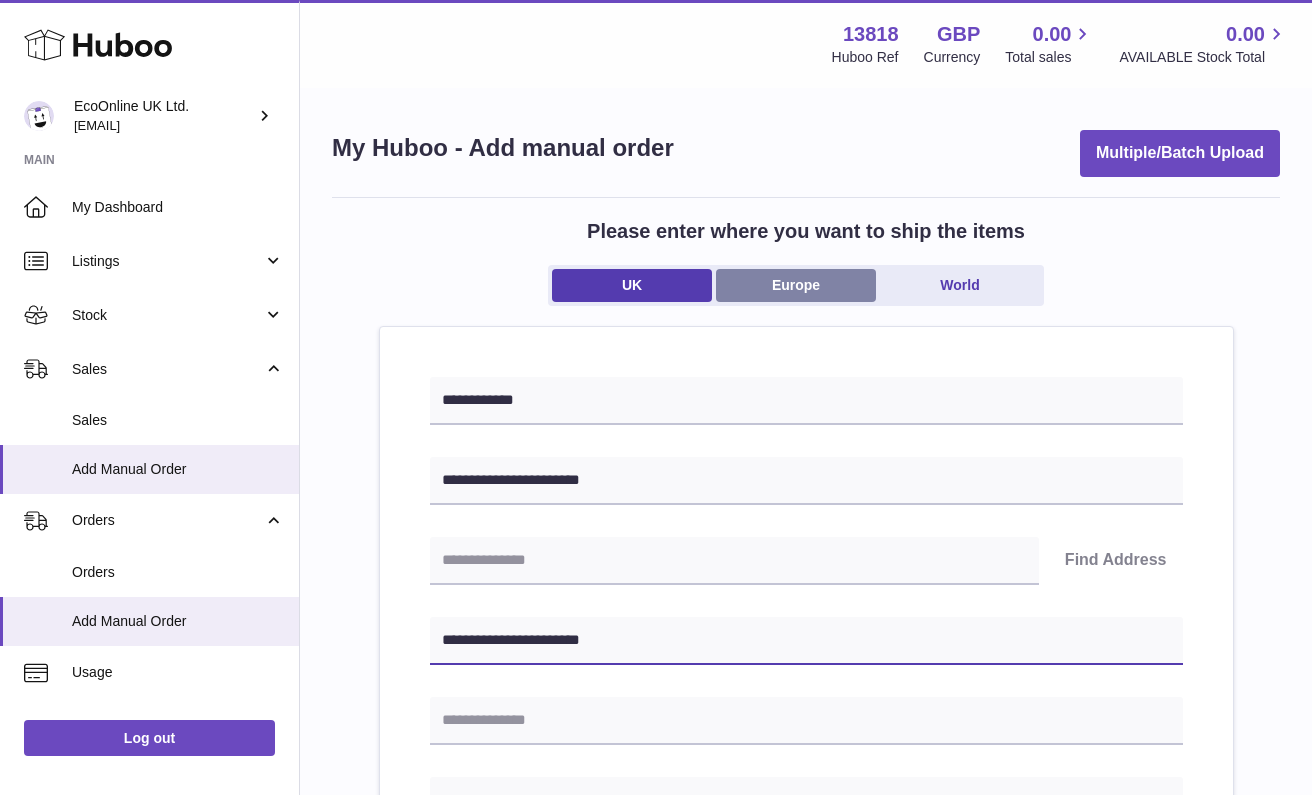 type on "**********" 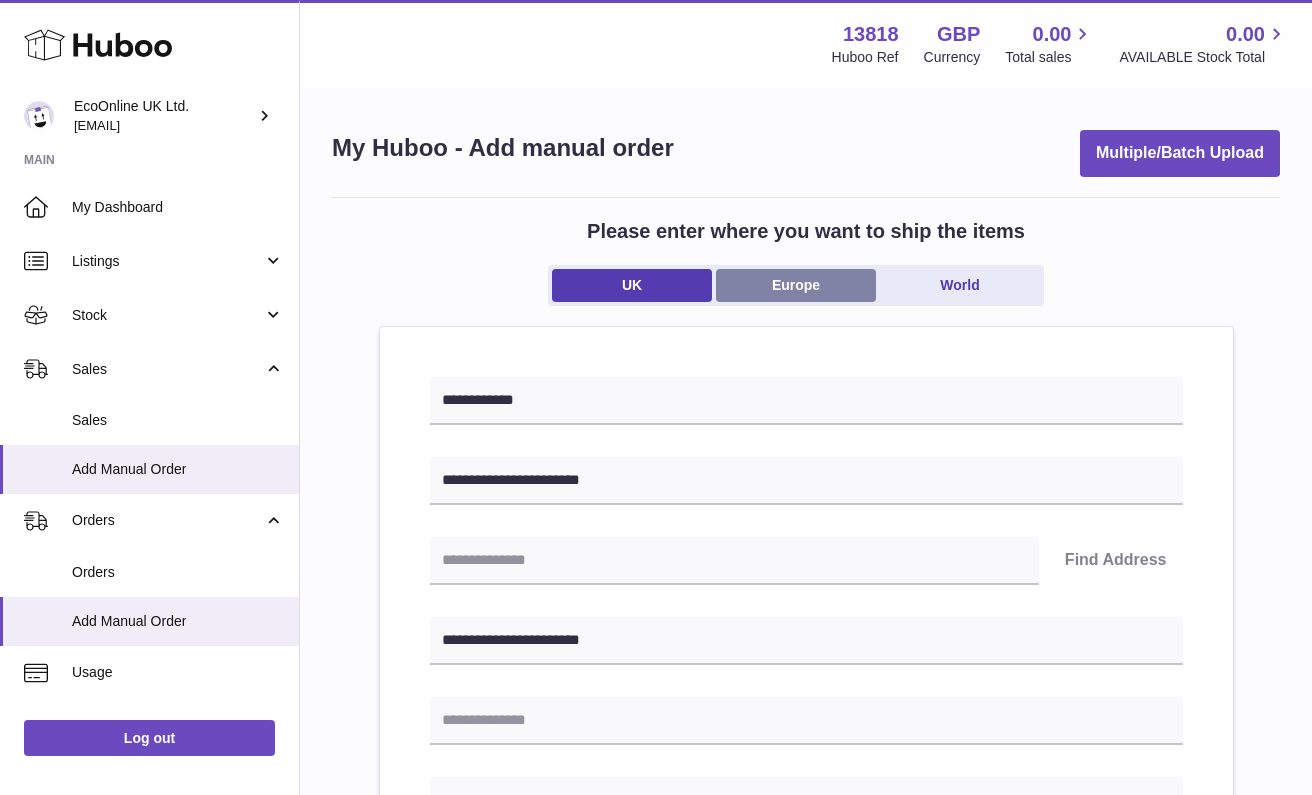 click on "Europe" at bounding box center [796, 285] 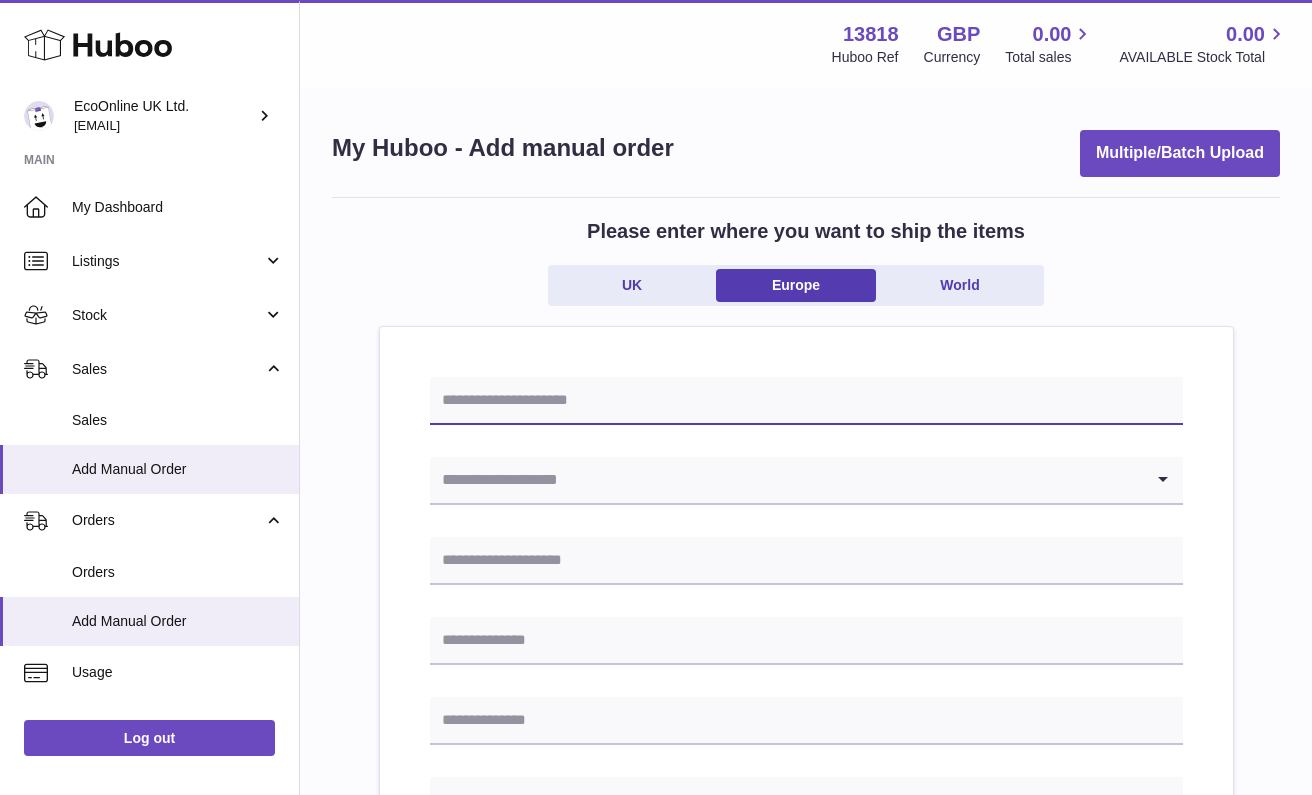 paste on "**********" 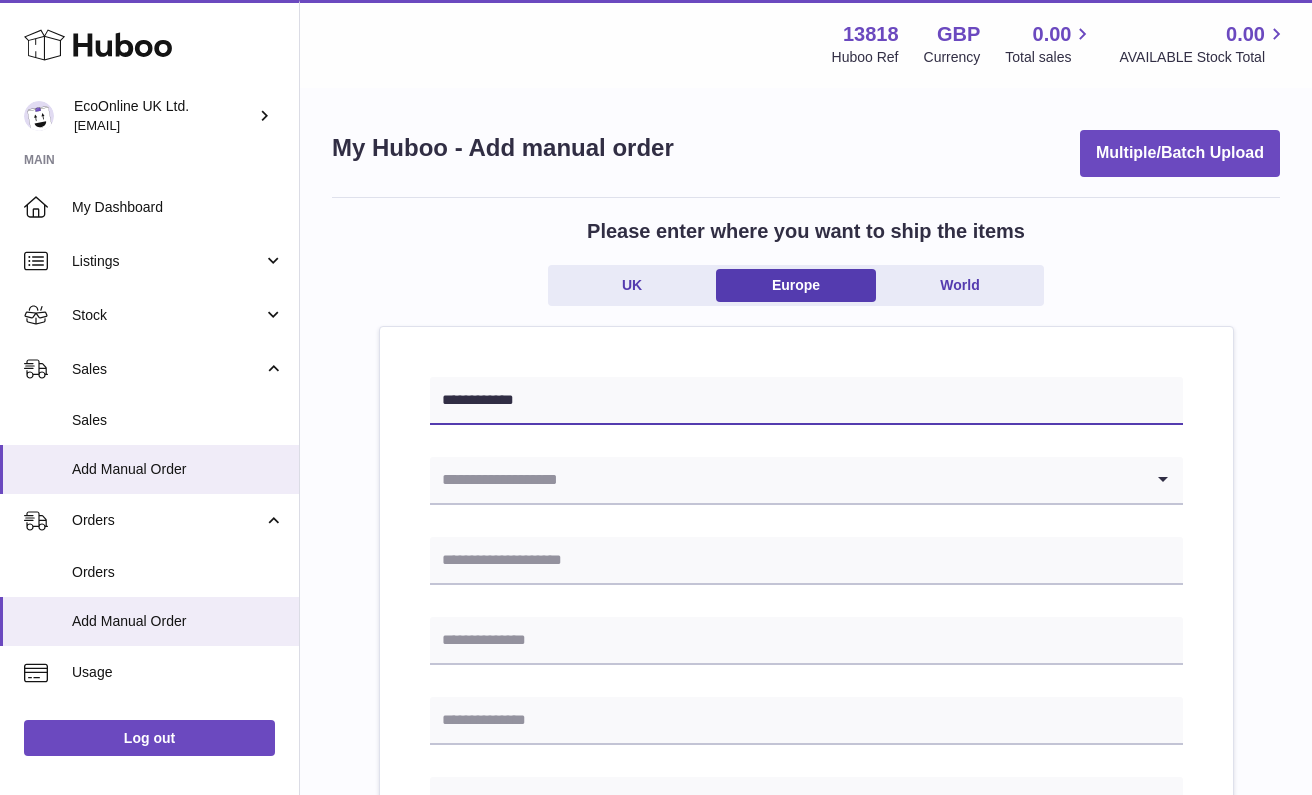 click on "**********" at bounding box center [806, 401] 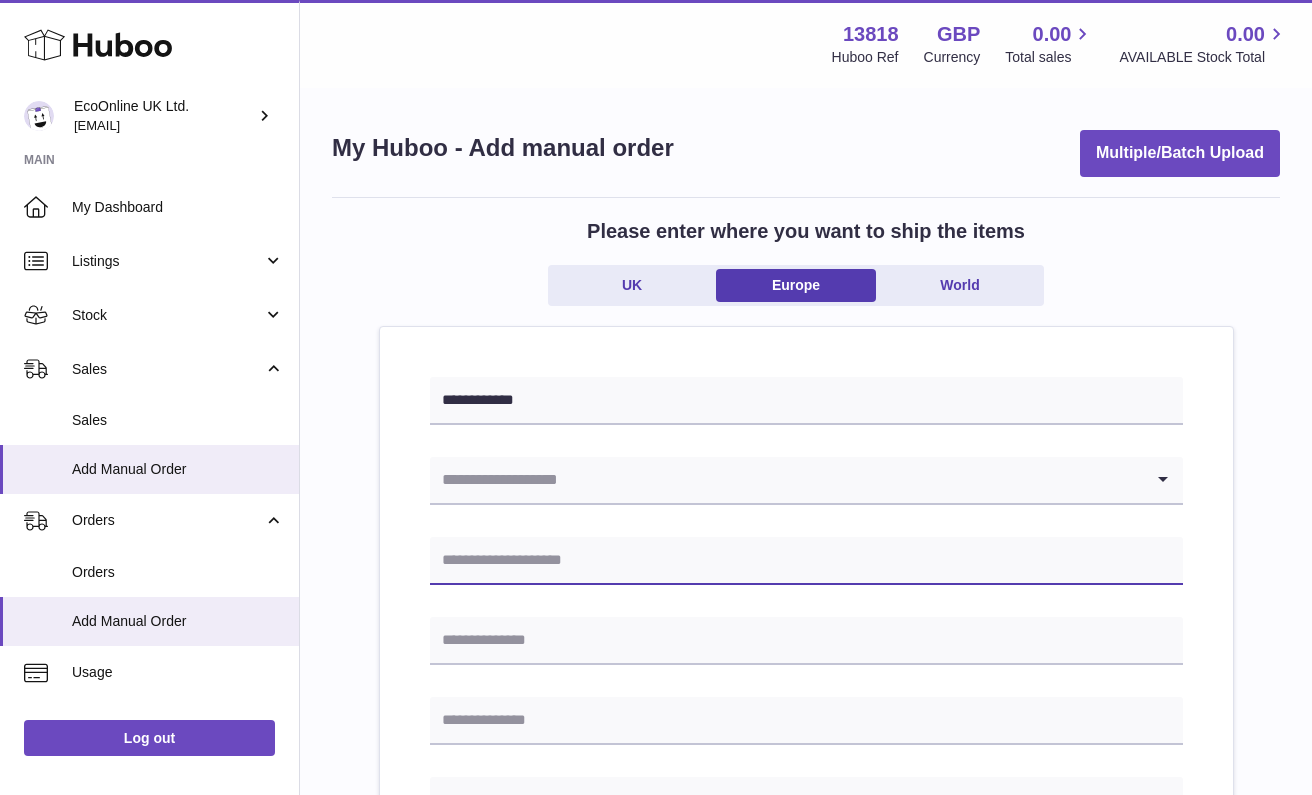 paste on "**********" 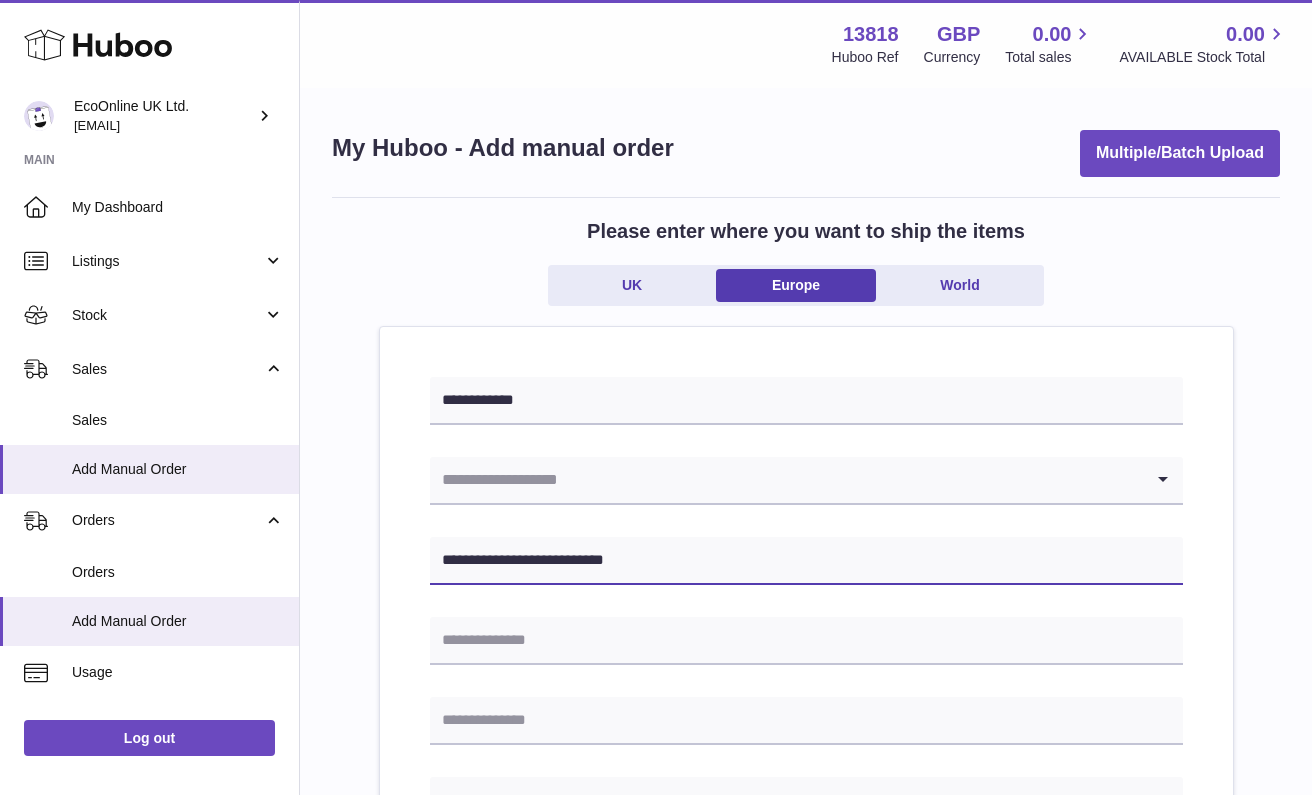 type on "**********" 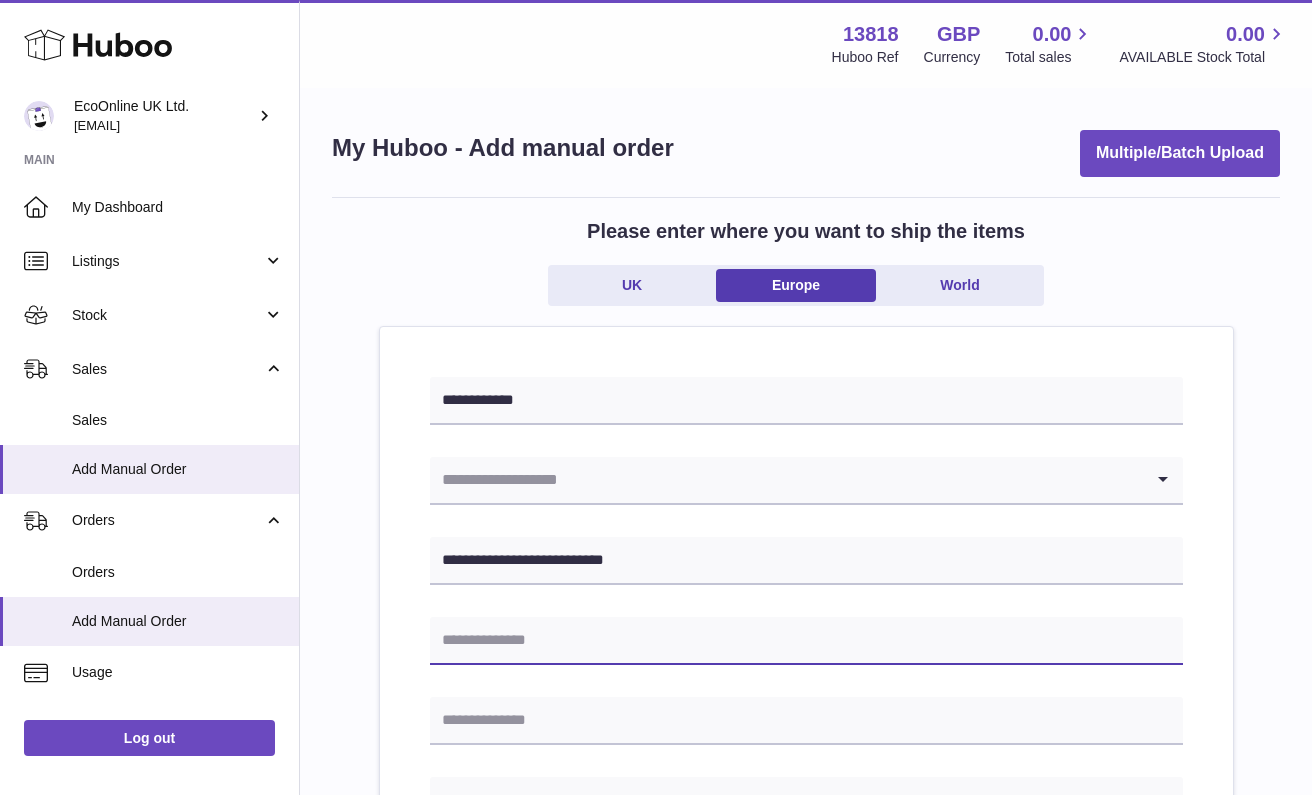paste on "**********" 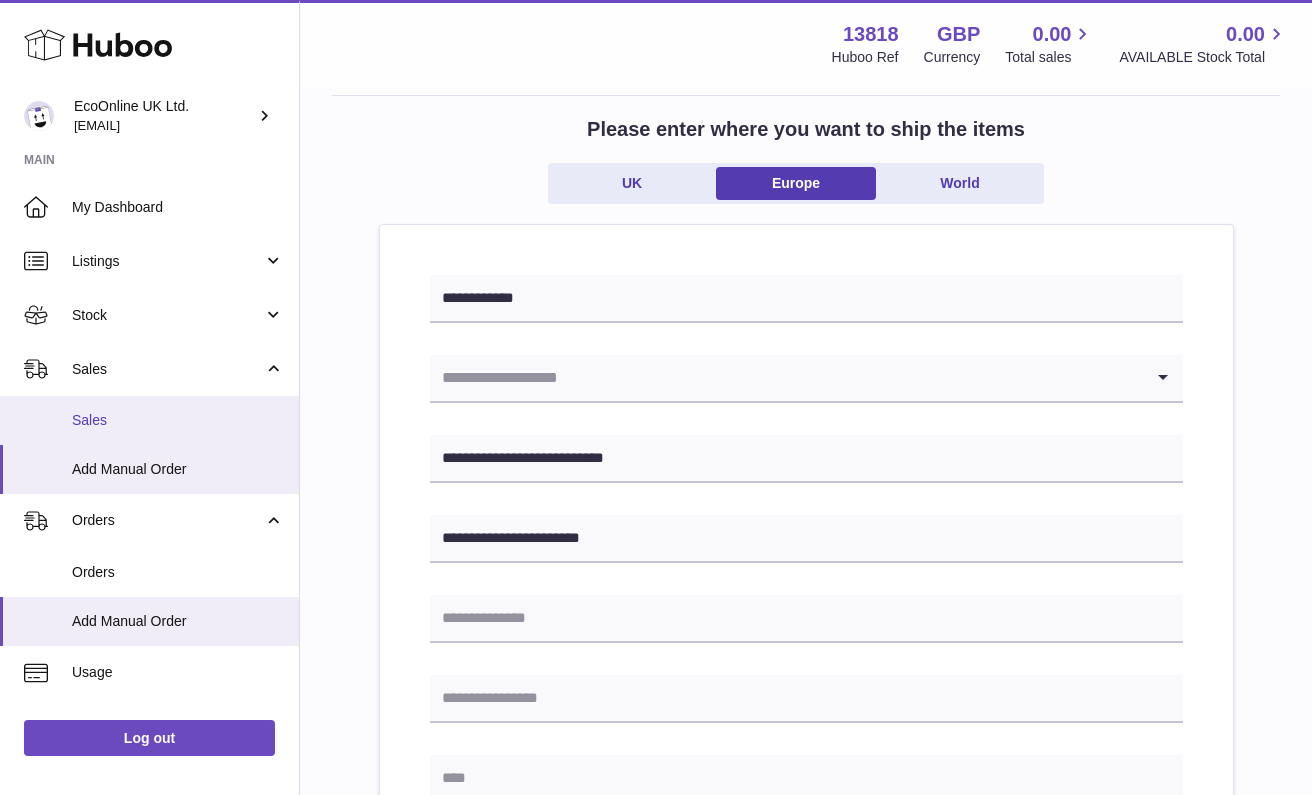 scroll, scrollTop: 101, scrollLeft: 0, axis: vertical 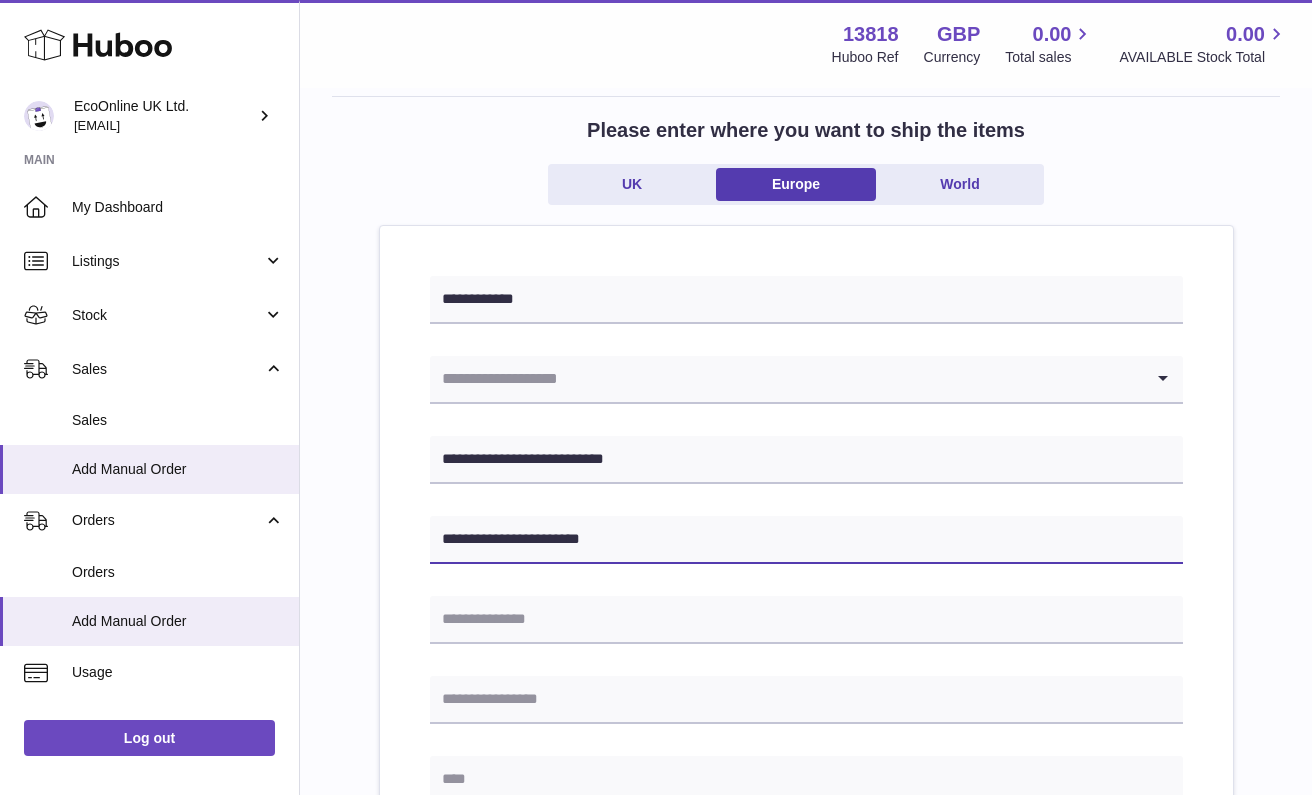 paste on "**********" 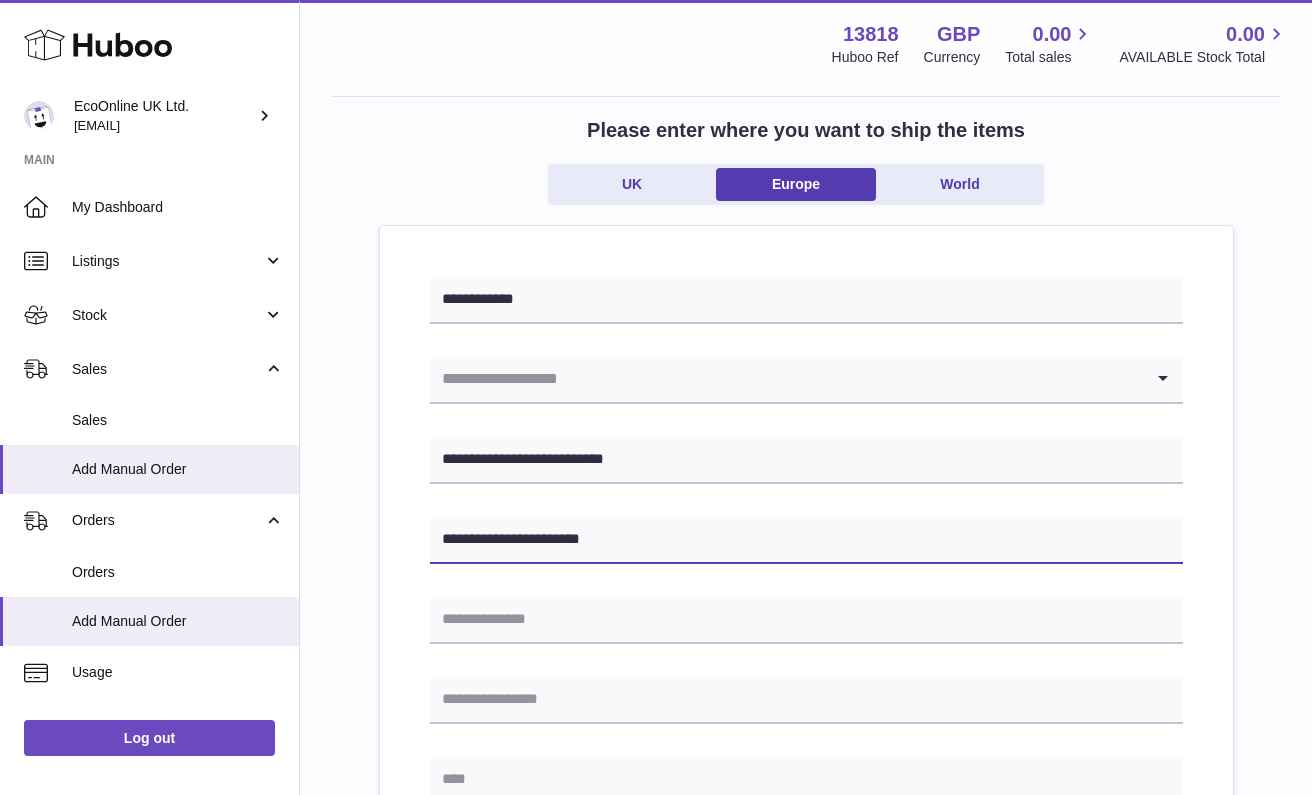 type on "**********" 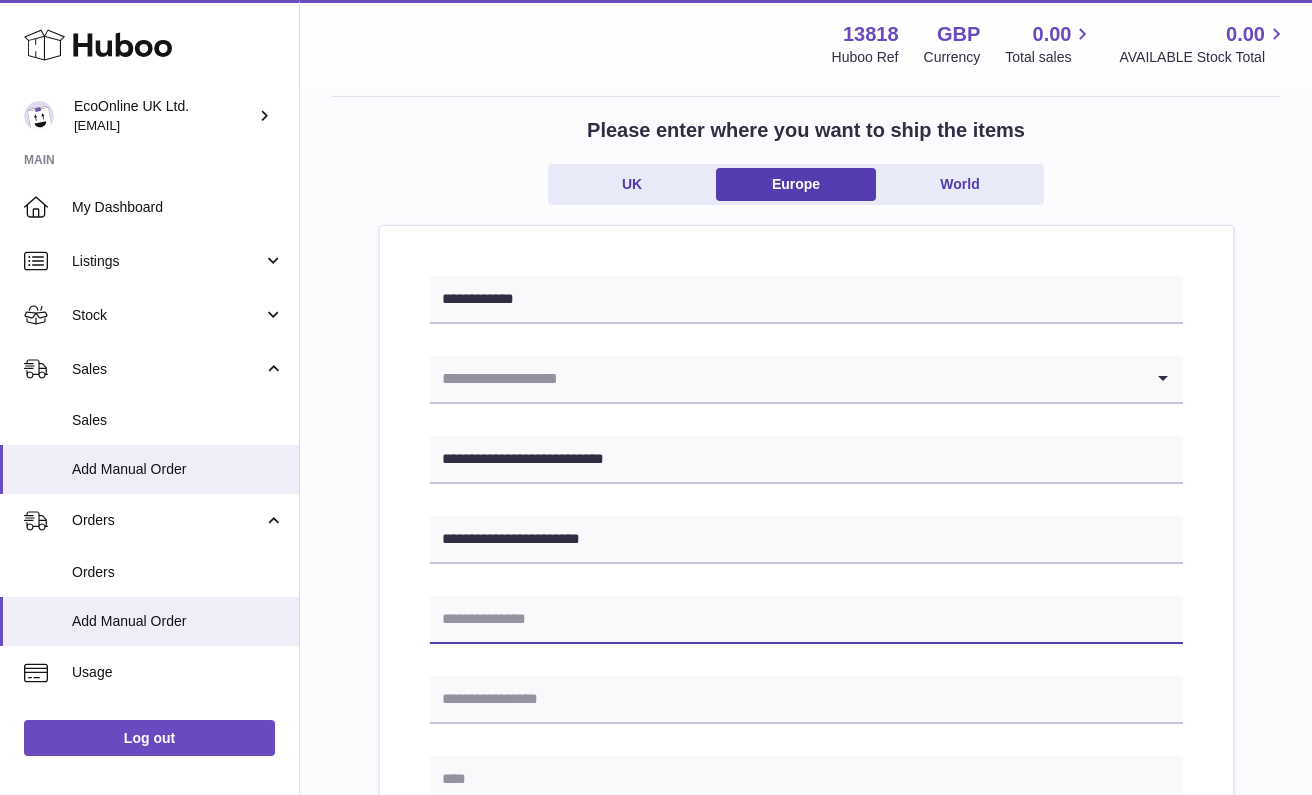 paste on "**********" 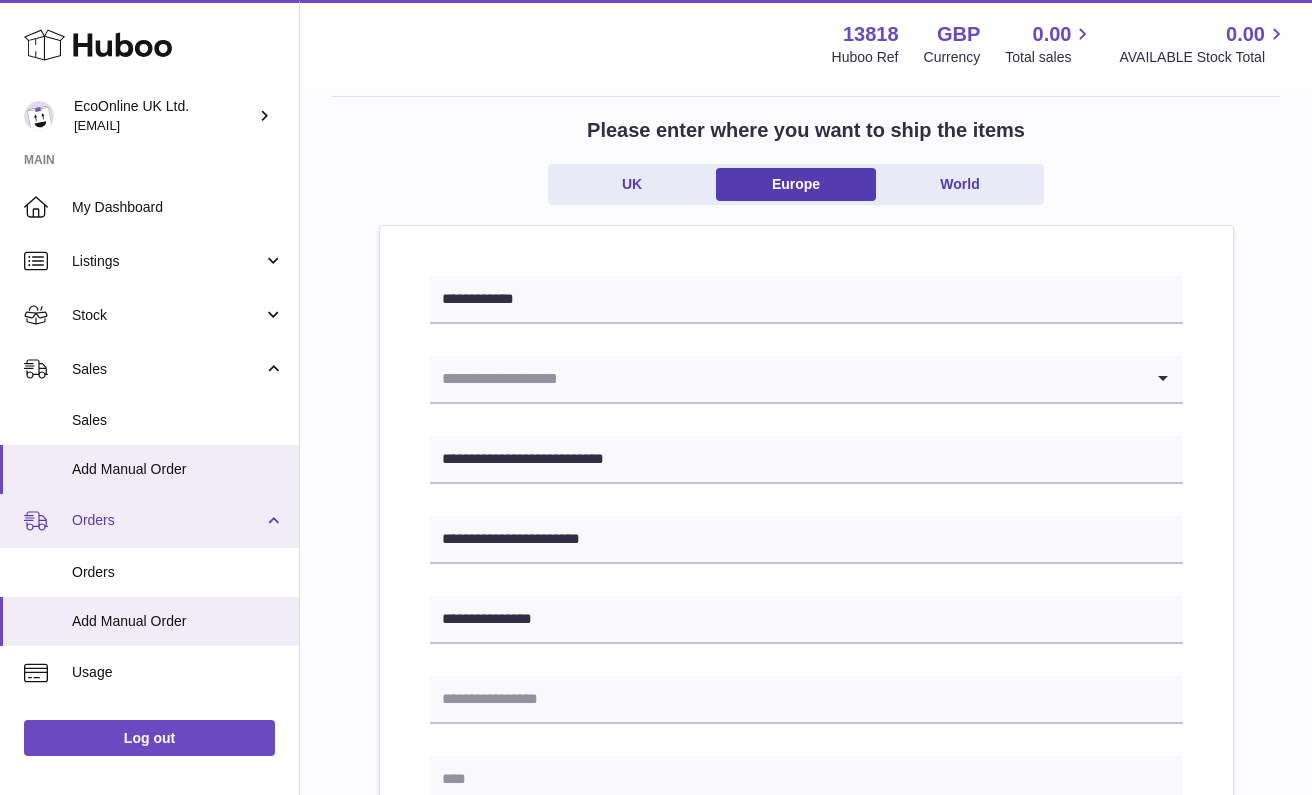 scroll, scrollTop: 102, scrollLeft: 0, axis: vertical 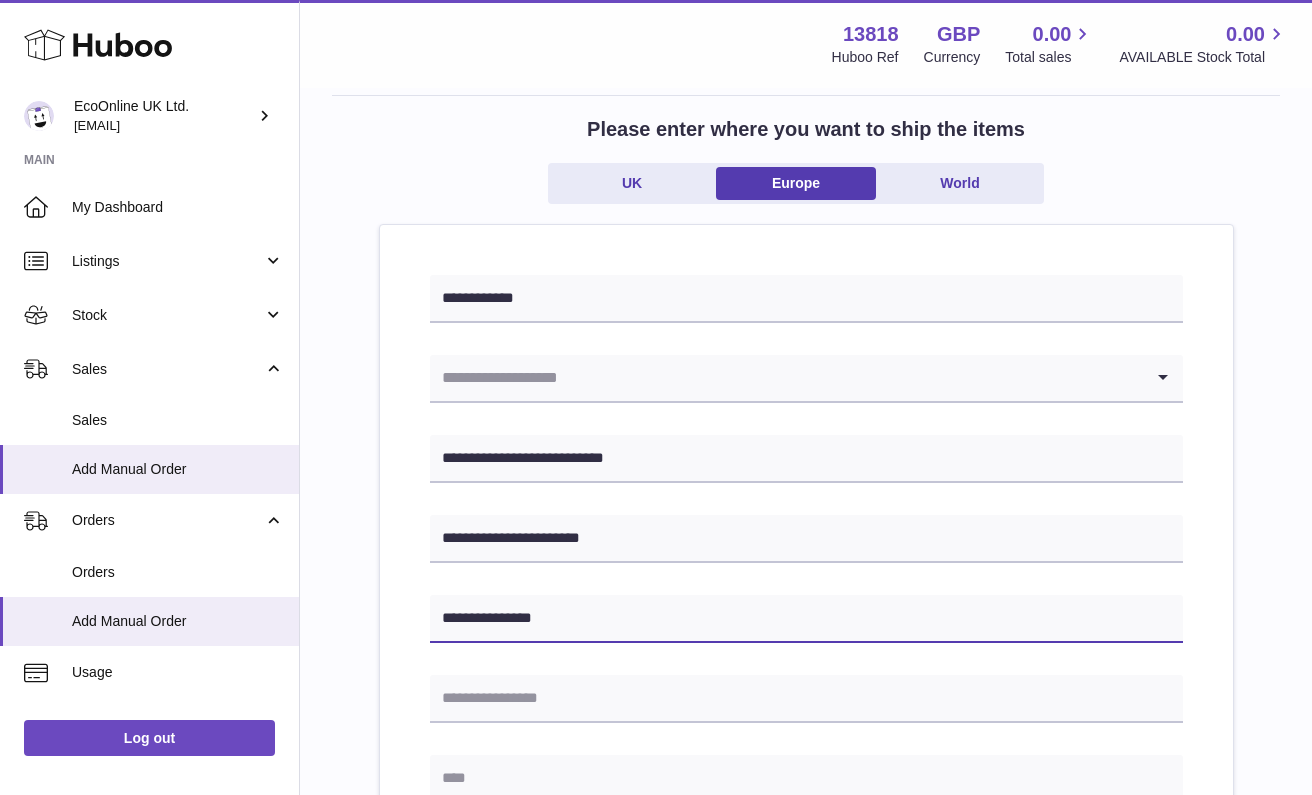 type on "**********" 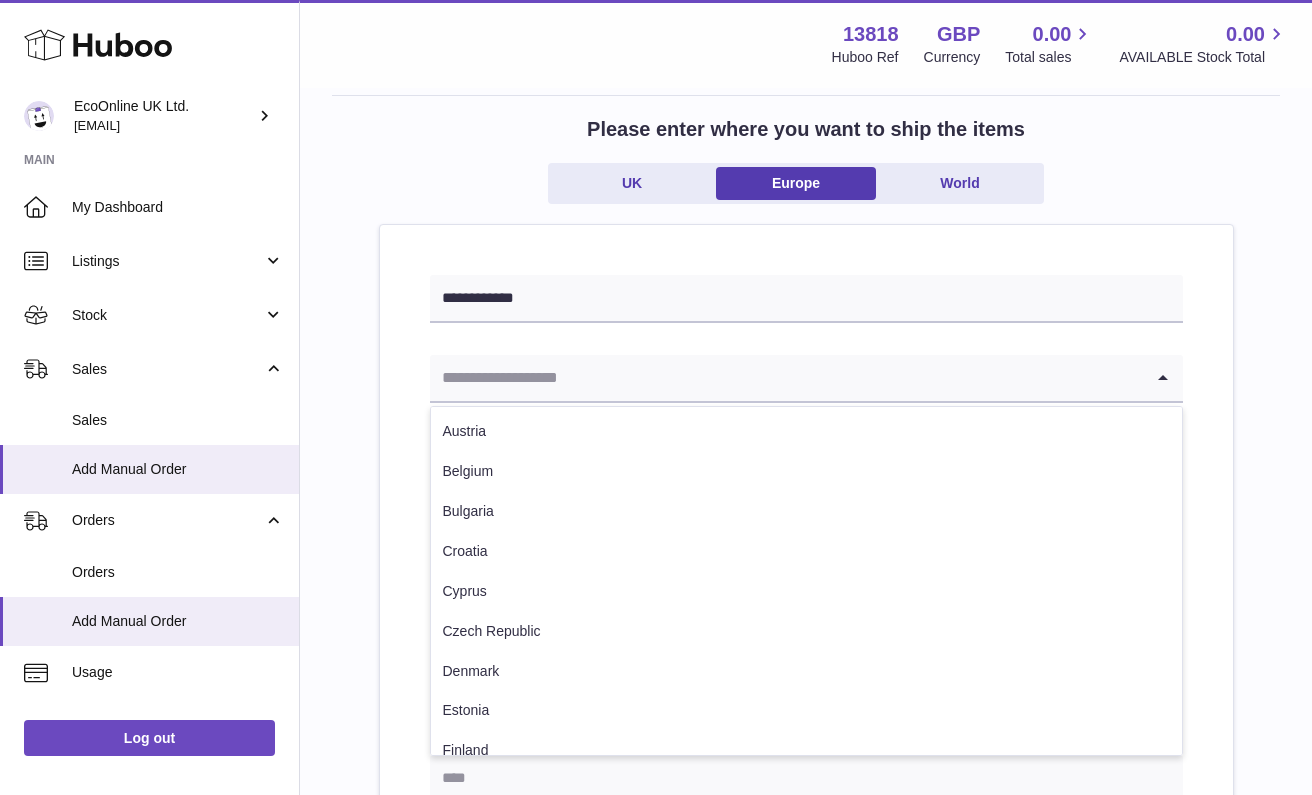 click at bounding box center [786, 378] 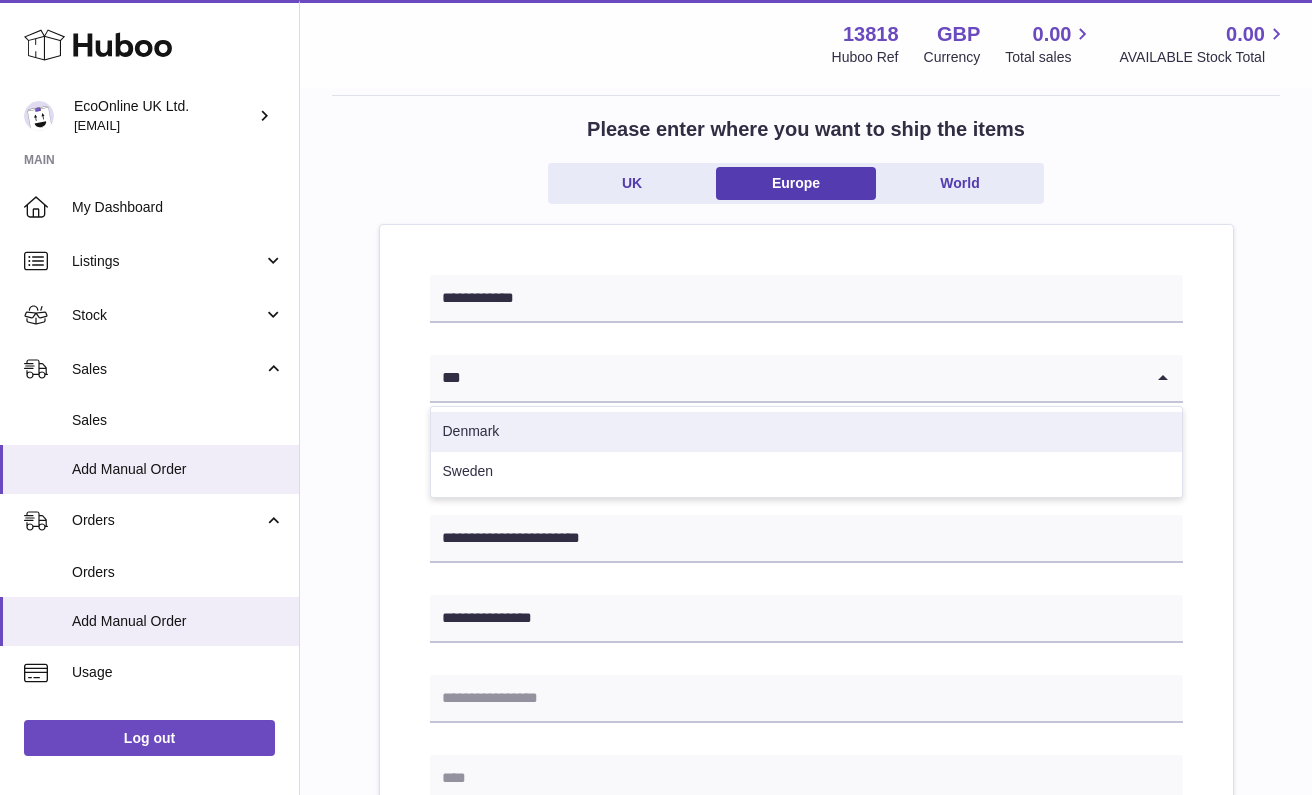 click on "Denmark" at bounding box center [806, 432] 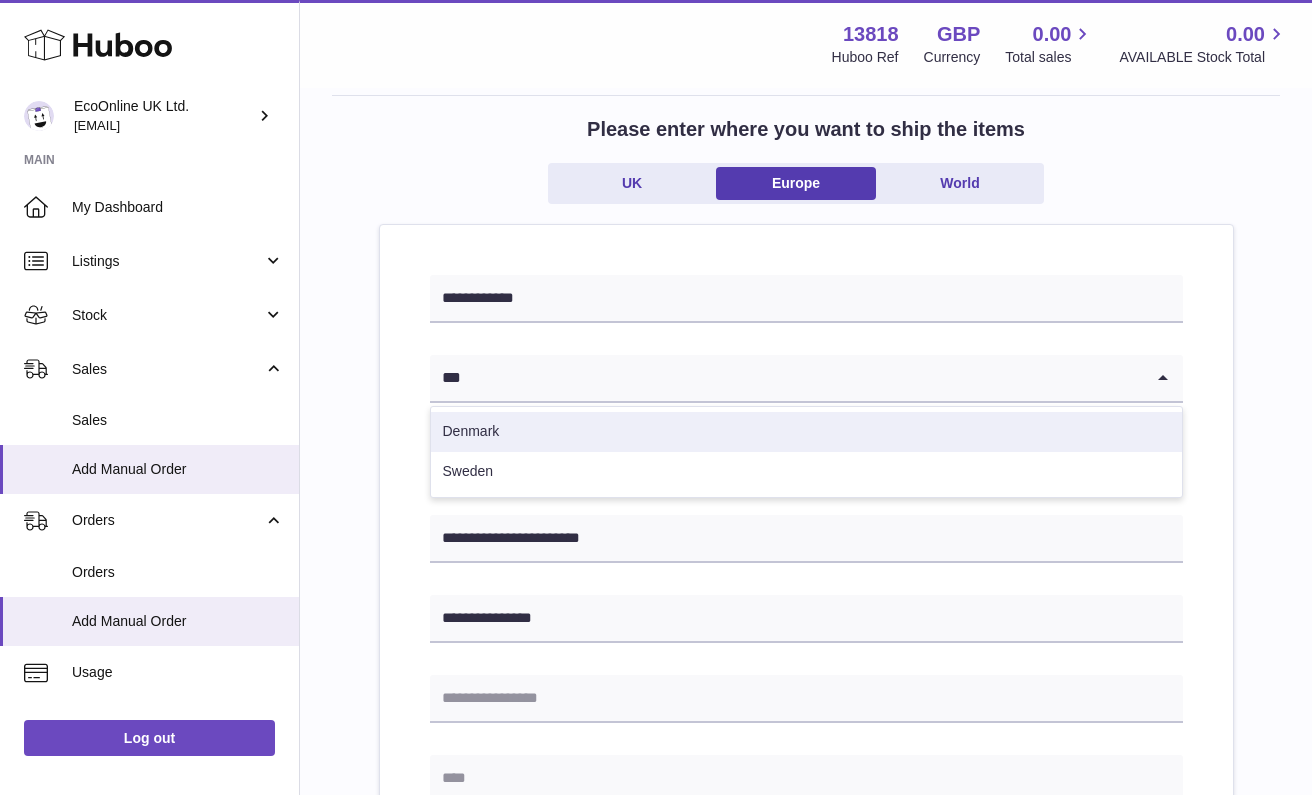 type 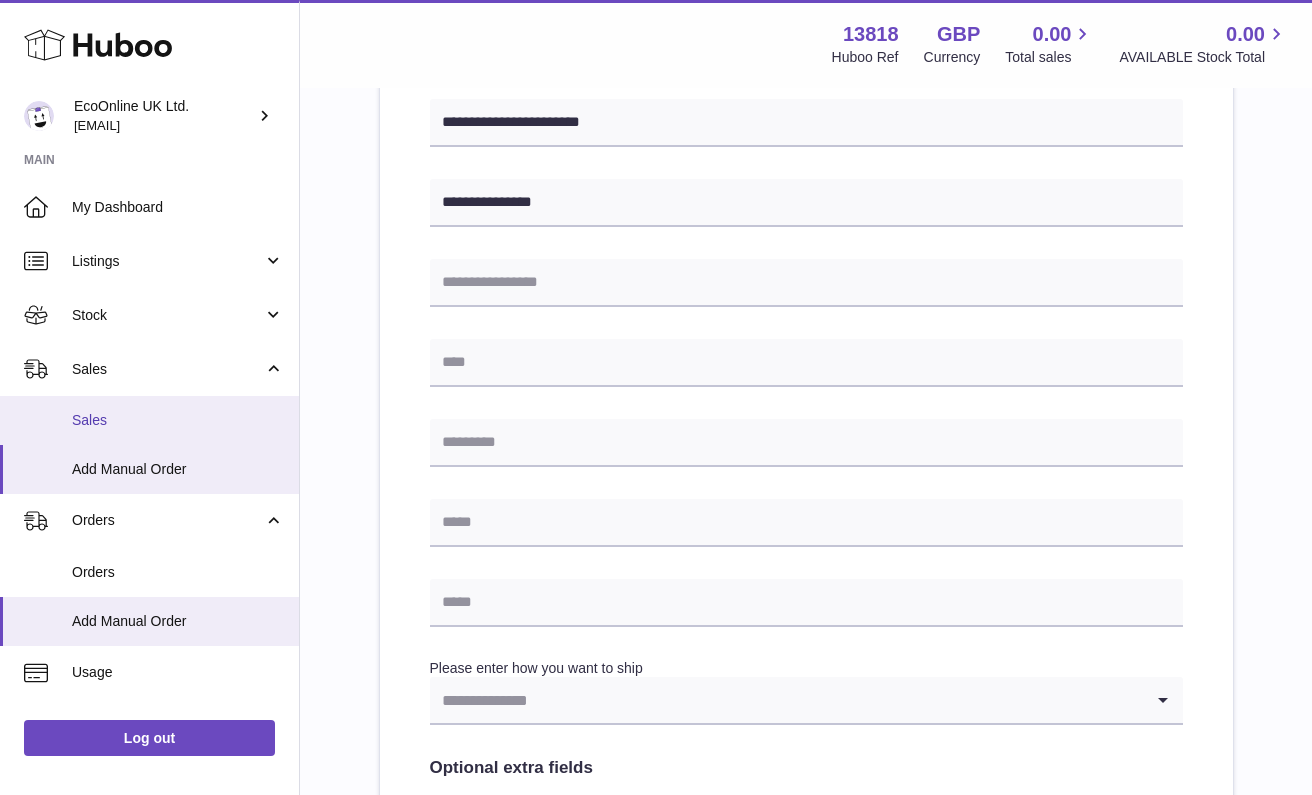 scroll, scrollTop: 518, scrollLeft: 0, axis: vertical 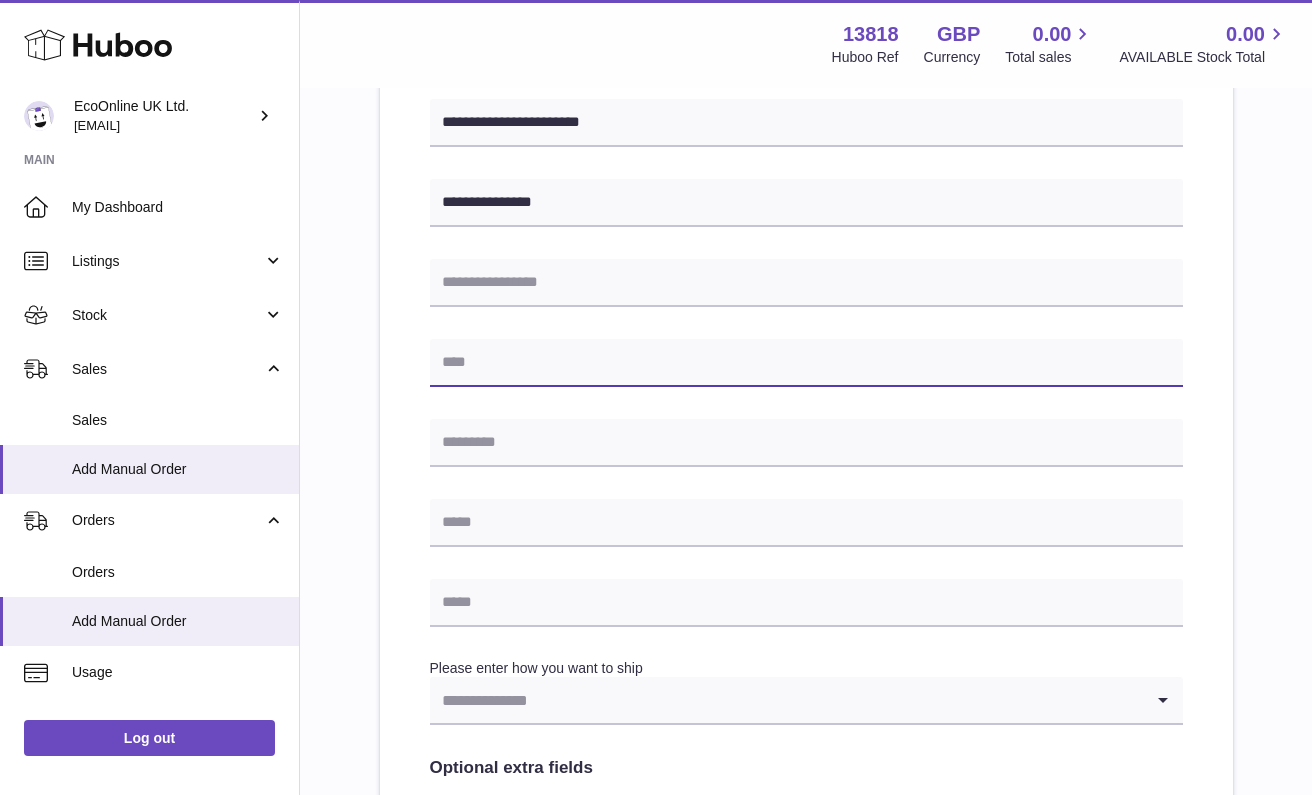 click at bounding box center [806, 363] 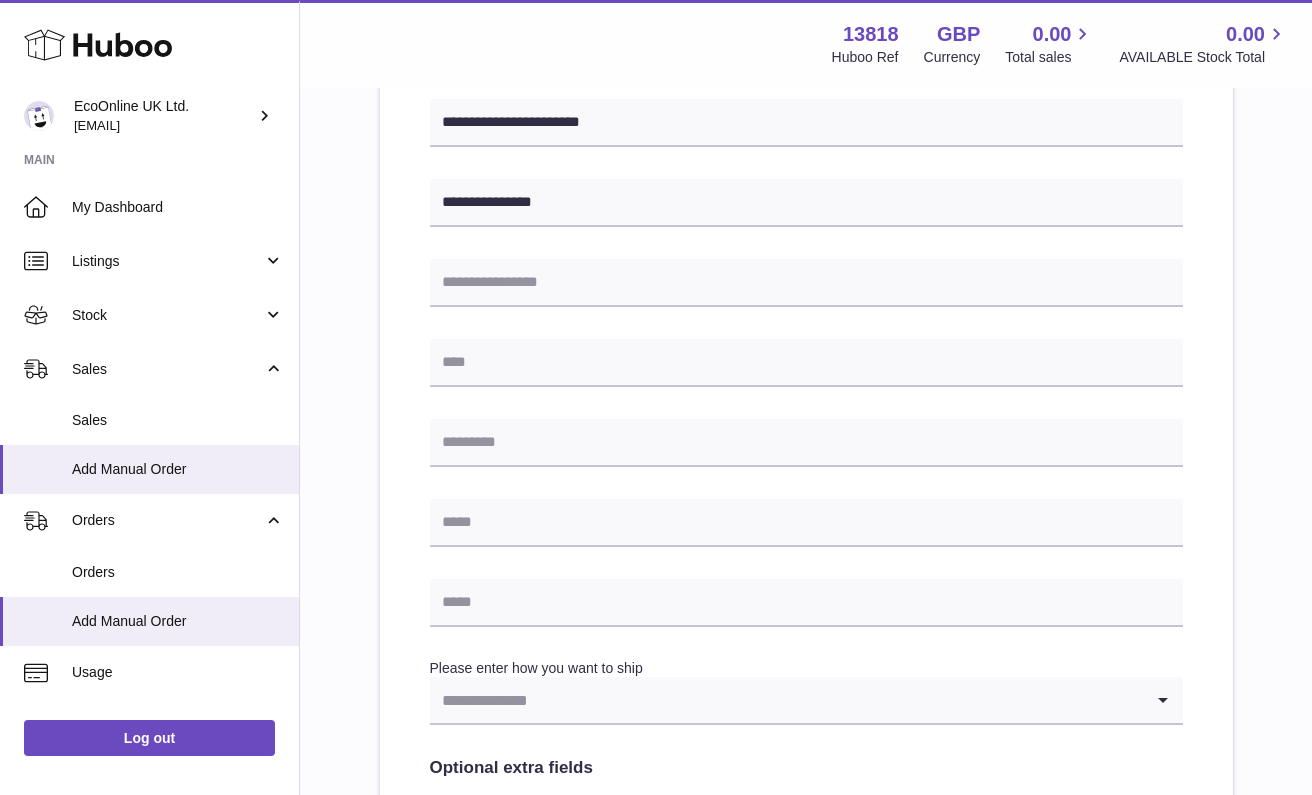 click on "**********" at bounding box center [806, 427] 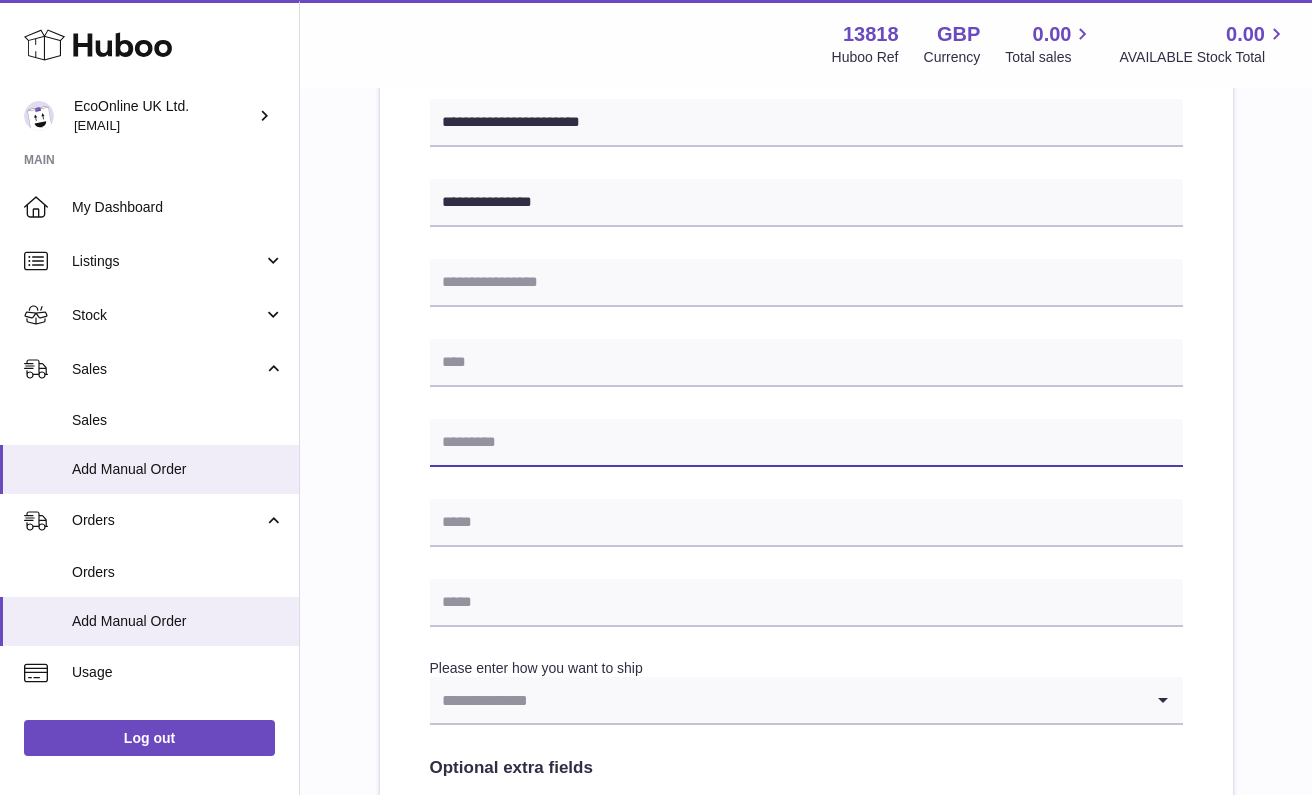 paste on "****" 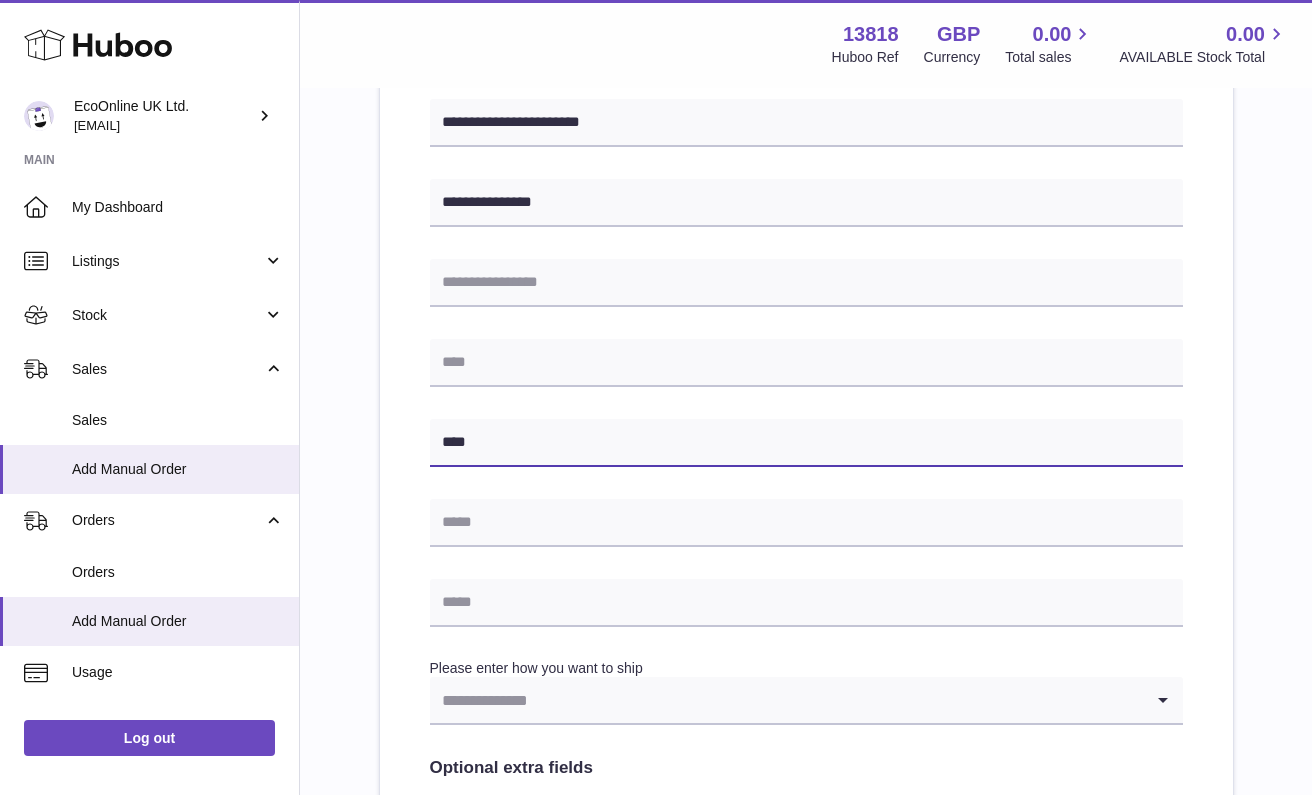 type on "****" 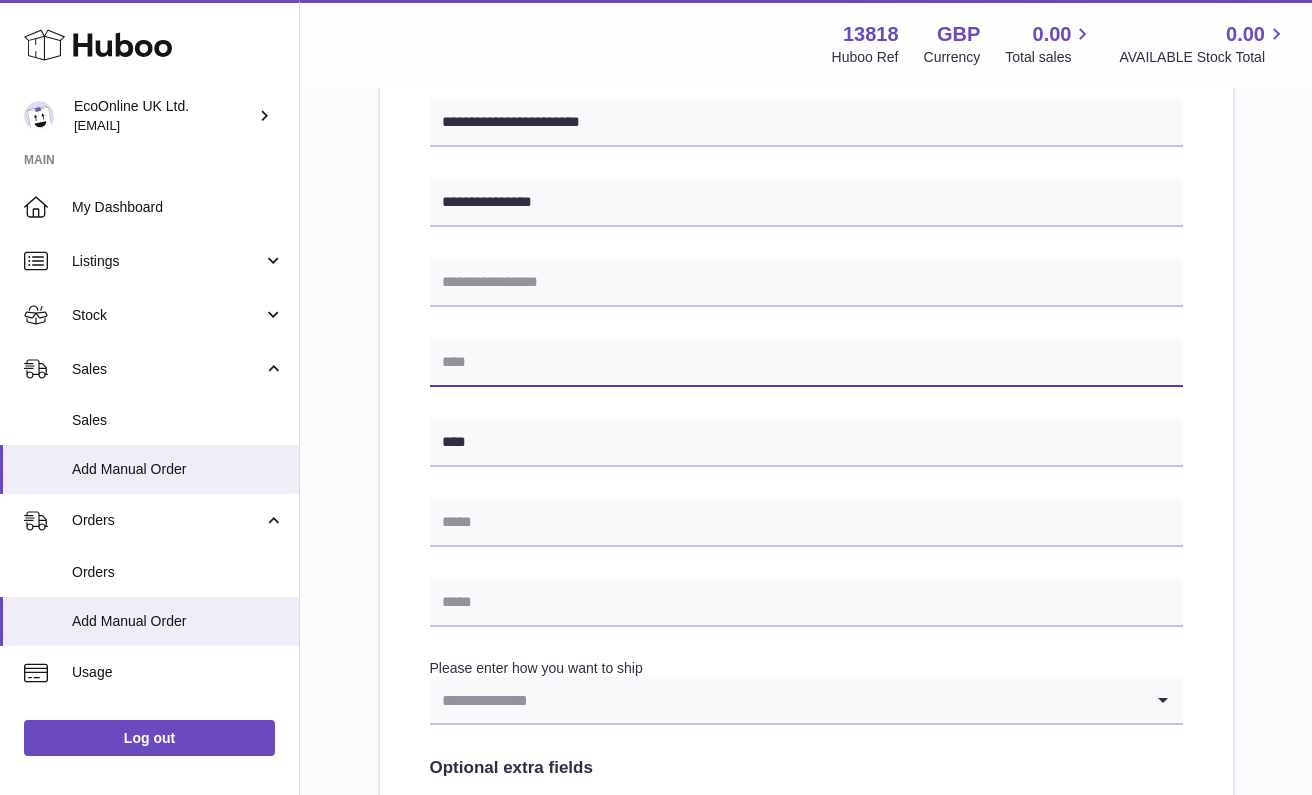 click at bounding box center [806, 363] 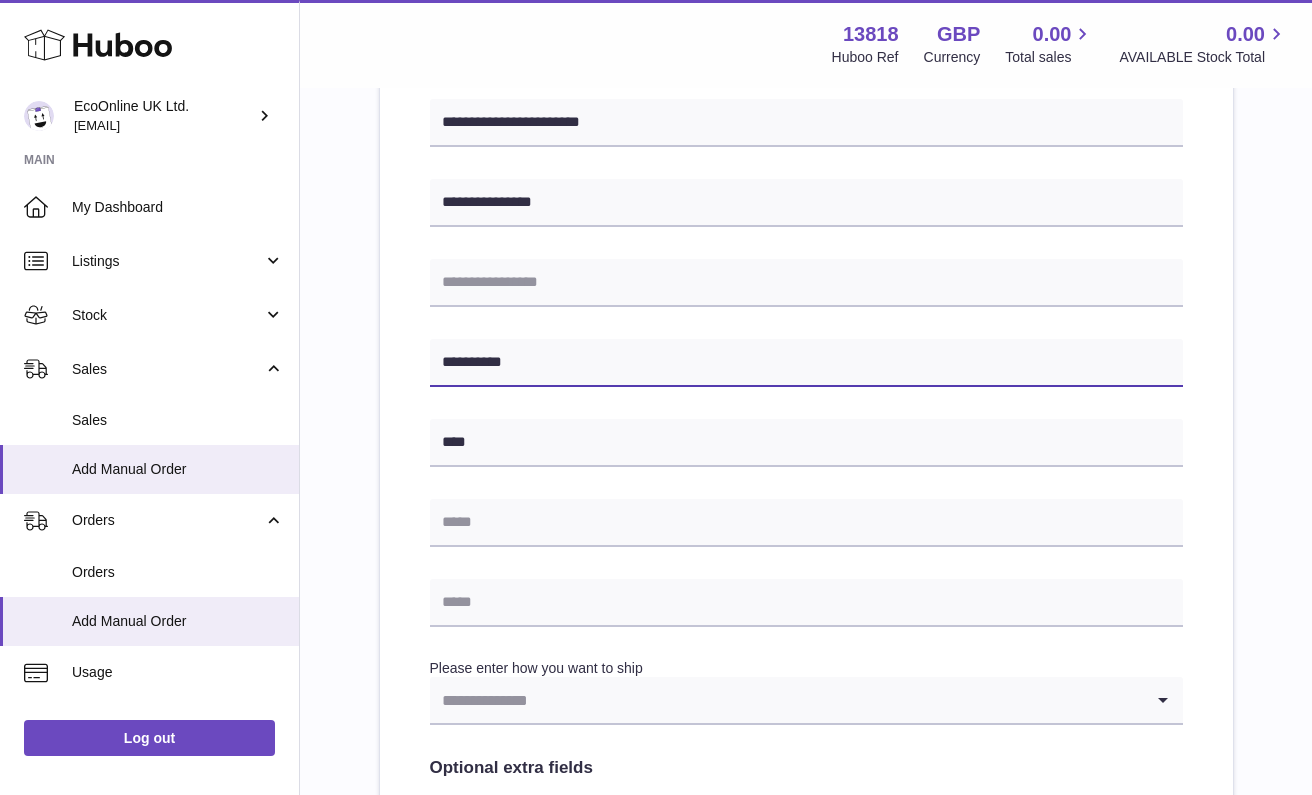 type on "**********" 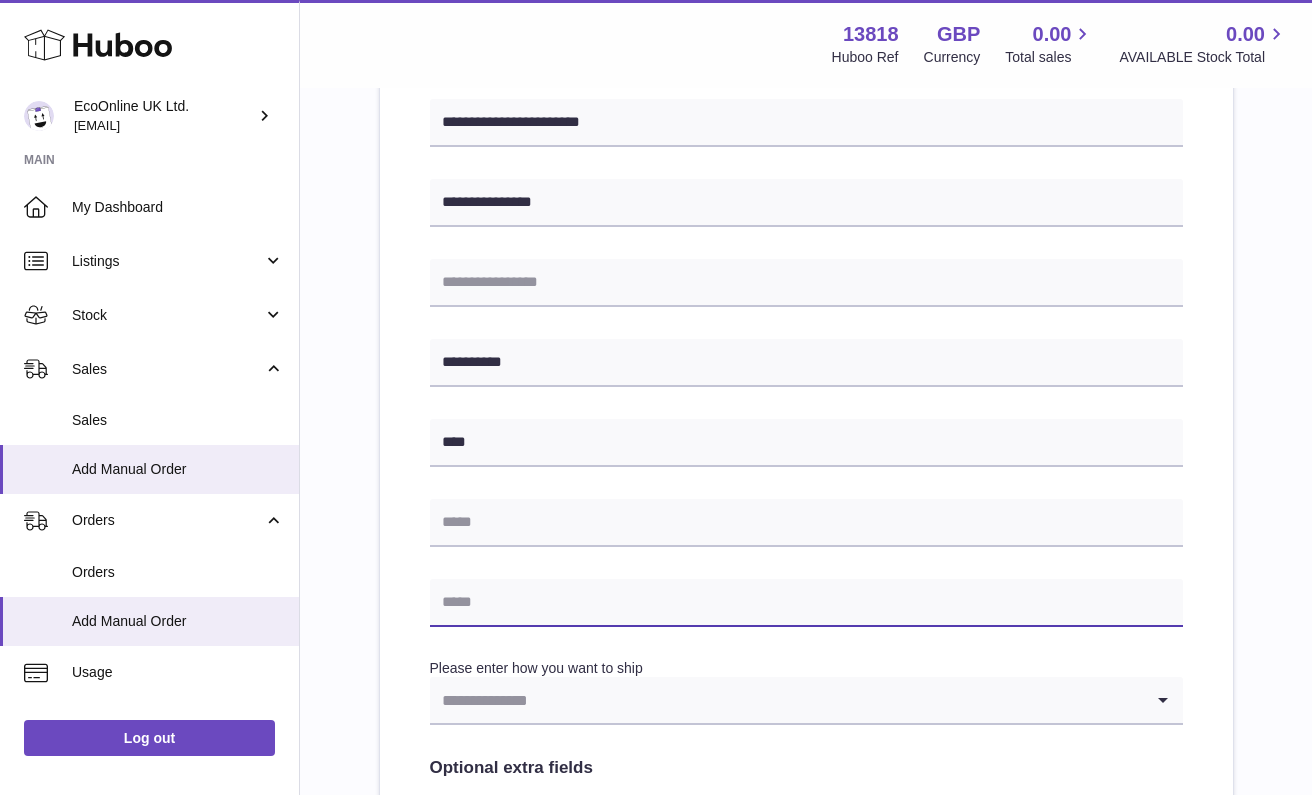 paste on "**********" 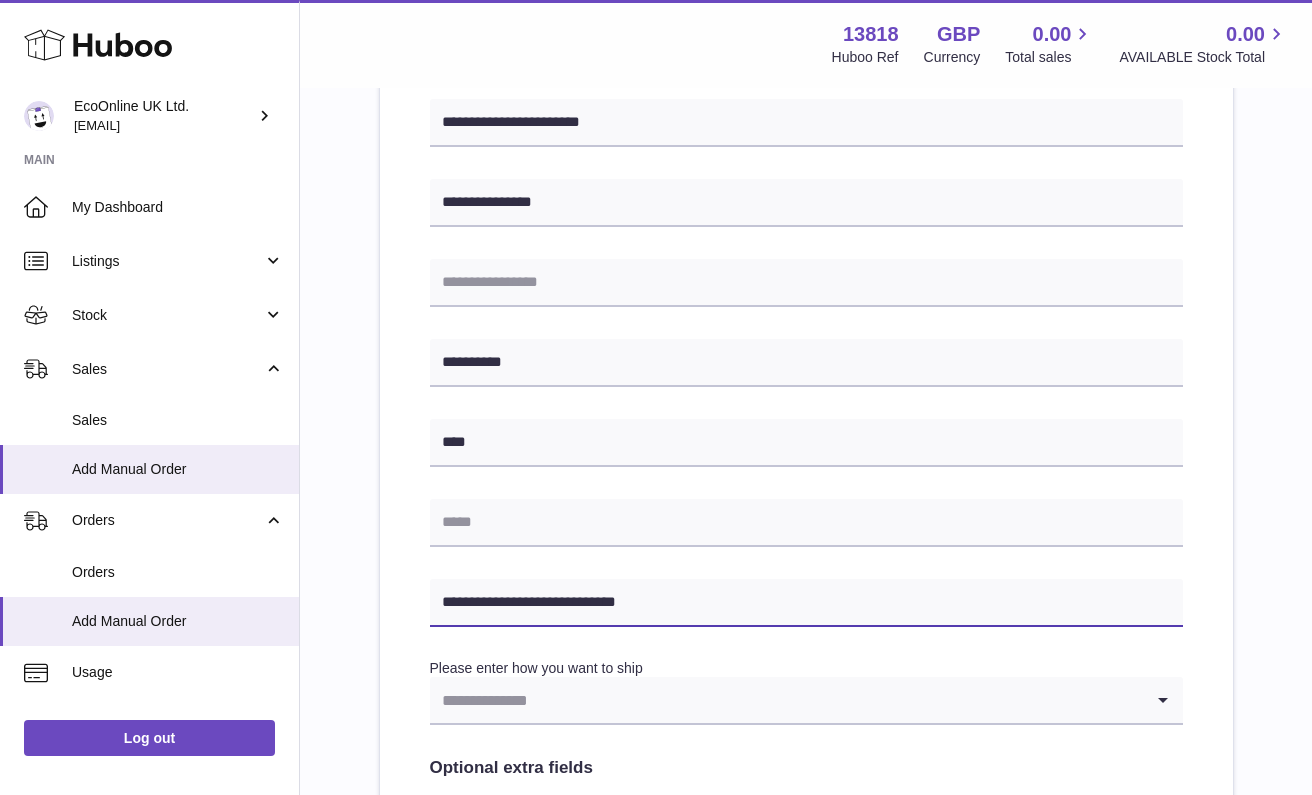 type on "**********" 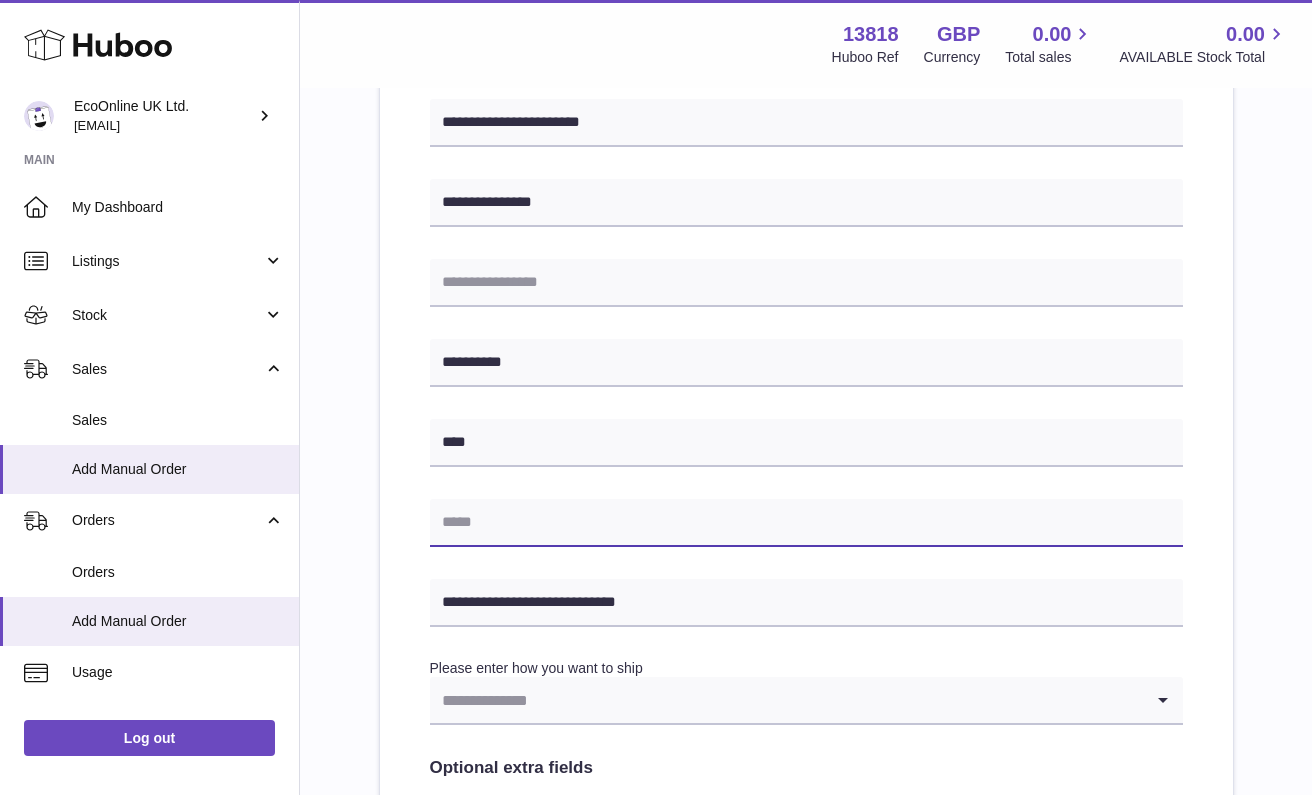 paste on "**********" 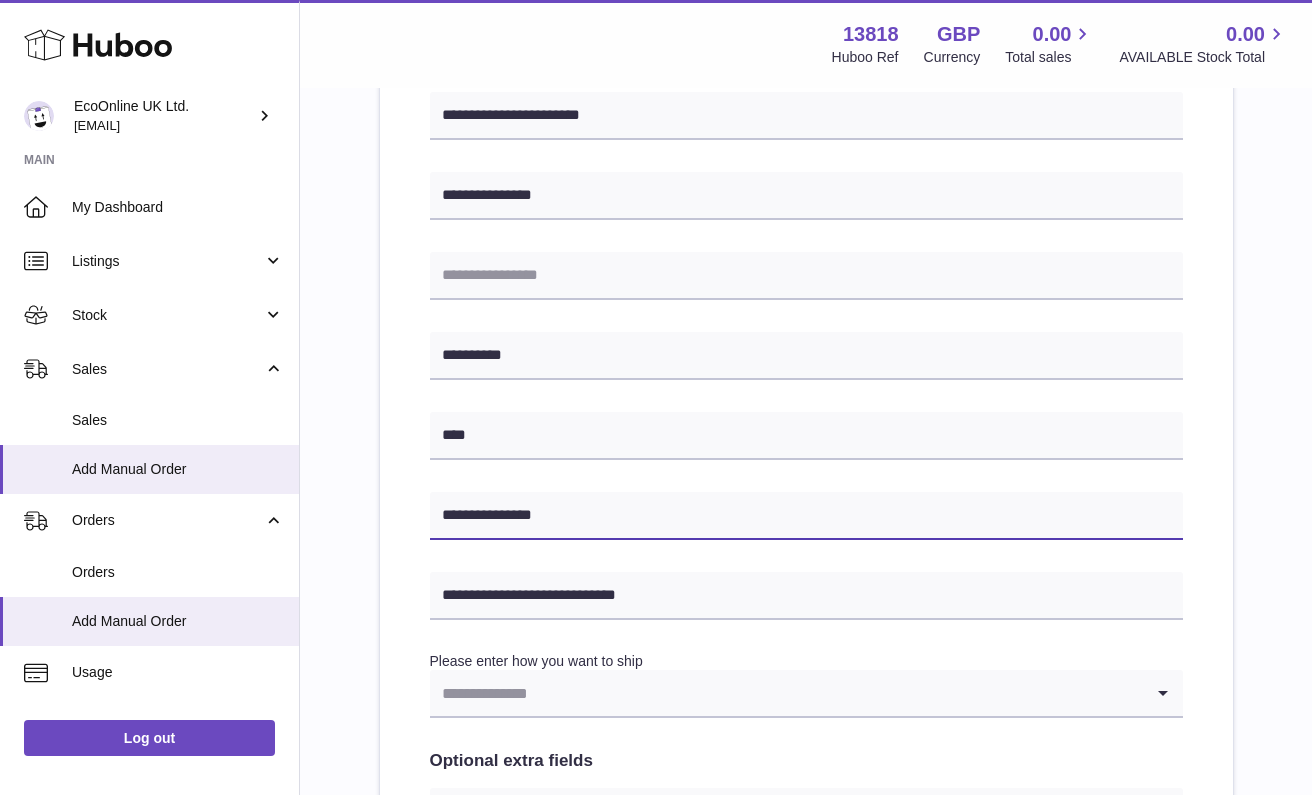 scroll, scrollTop: 991, scrollLeft: 0, axis: vertical 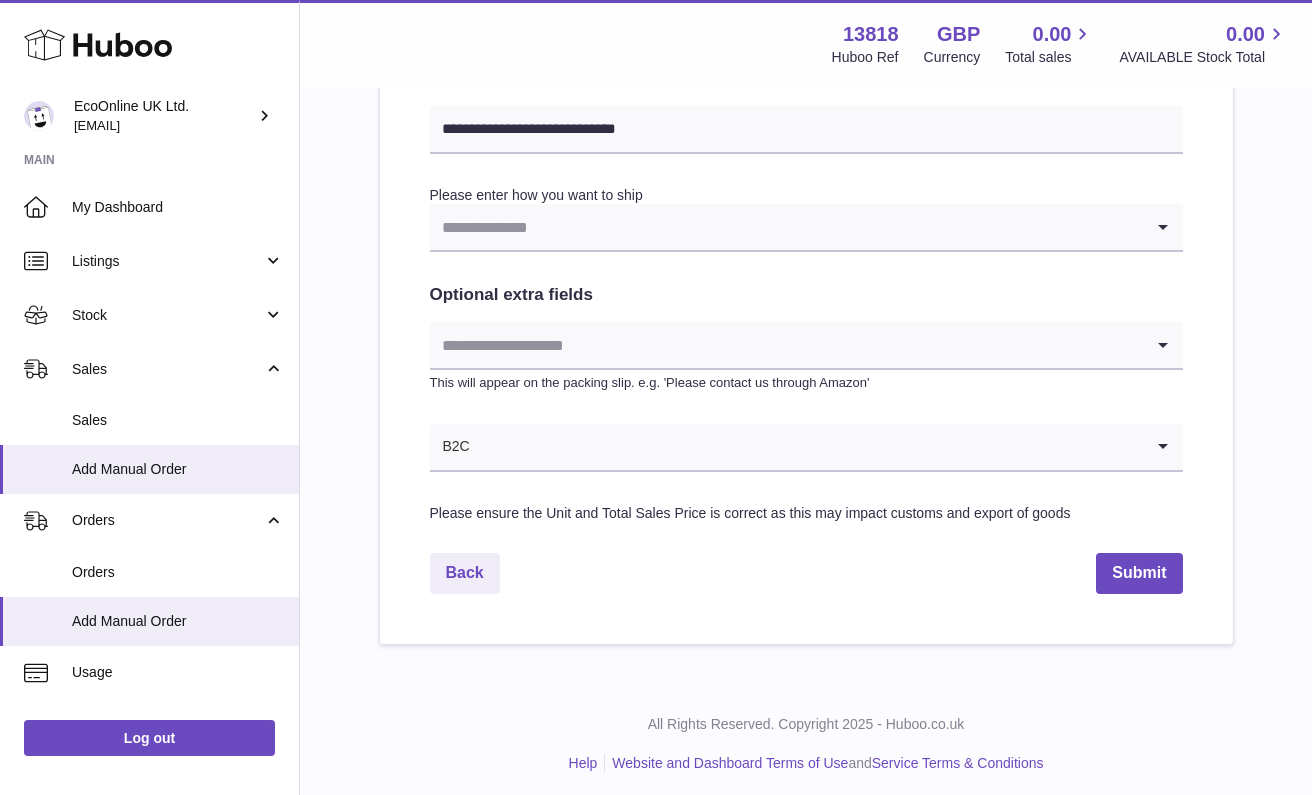 type on "**********" 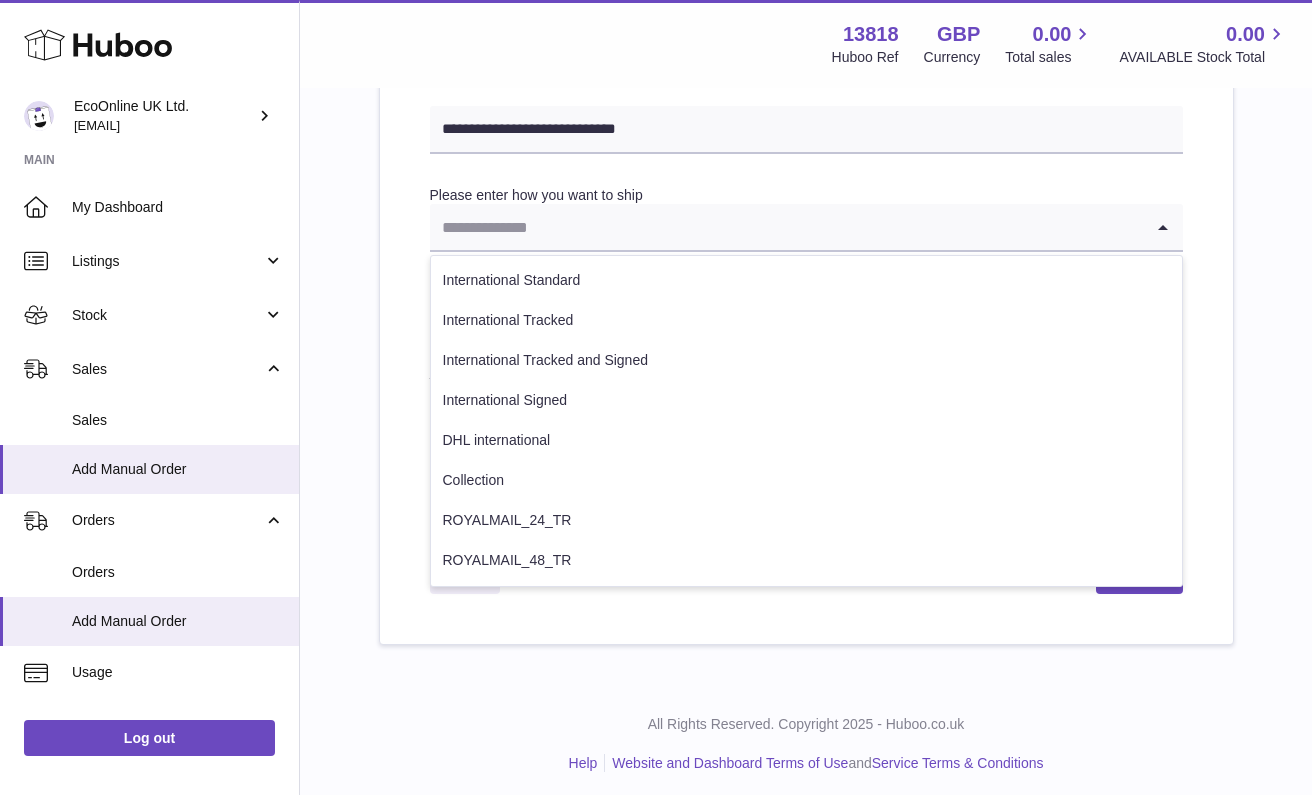 click at bounding box center [786, 227] 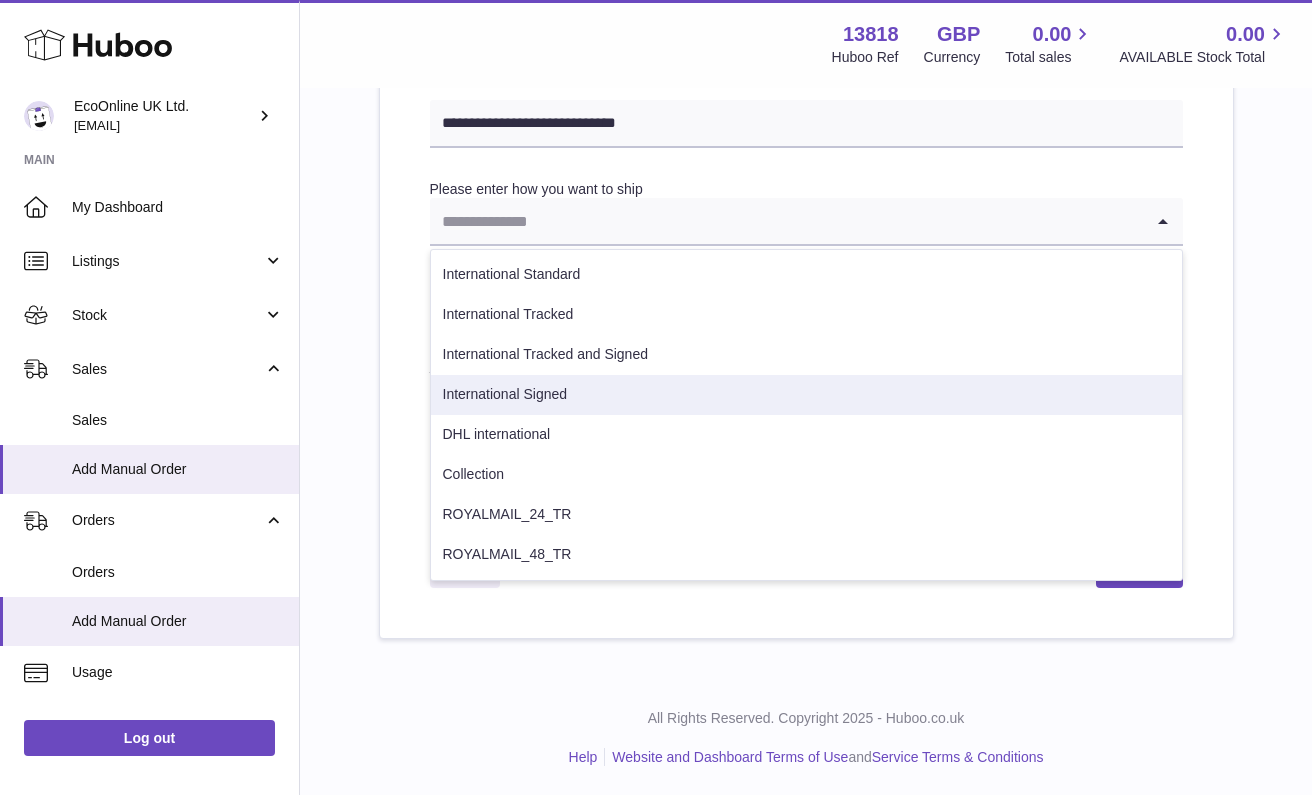 scroll, scrollTop: 977, scrollLeft: 0, axis: vertical 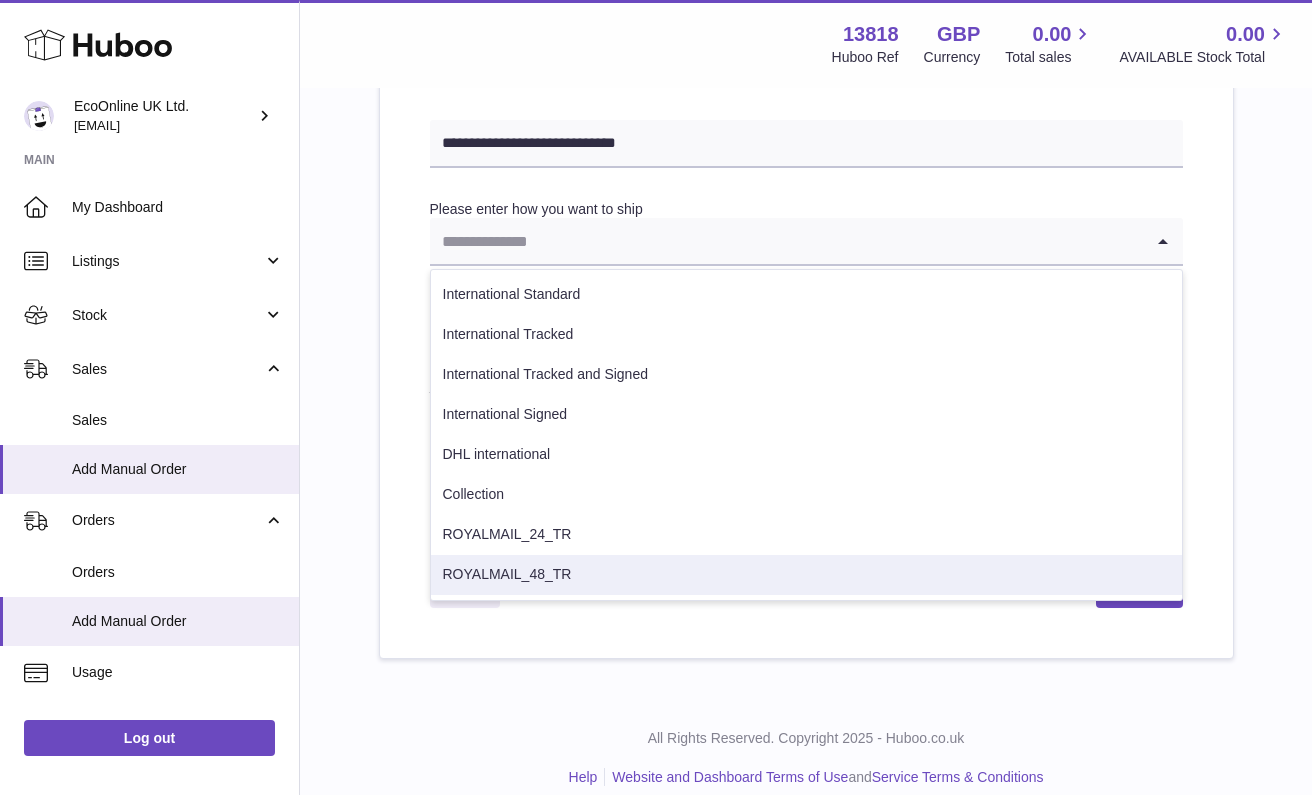 click on "ROYALMAIL_48_TR" at bounding box center (806, 575) 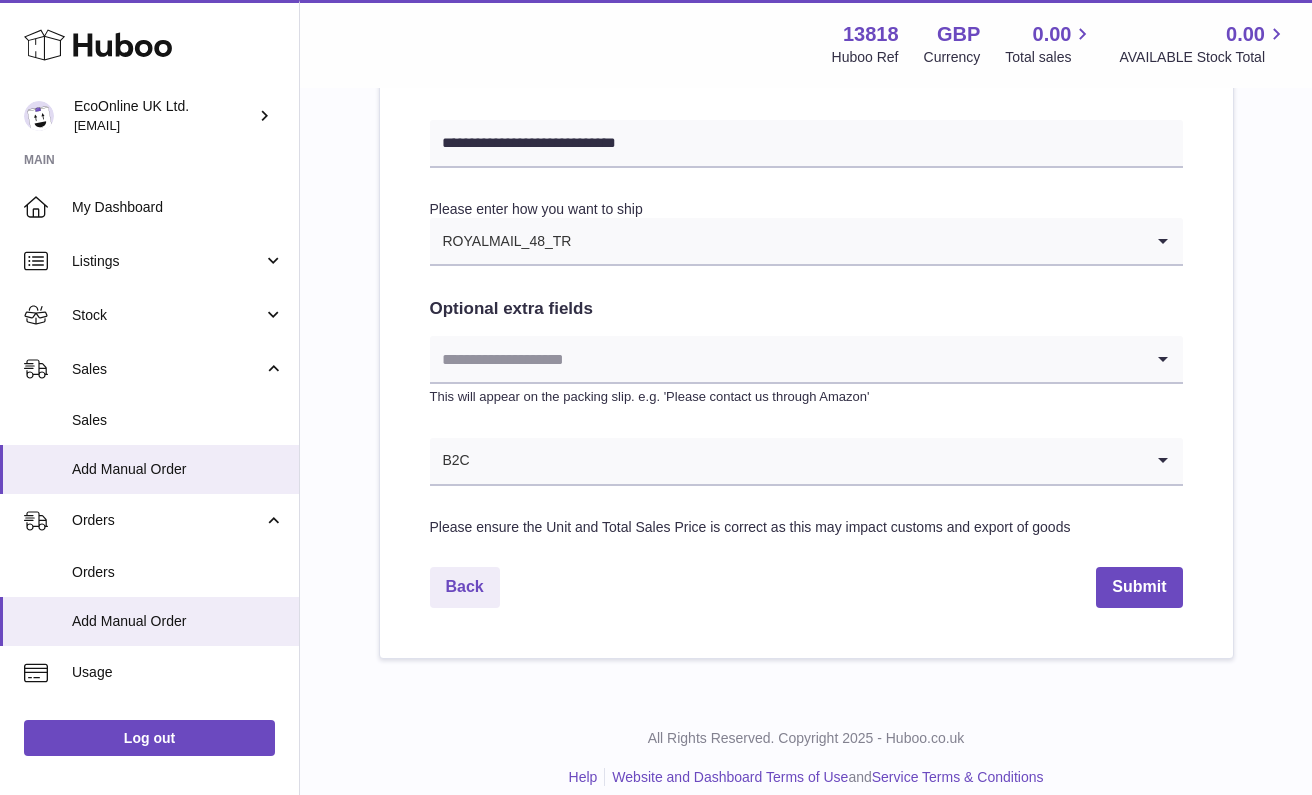 click on "**********" at bounding box center [806, 4] 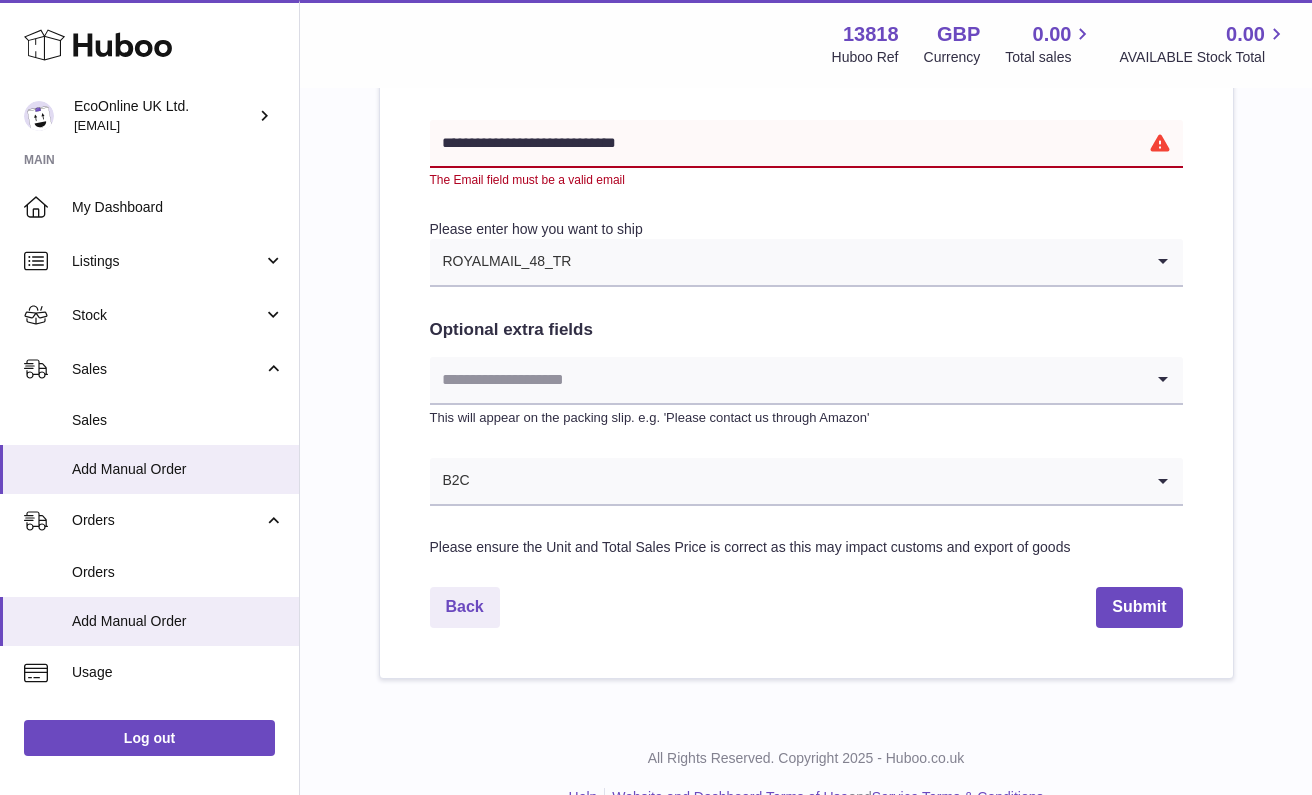 click on "**********" at bounding box center [806, 144] 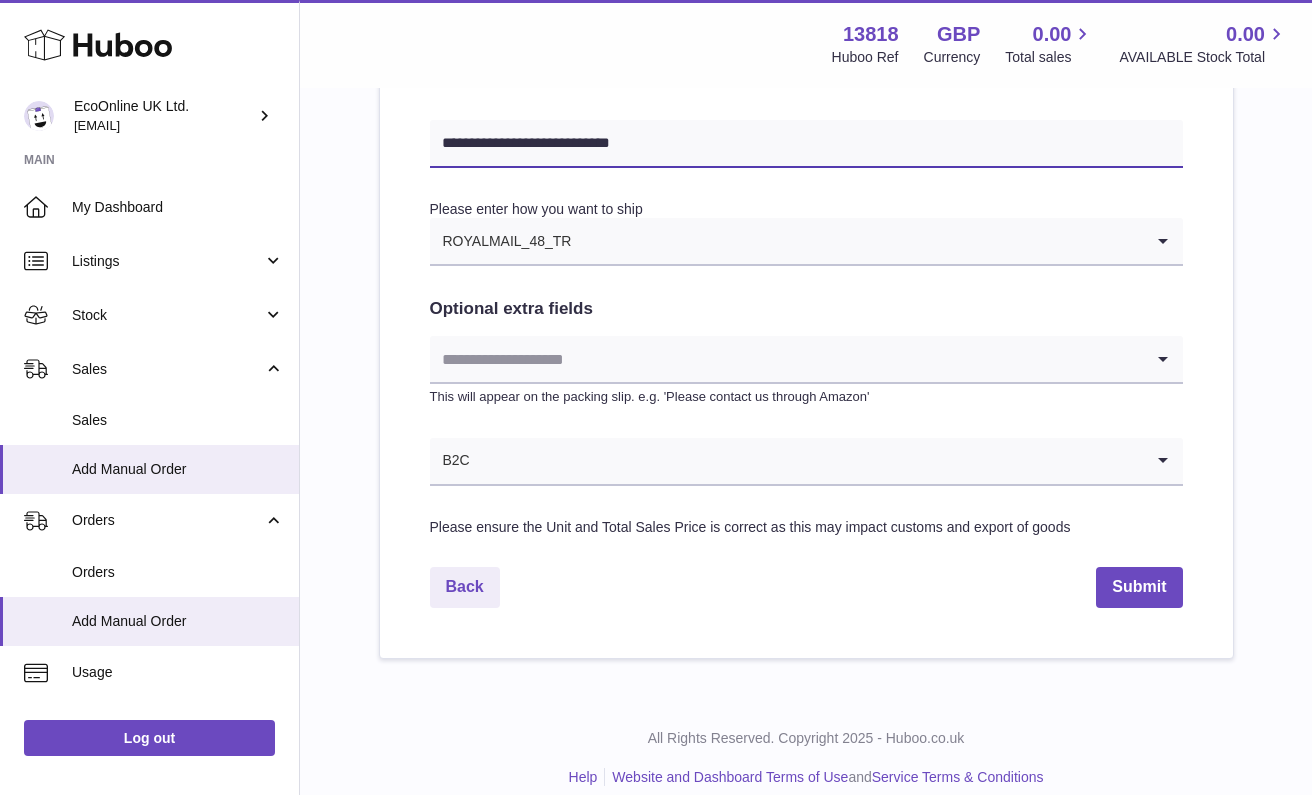 type on "**********" 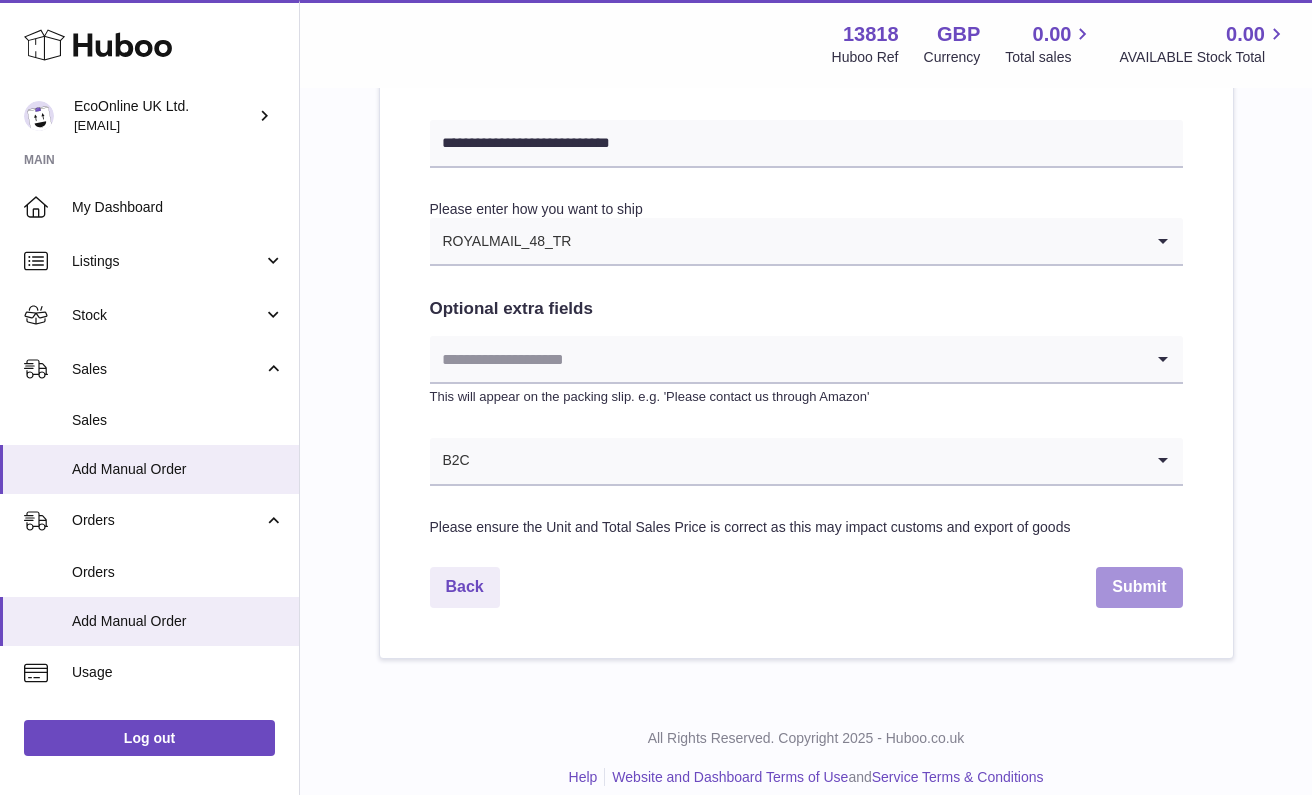 click on "Submit" at bounding box center (1139, 587) 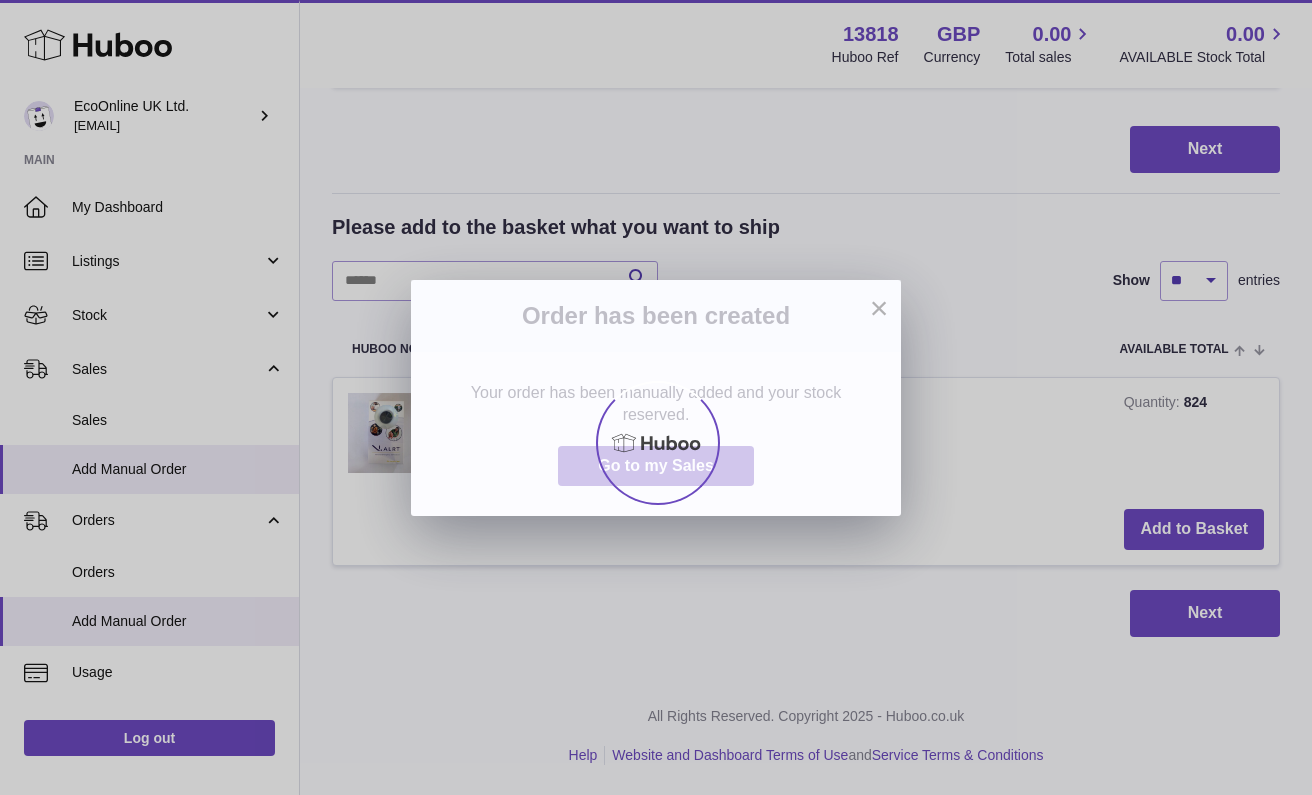 scroll, scrollTop: 0, scrollLeft: 0, axis: both 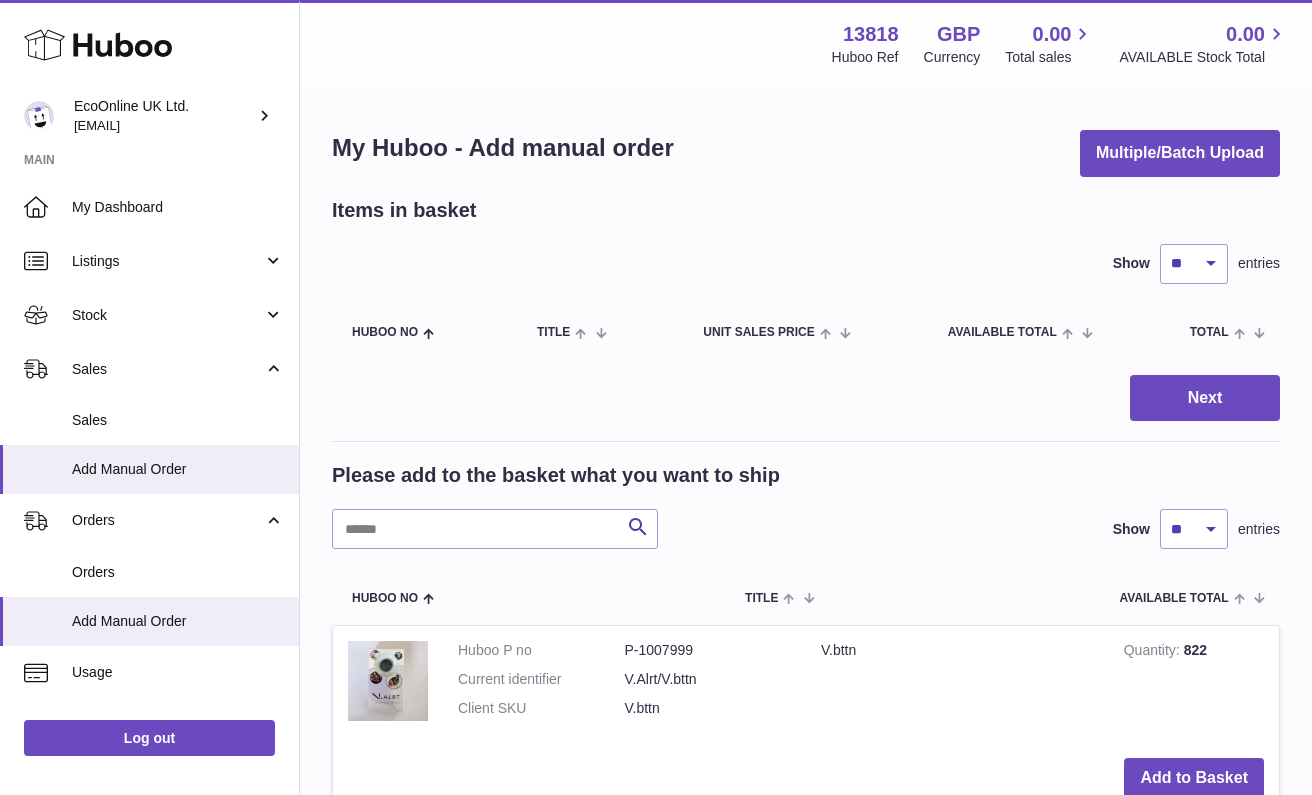 click on "×   Order has been created
Your order has been manually added and your stock reserved.
Go to my Sales" at bounding box center [656, 397] 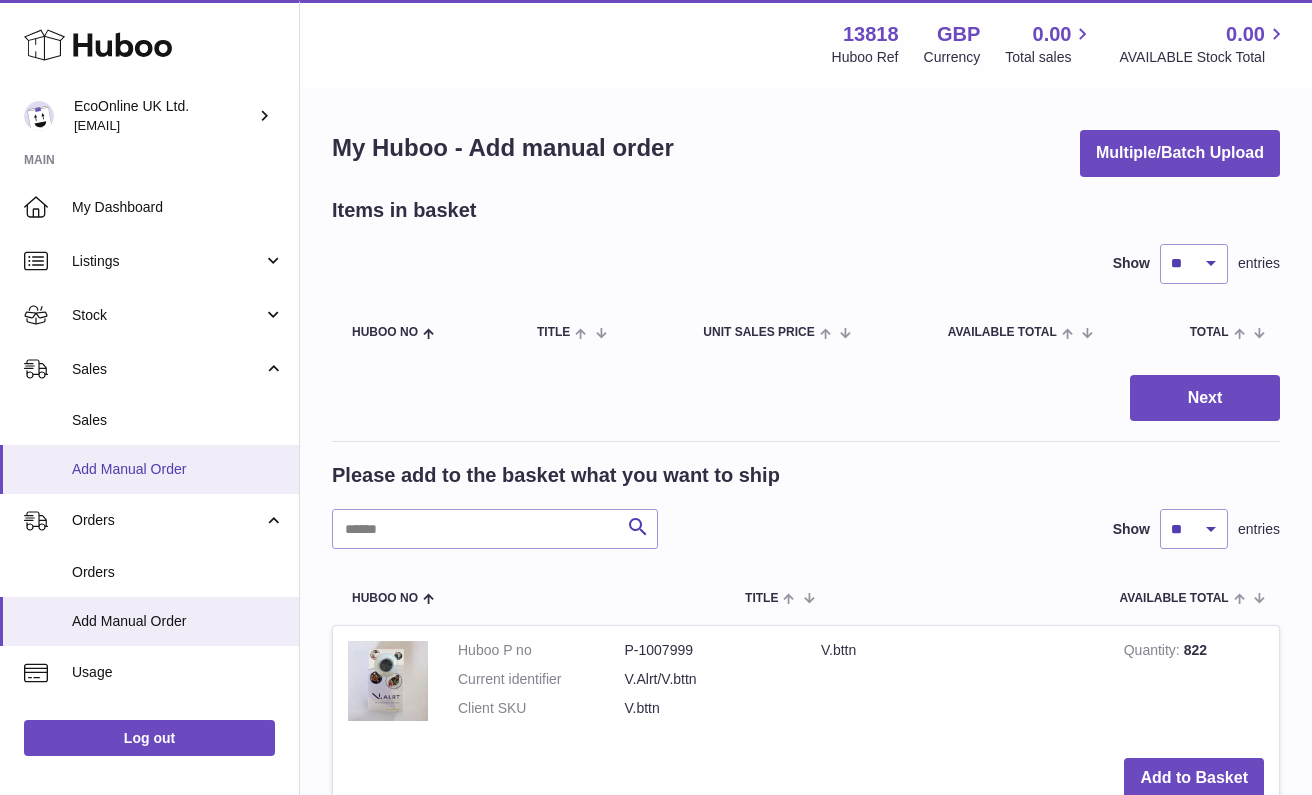 click on "Add Manual Order" at bounding box center (178, 469) 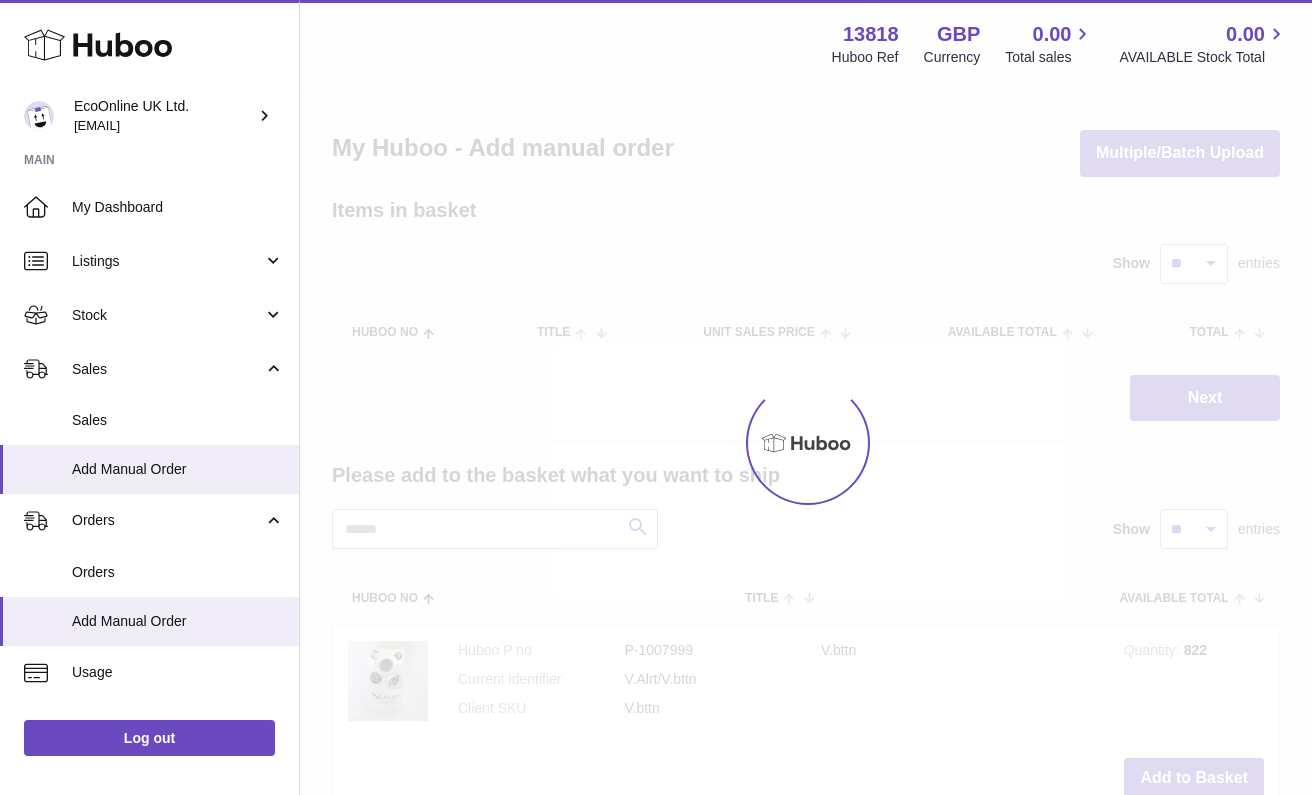 scroll, scrollTop: 0, scrollLeft: 0, axis: both 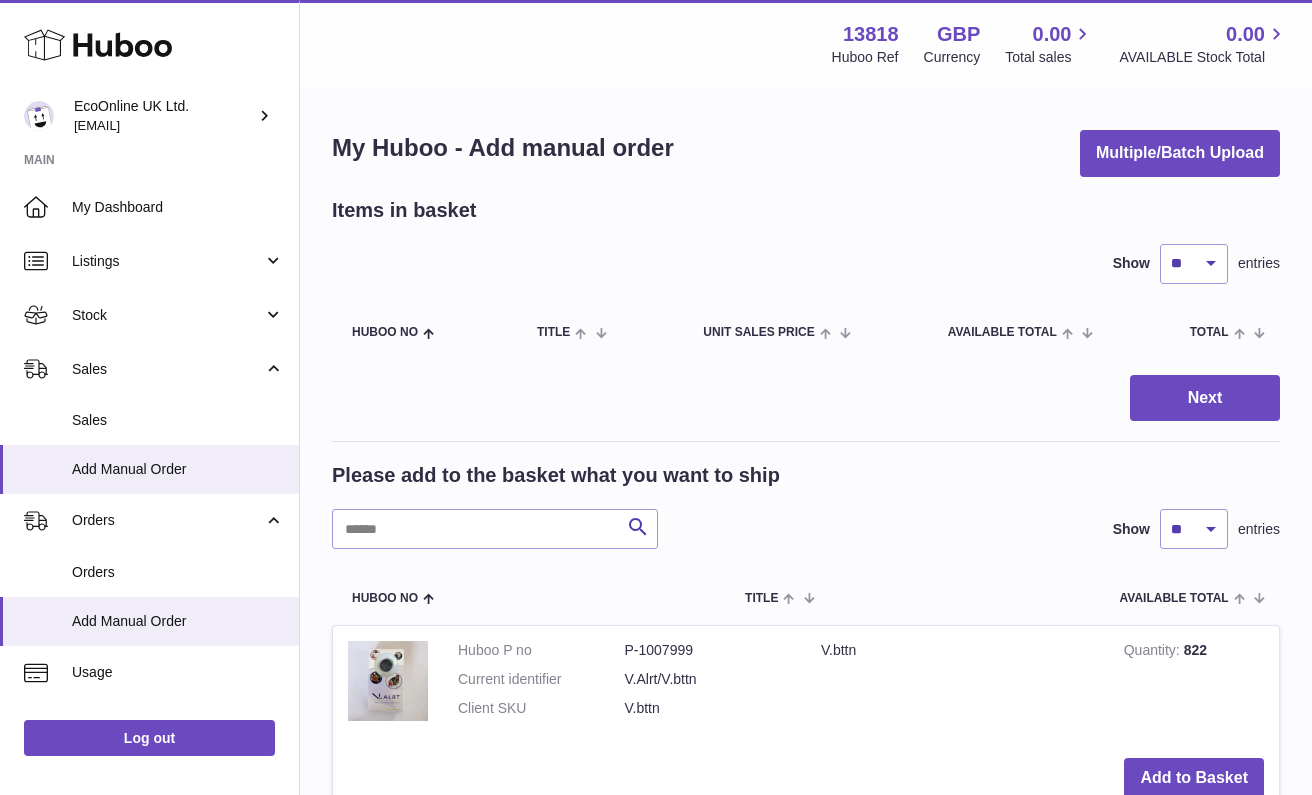 click on "Add to Basket" at bounding box center [1194, 778] 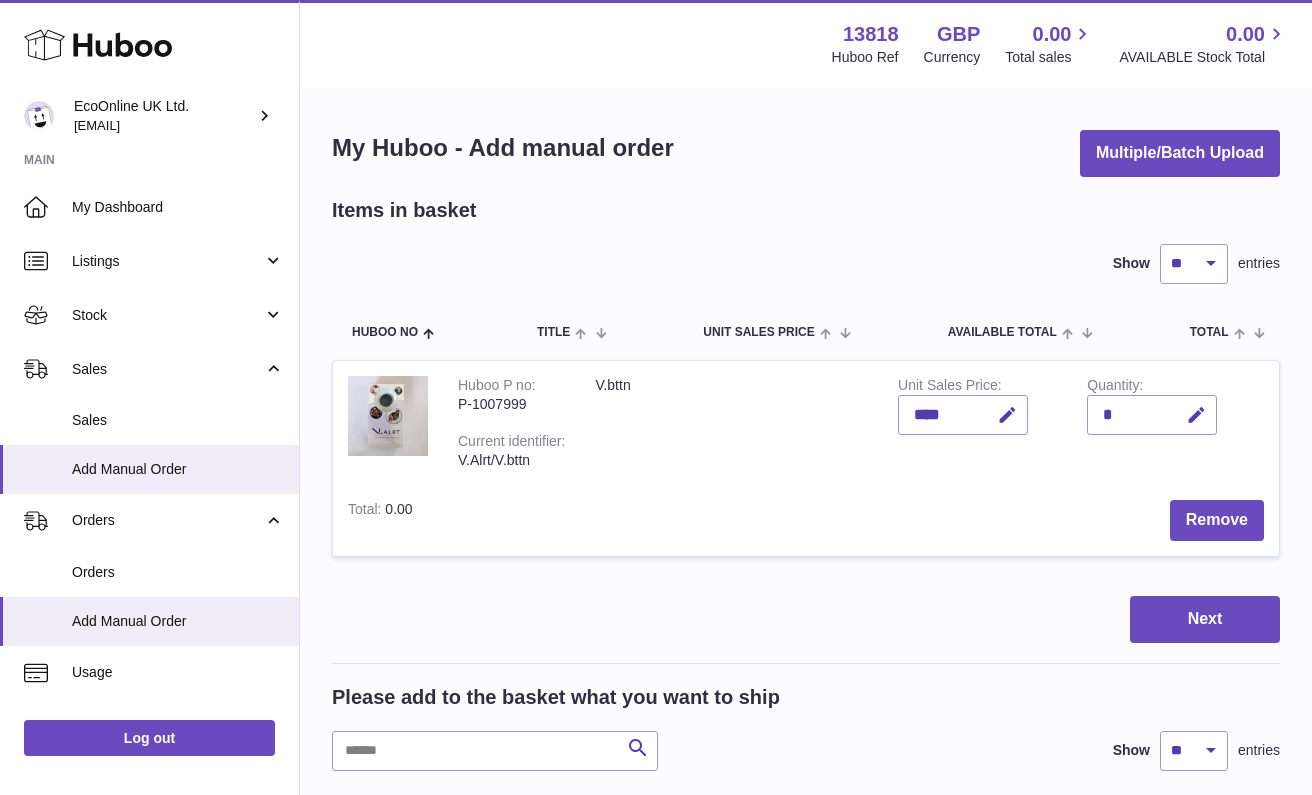 click on "Unit Sales Price
****" at bounding box center [977, 423] 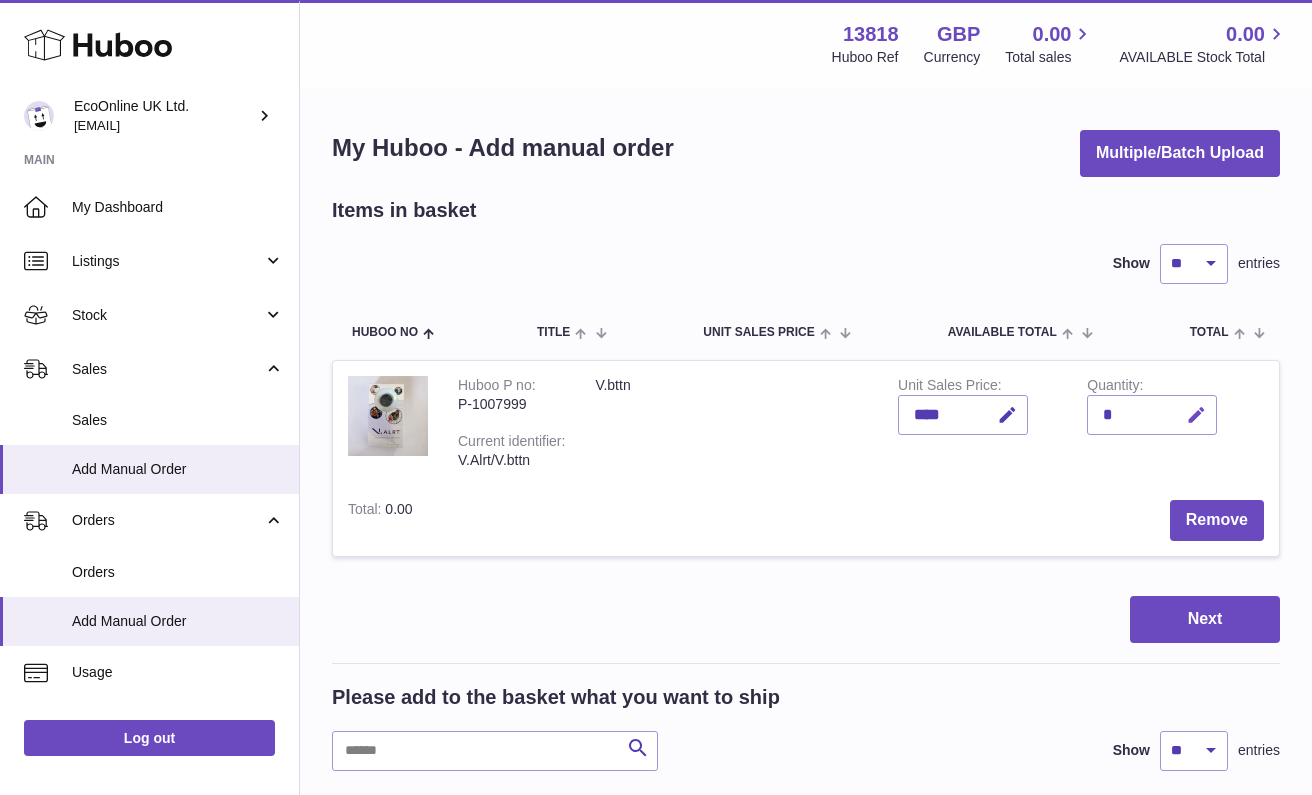 click at bounding box center [1196, 415] 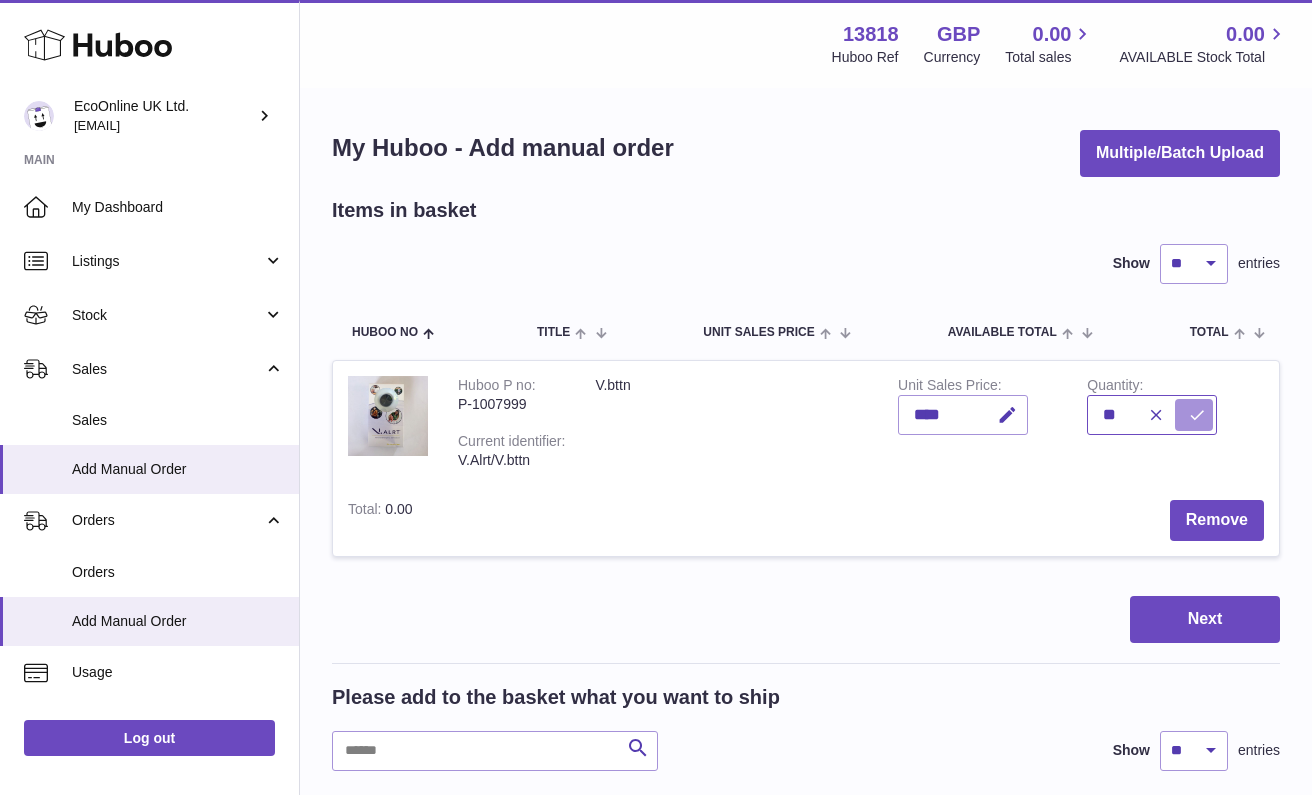 type on "**" 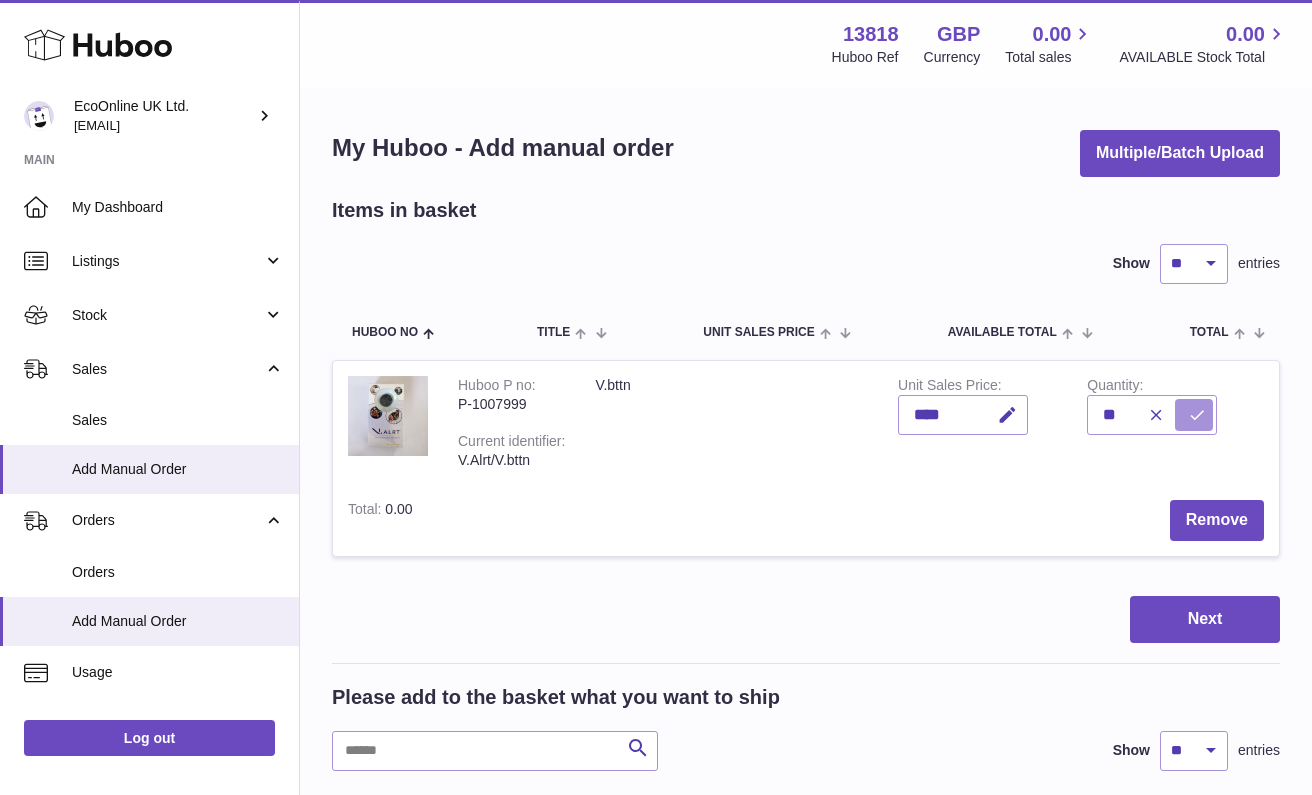 click at bounding box center (1197, 415) 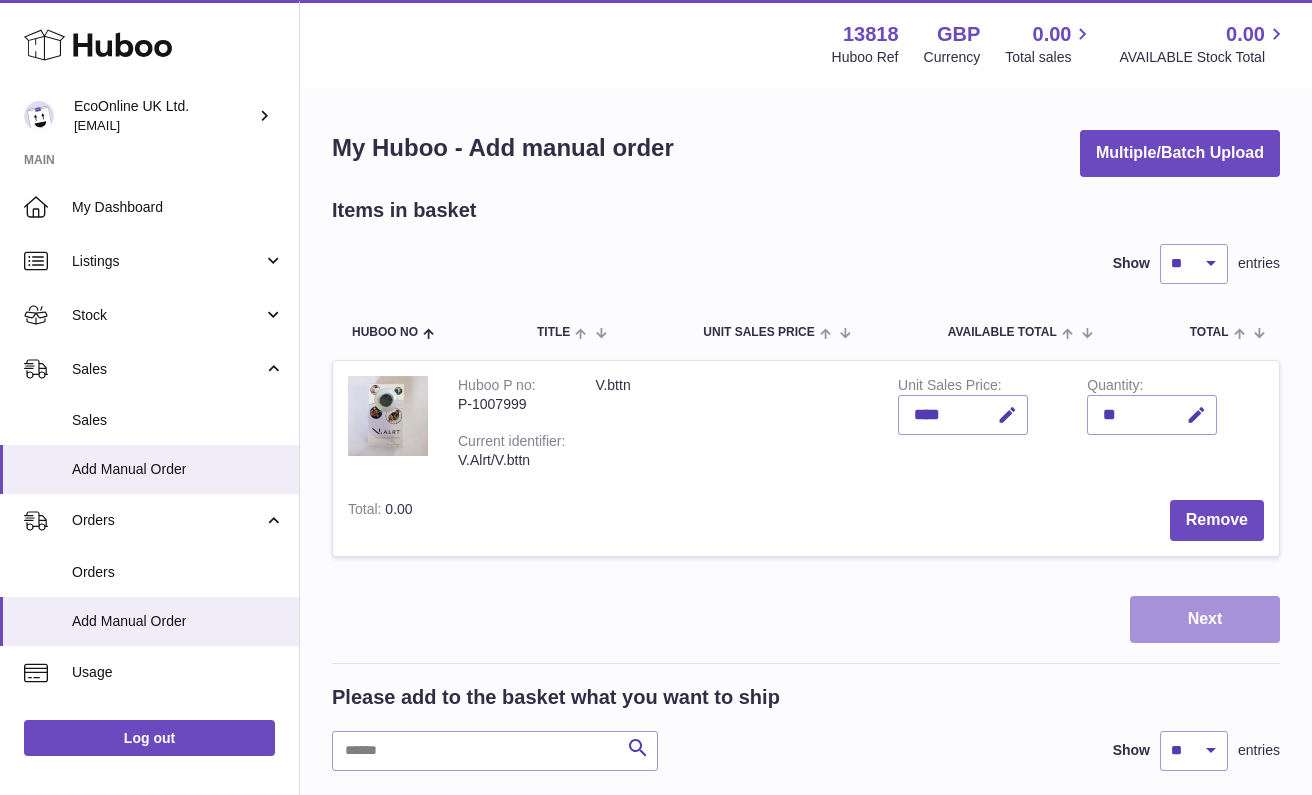 click on "Next" at bounding box center (1205, 619) 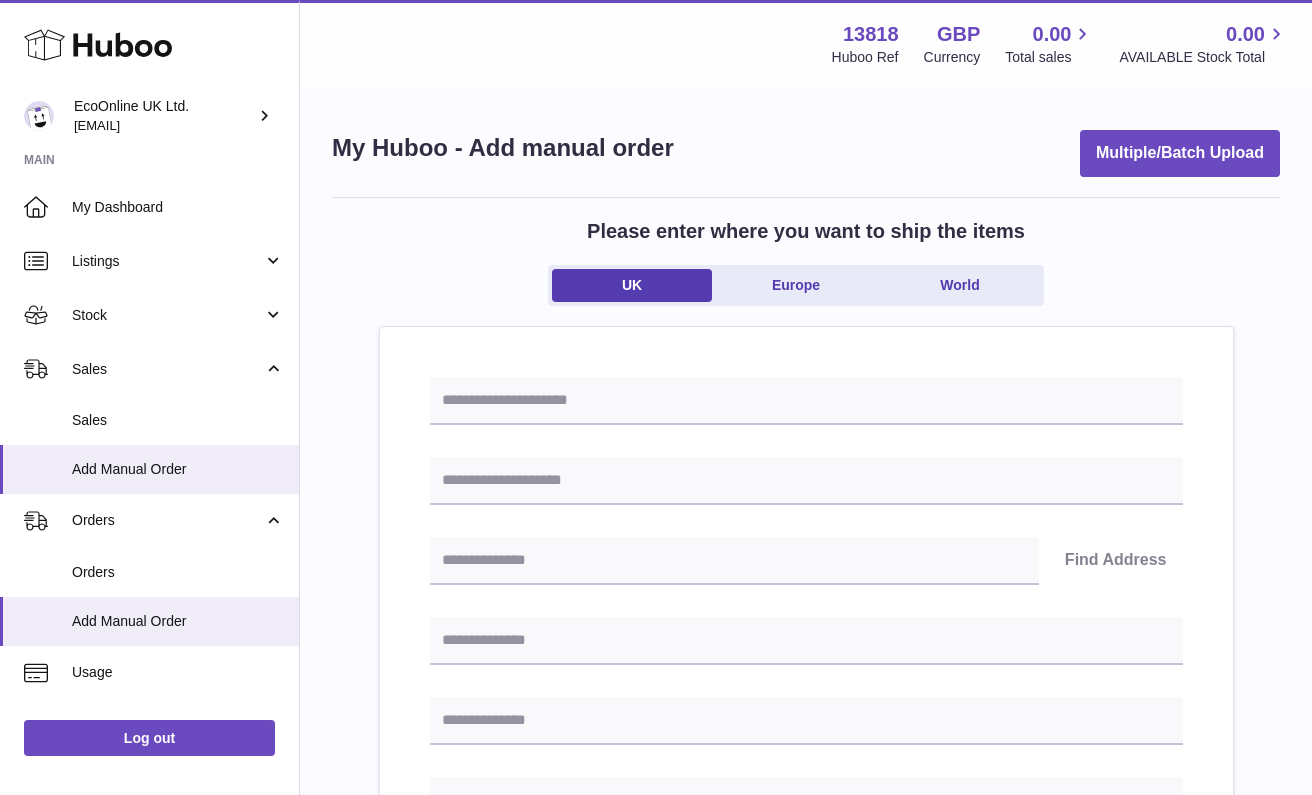 click on "Find Address
Please enter how you want to ship             Loading...
You require an order to be fulfilled which is going directly to another business or retailer rather than directly to a consumer. Please ensure you have contacted our customer service department for further information relating to any associated costs and (order completion) timescales, before proceeding.
Optional extra fields             Loading...       This will appear on the packing slip. e.g. 'Please contact us through Amazon'
B2C
Loading..." at bounding box center (806, 922) 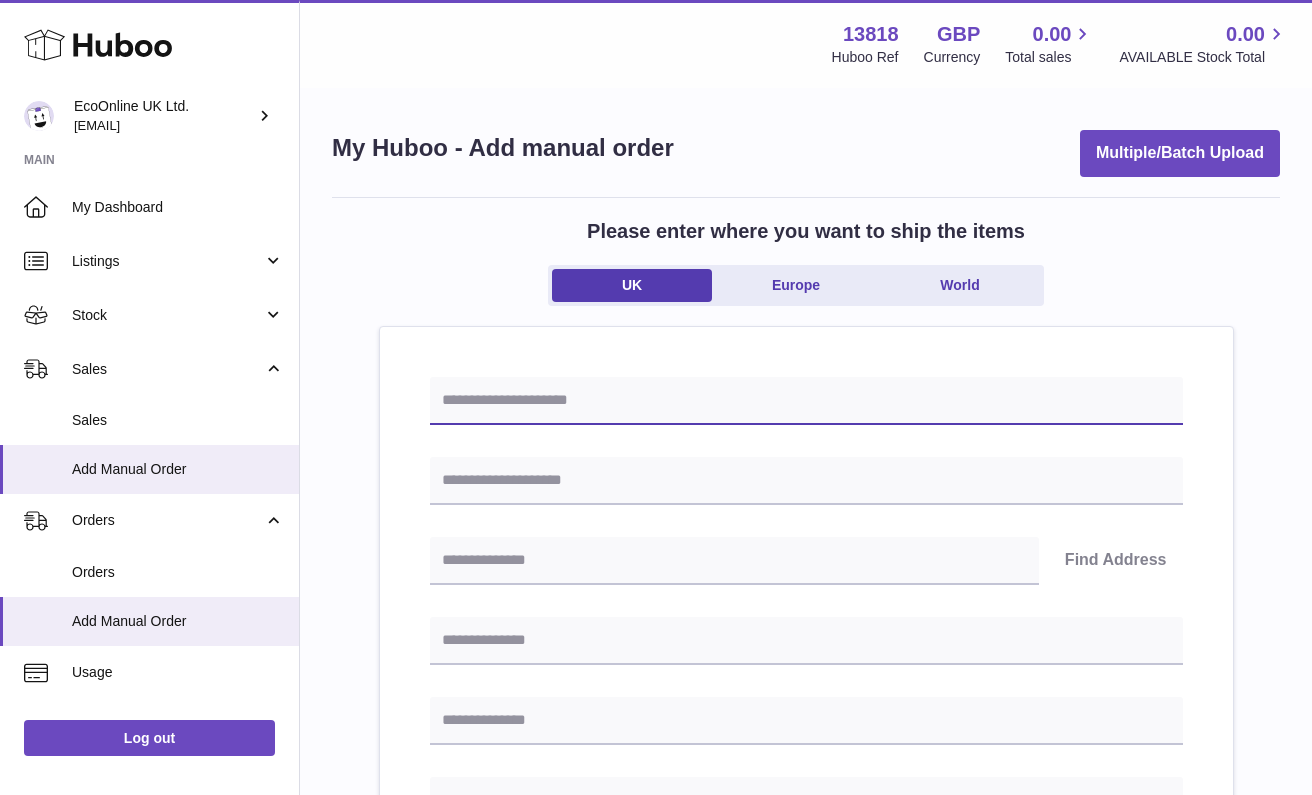 click at bounding box center [806, 401] 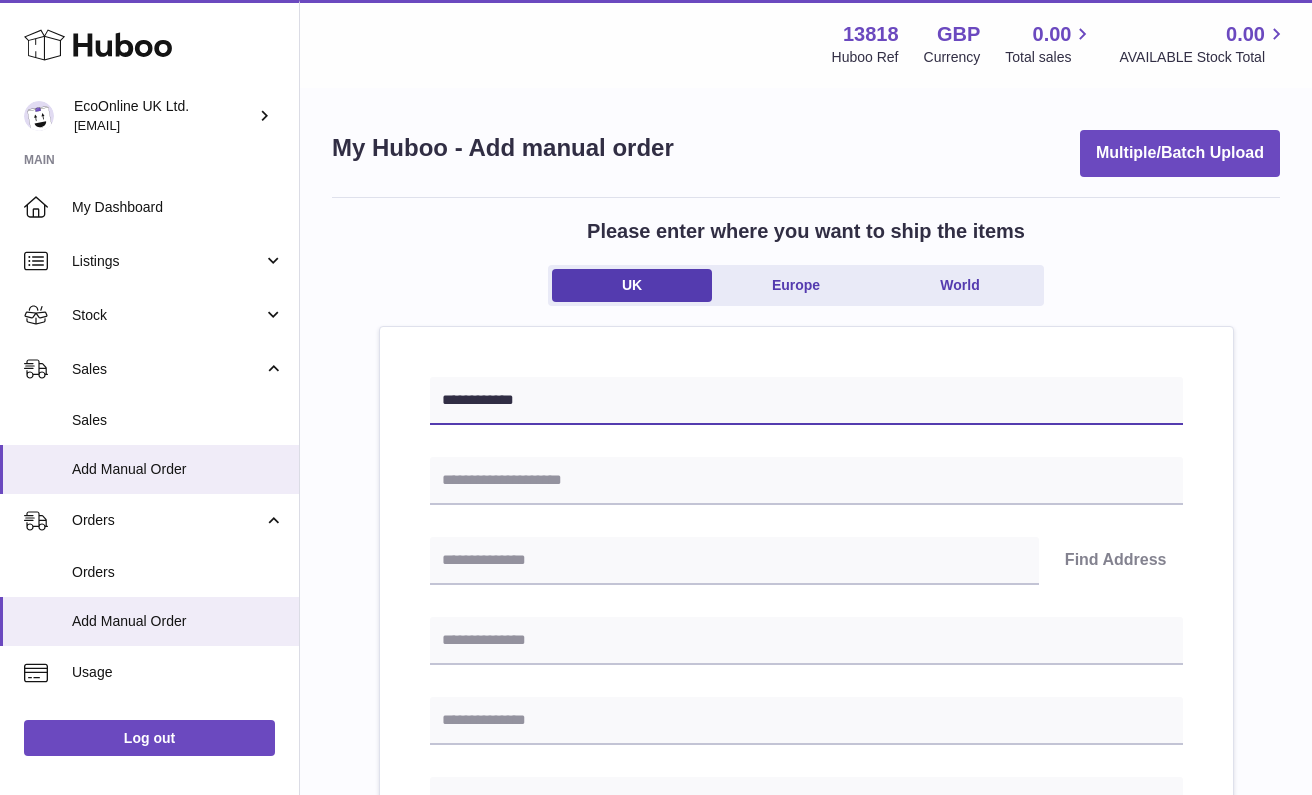 type on "**********" 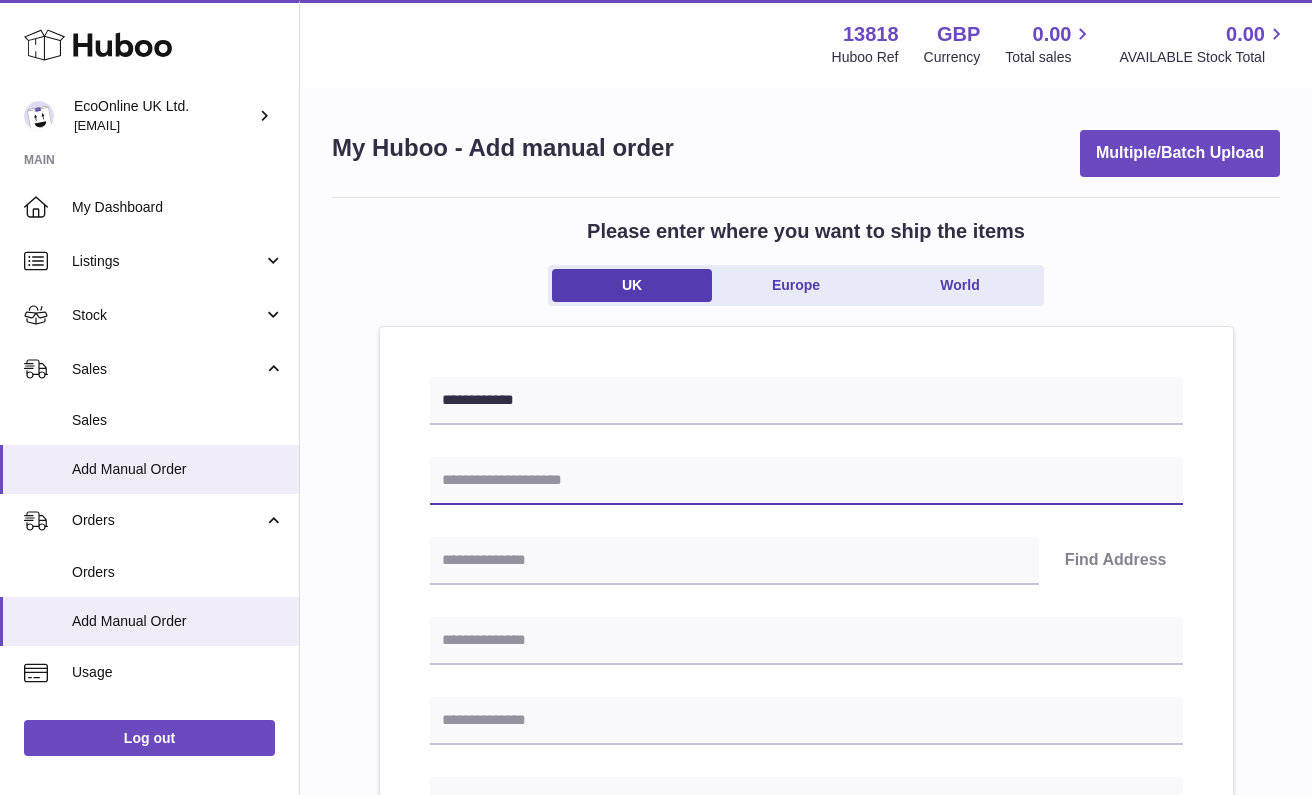 paste on "**********" 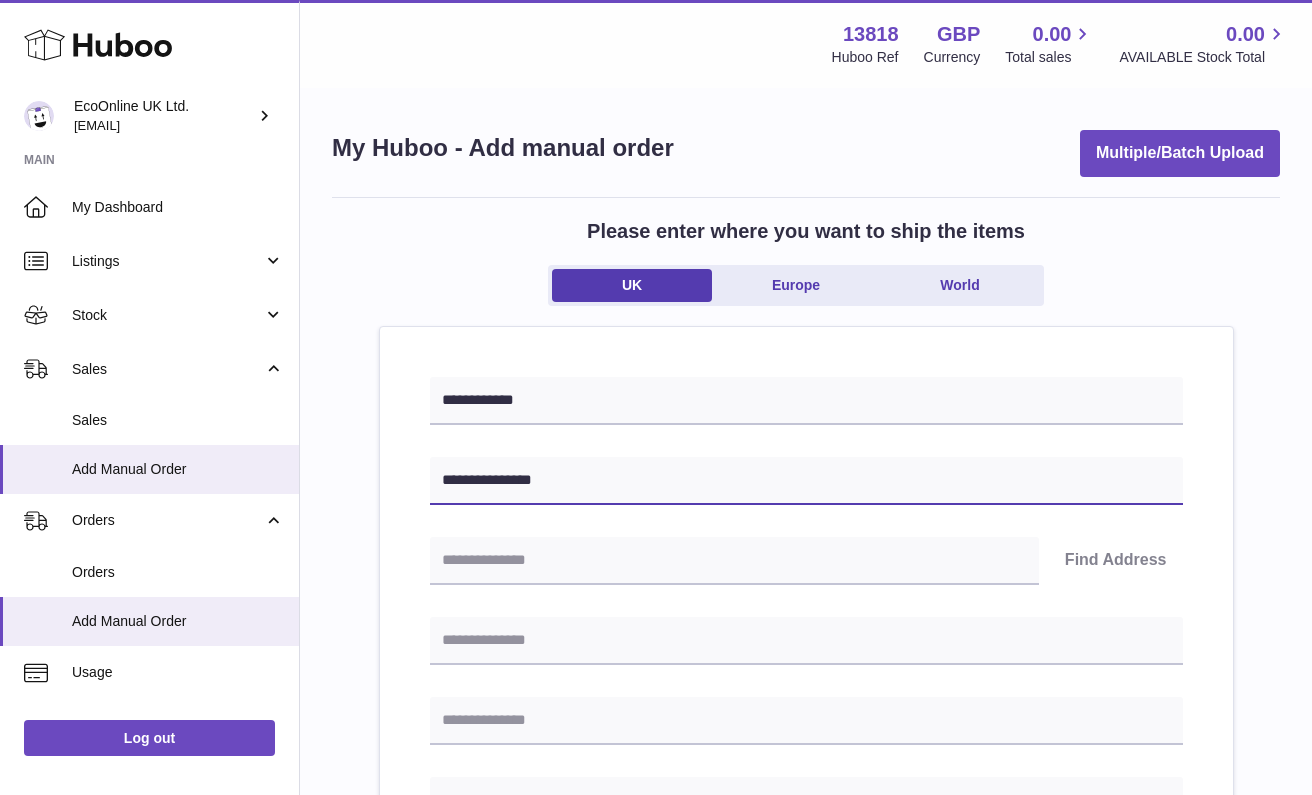 type on "**********" 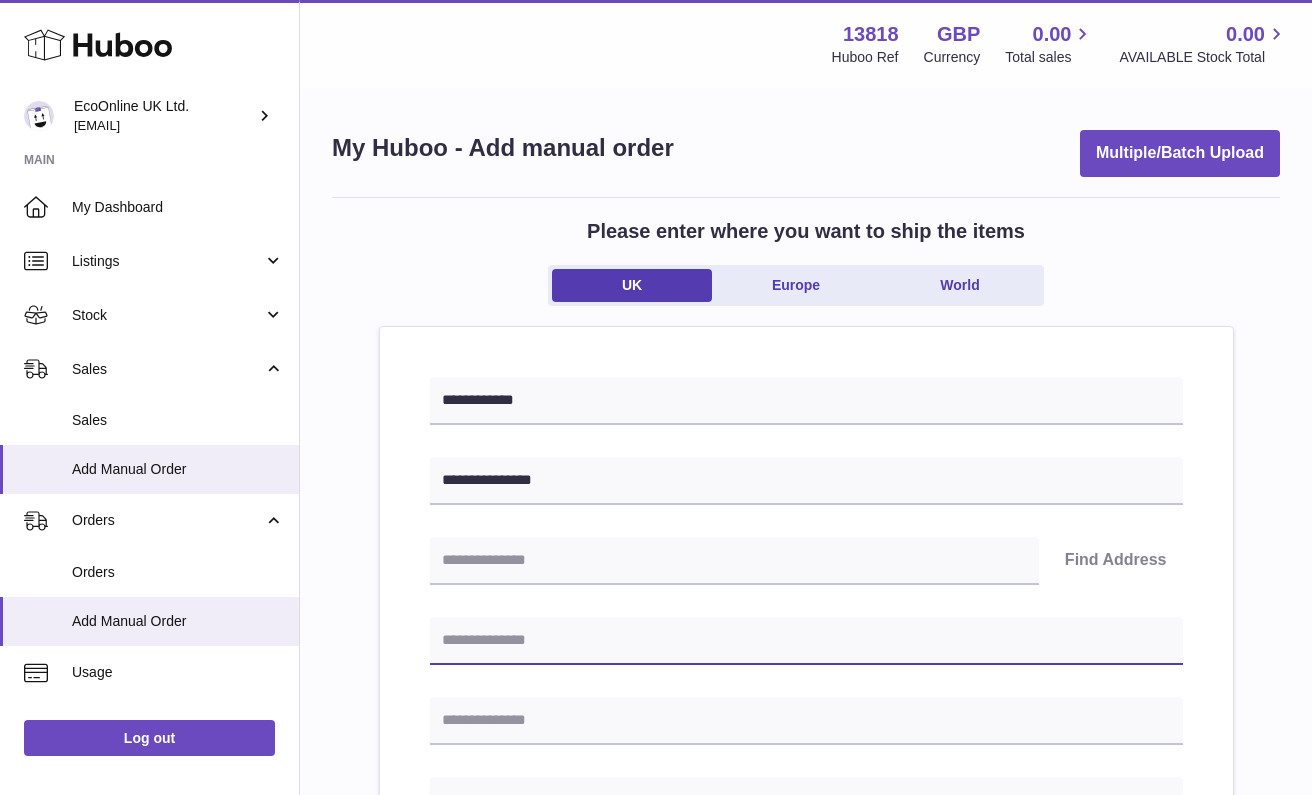 paste on "**********" 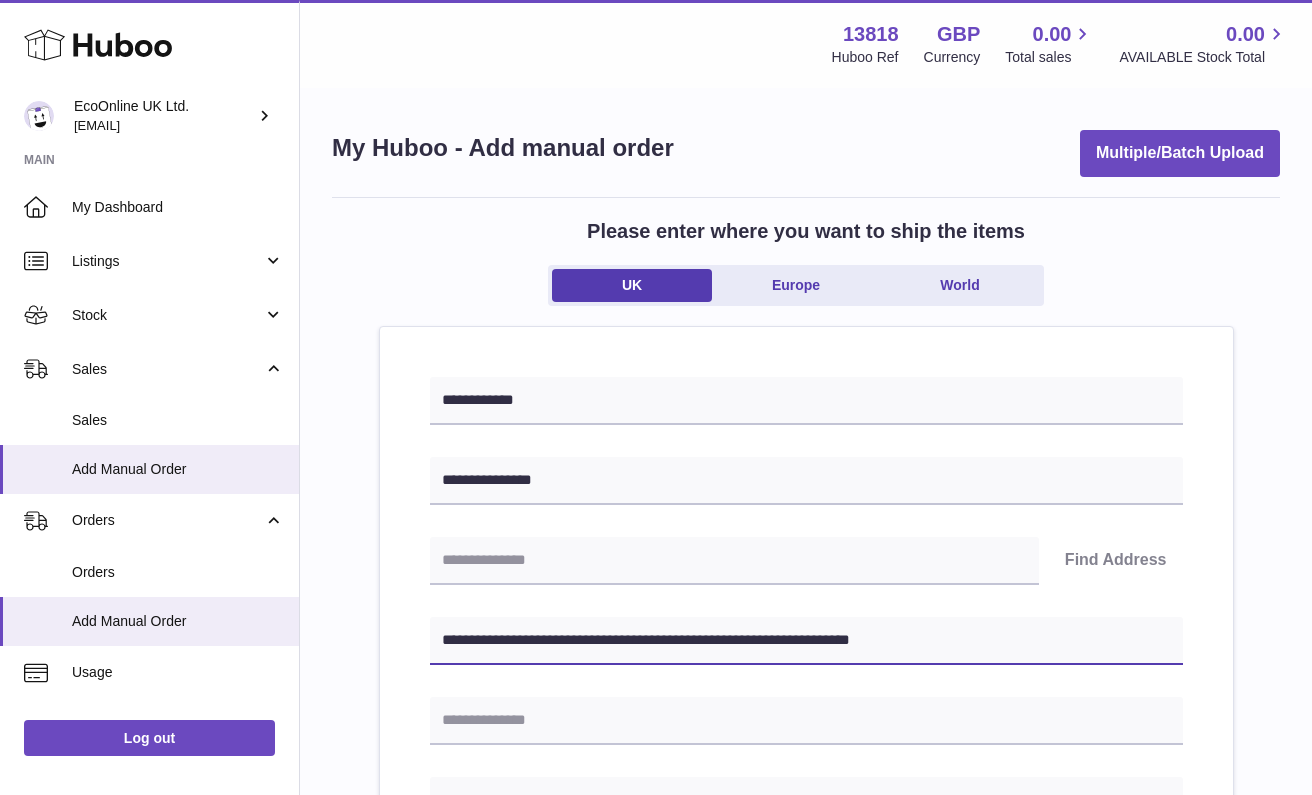 click on "**********" at bounding box center (806, 641) 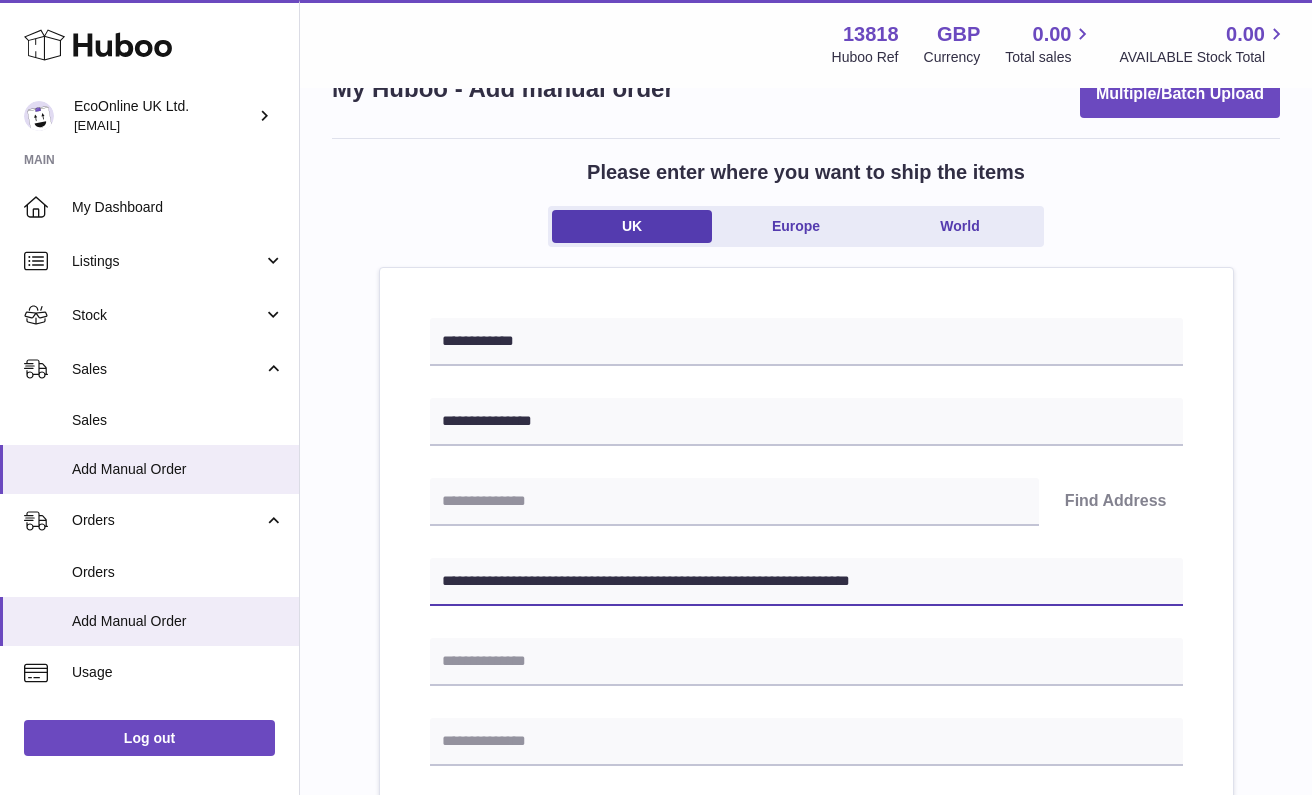 scroll, scrollTop: 60, scrollLeft: 0, axis: vertical 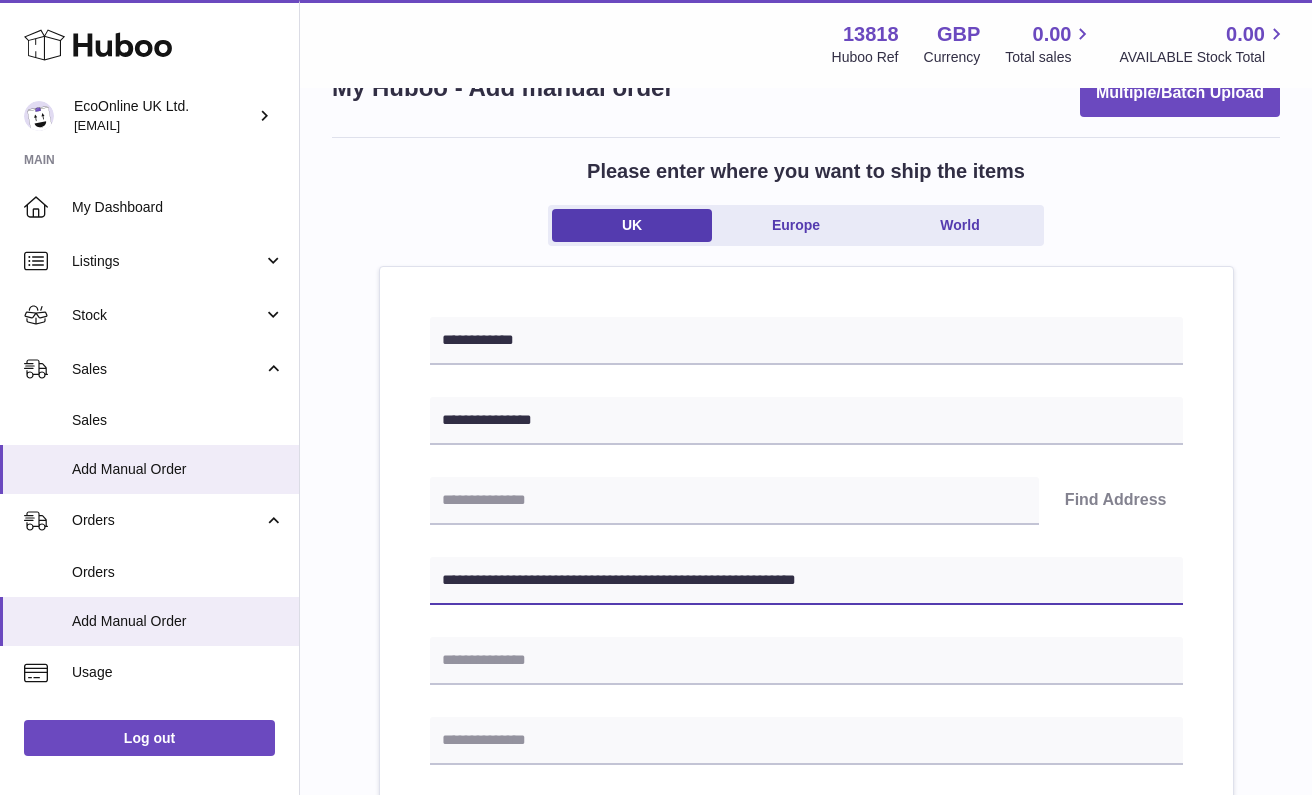 drag, startPoint x: 917, startPoint y: 574, endPoint x: 1088, endPoint y: 570, distance: 171.04678 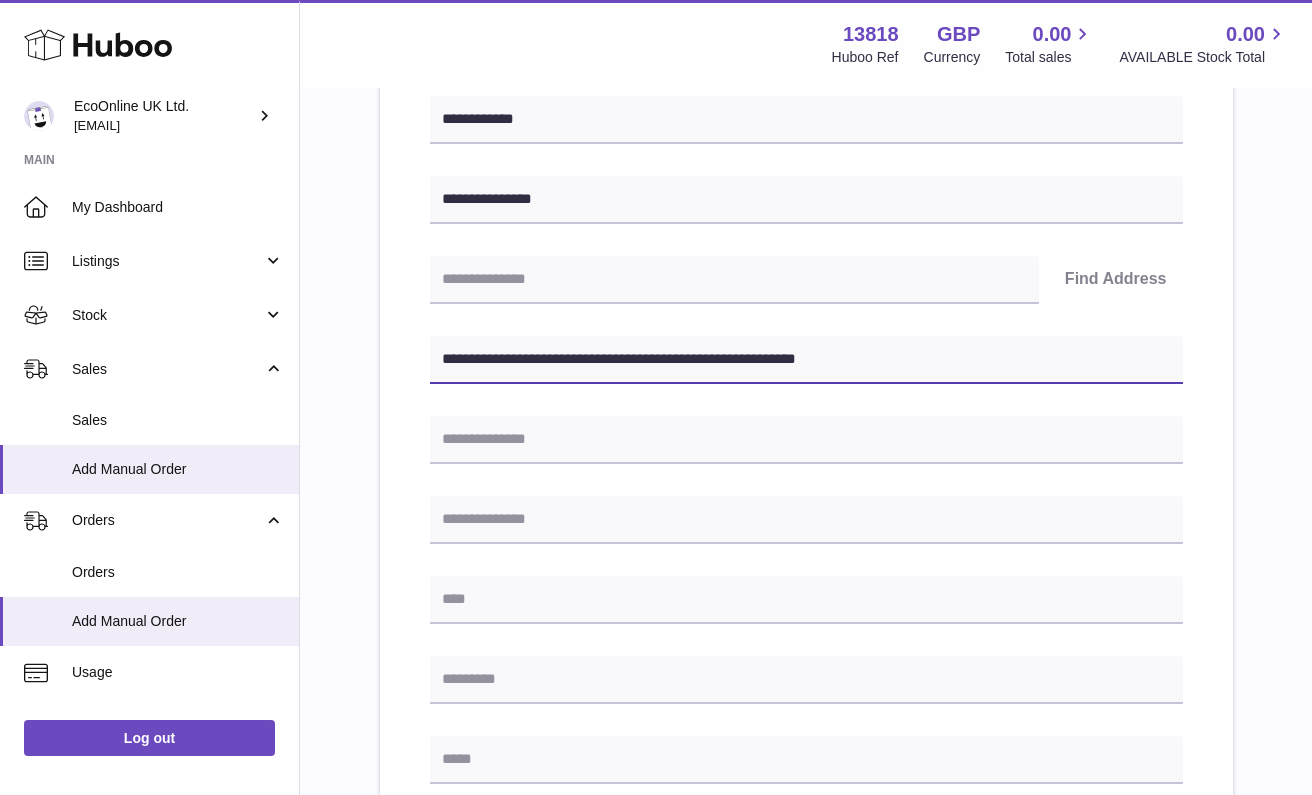 scroll, scrollTop: 270, scrollLeft: 0, axis: vertical 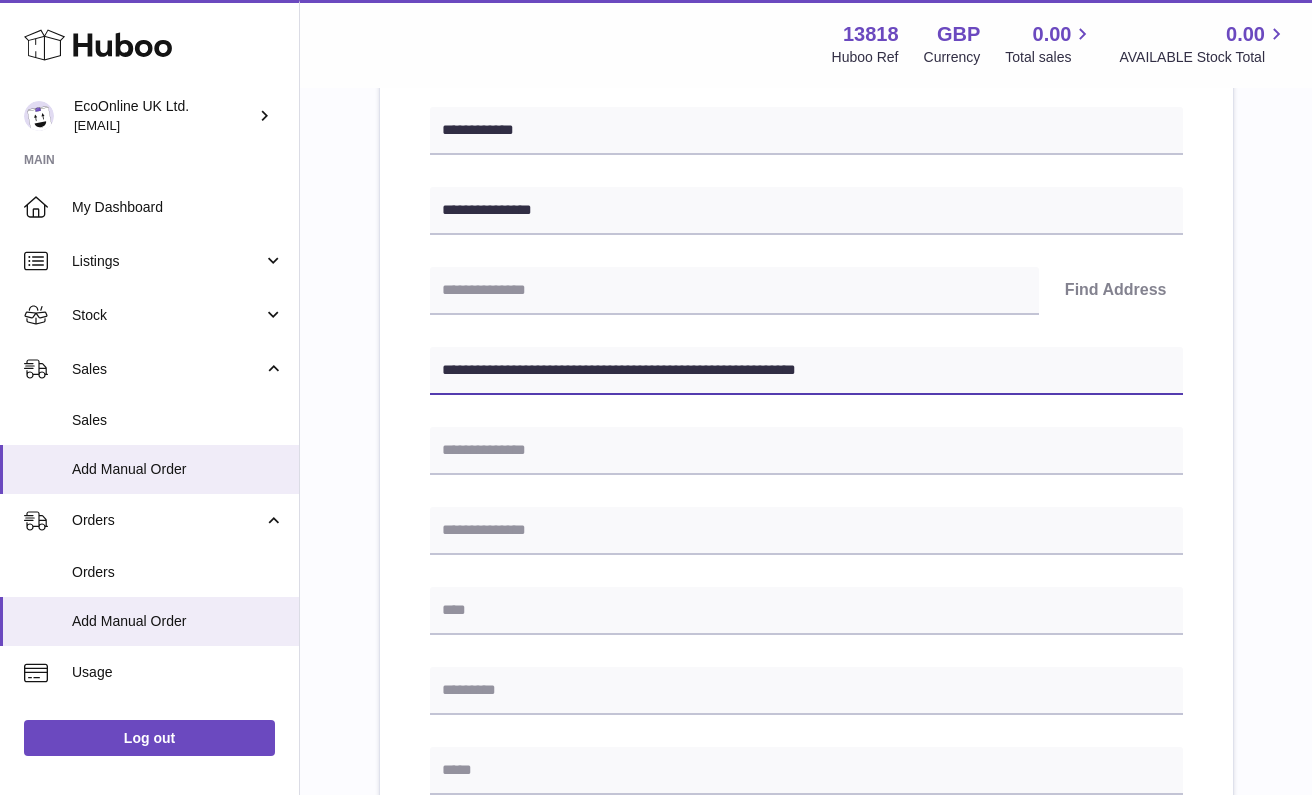 drag, startPoint x: 842, startPoint y: 368, endPoint x: 1012, endPoint y: 368, distance: 170 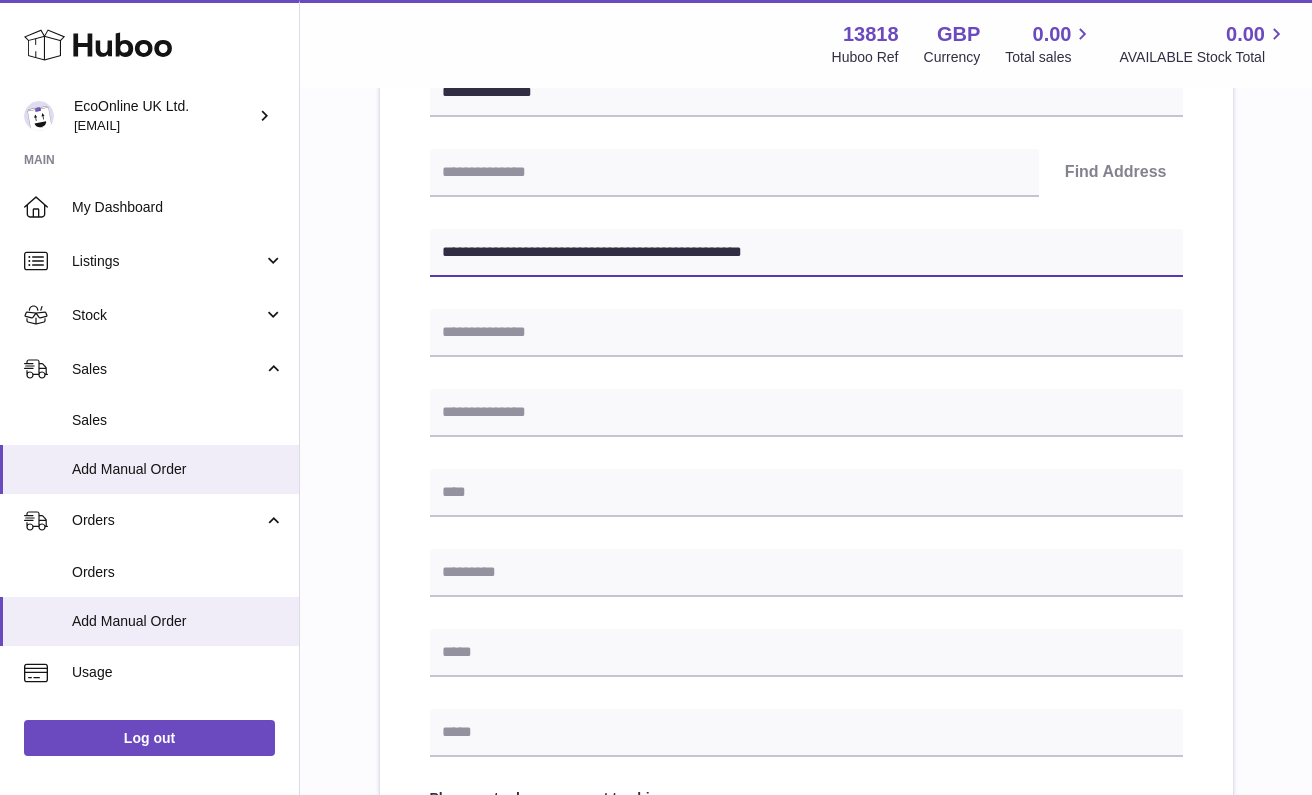 scroll, scrollTop: 398, scrollLeft: 0, axis: vertical 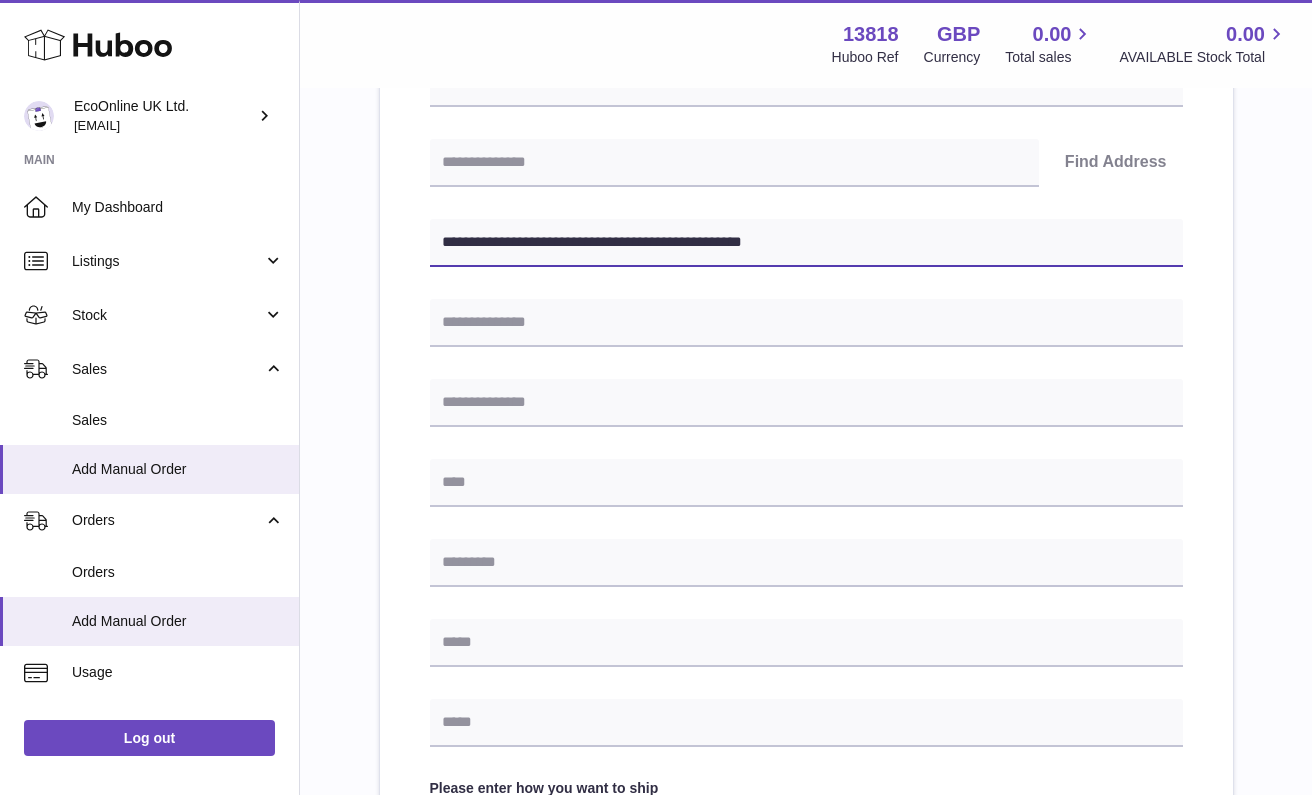type on "**********" 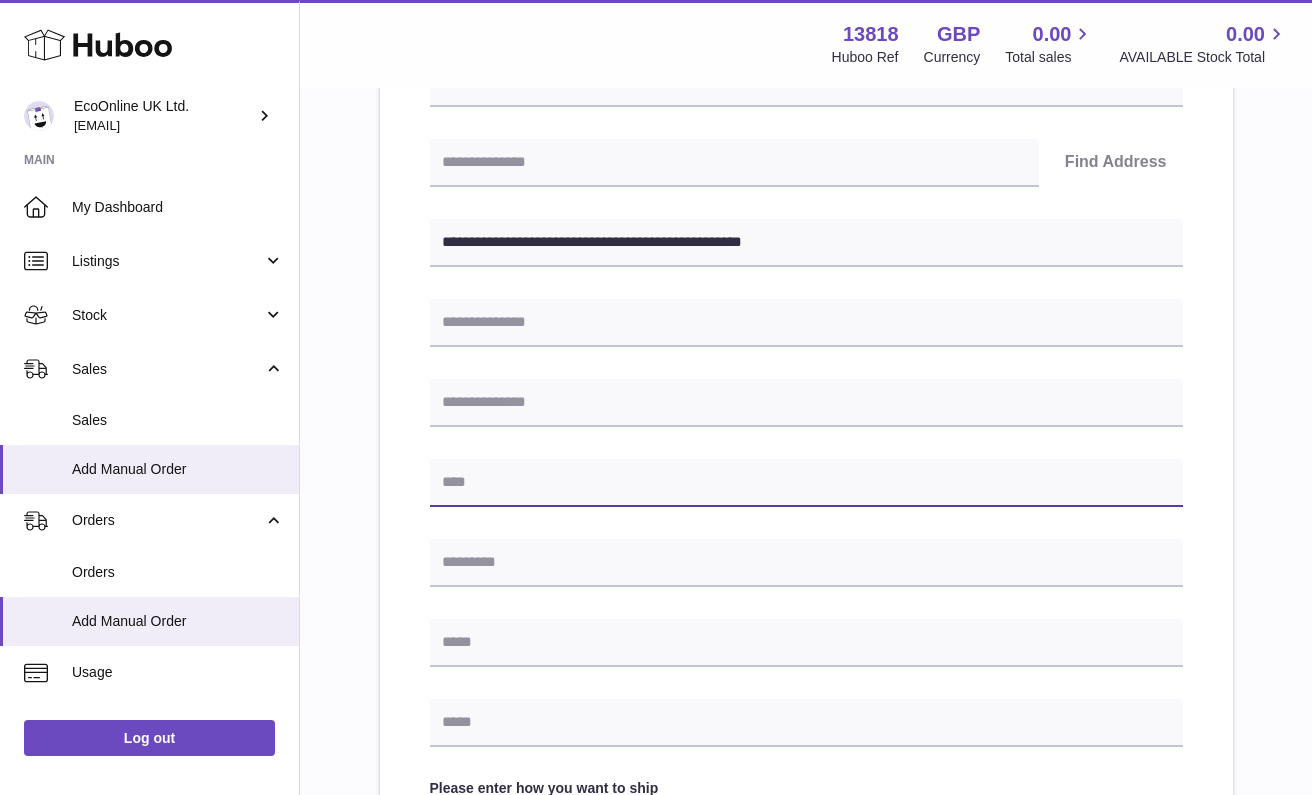 click at bounding box center [806, 483] 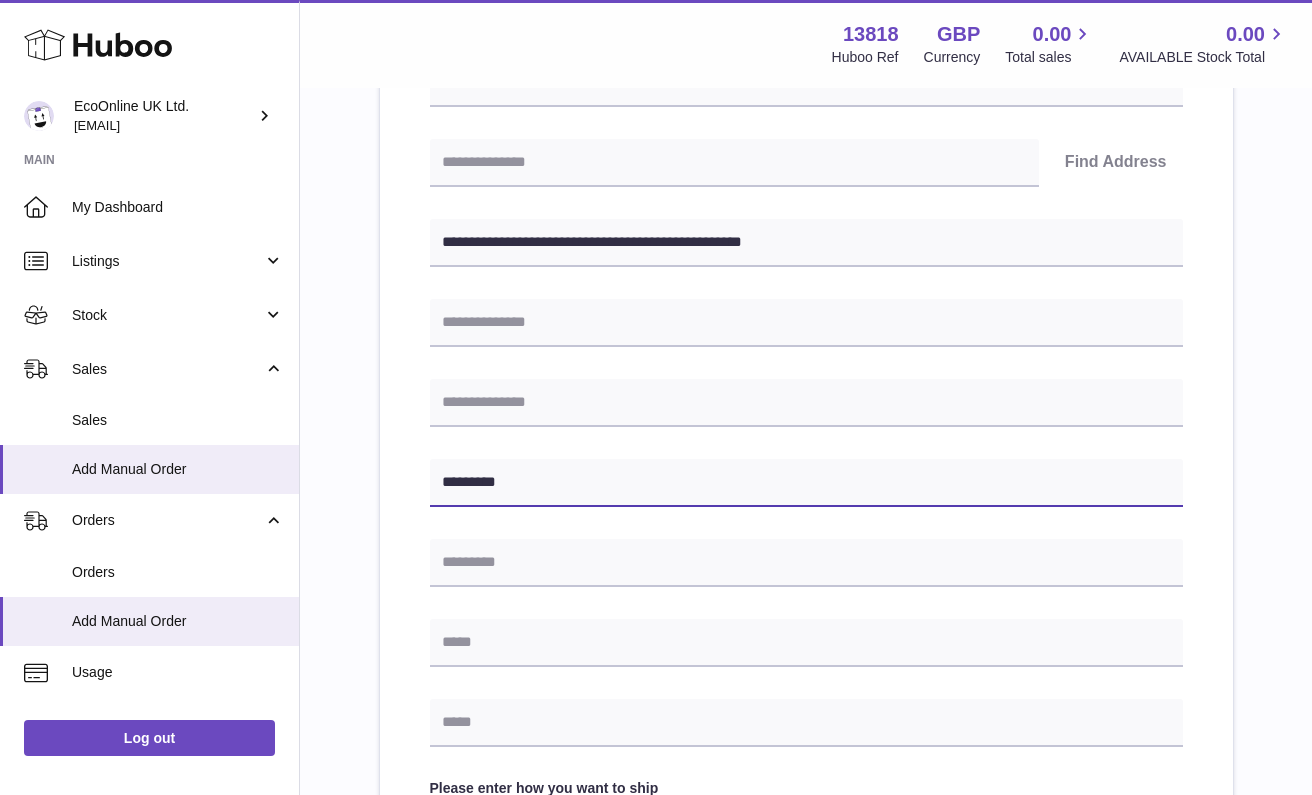 type on "********" 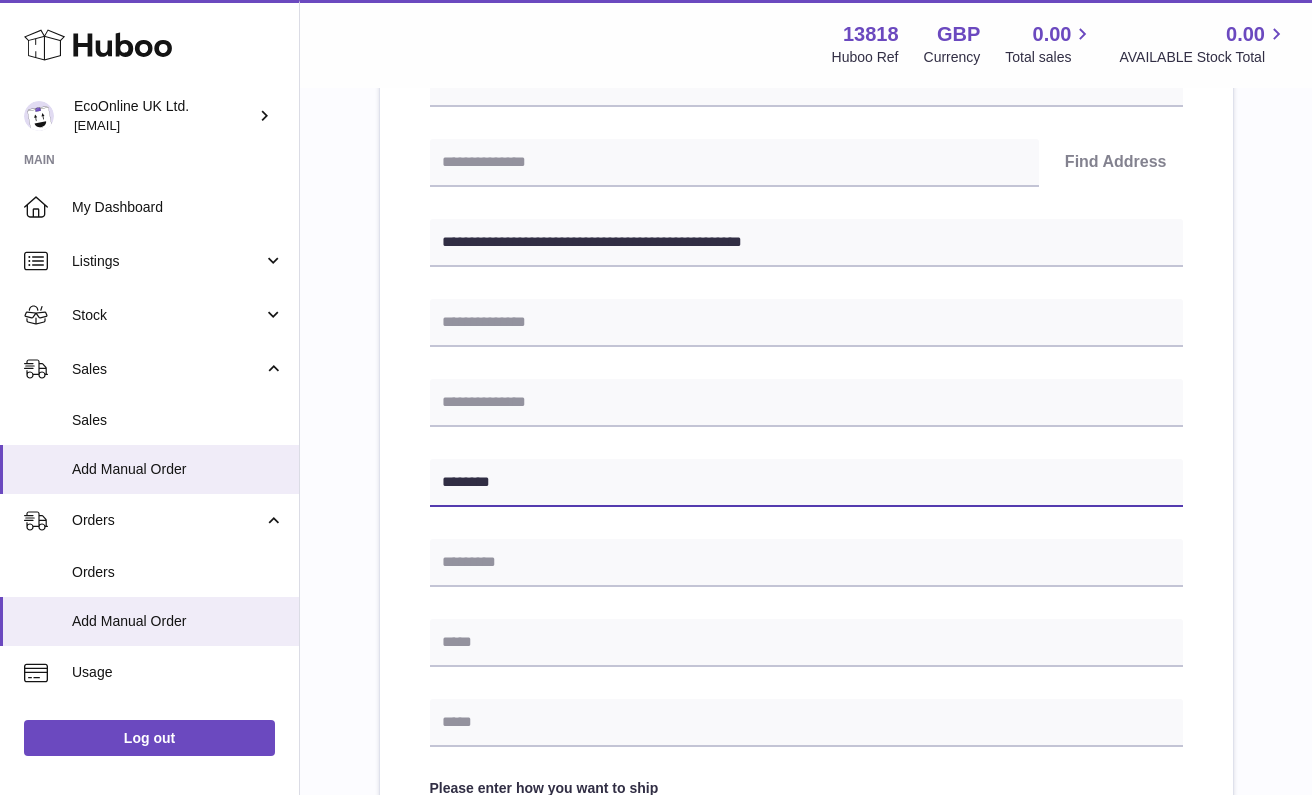 type 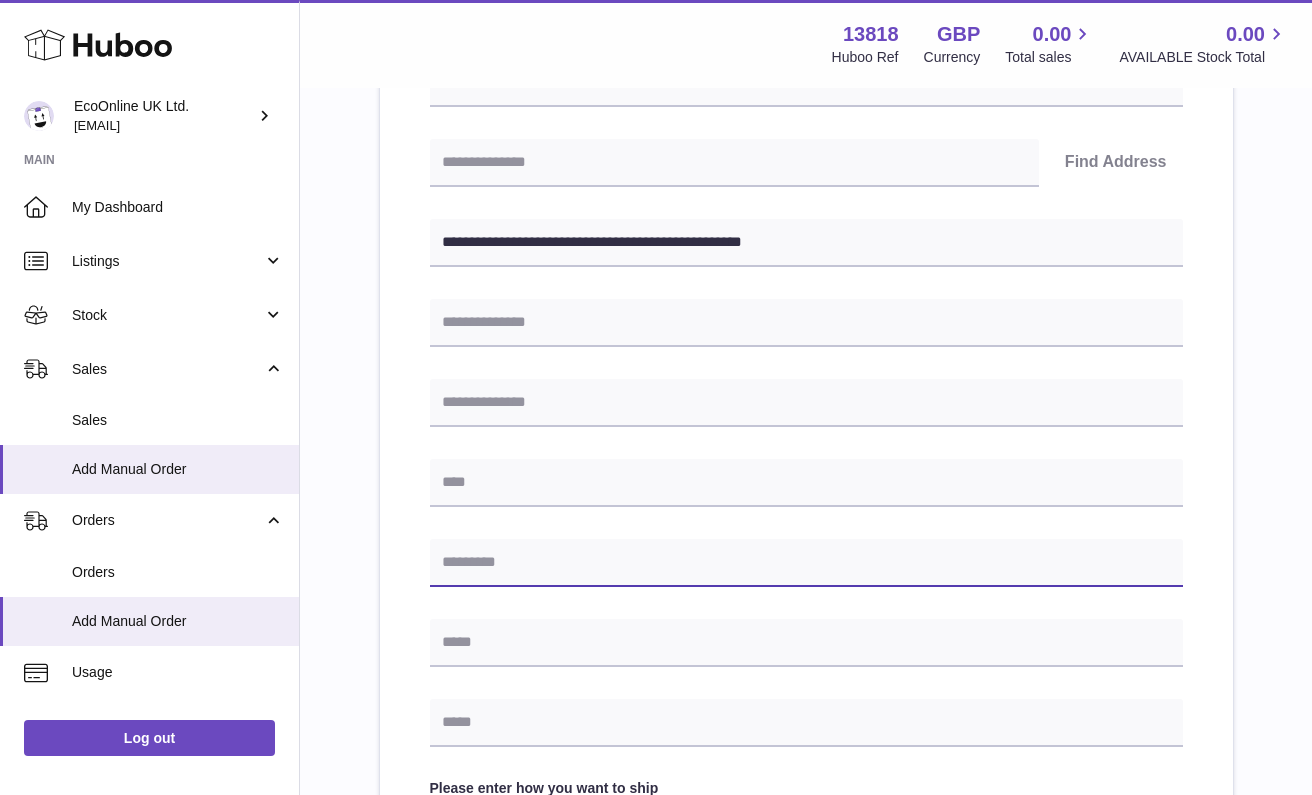 paste on "********" 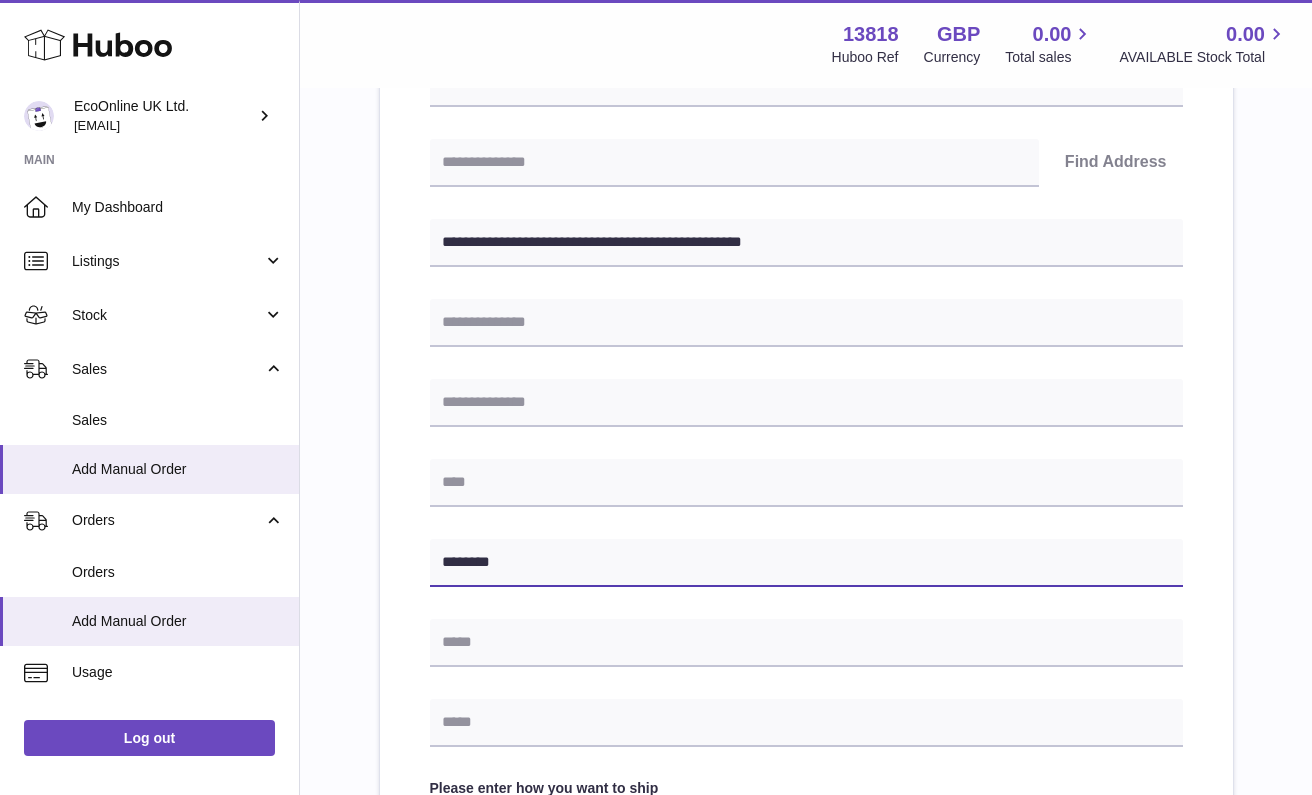 type on "********" 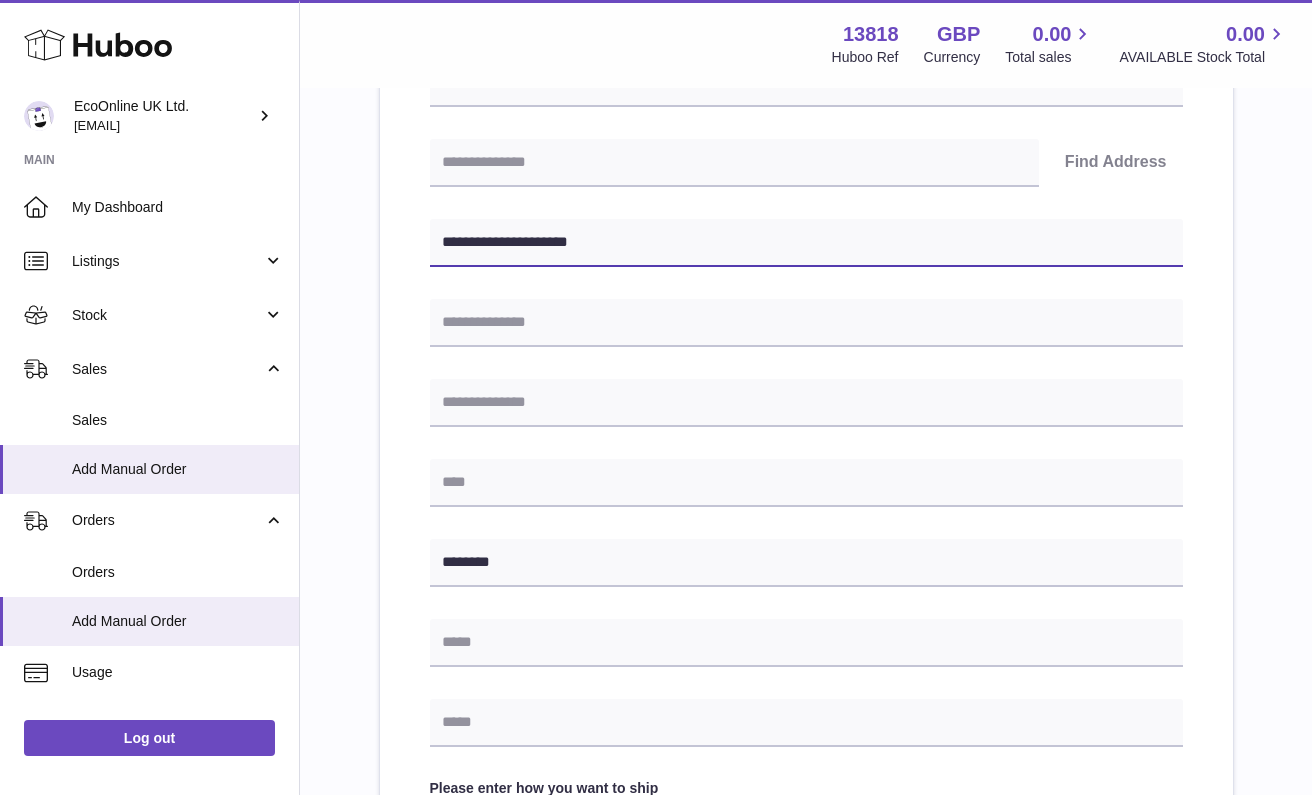 drag, startPoint x: 628, startPoint y: 237, endPoint x: 954, endPoint y: 240, distance: 326.0138 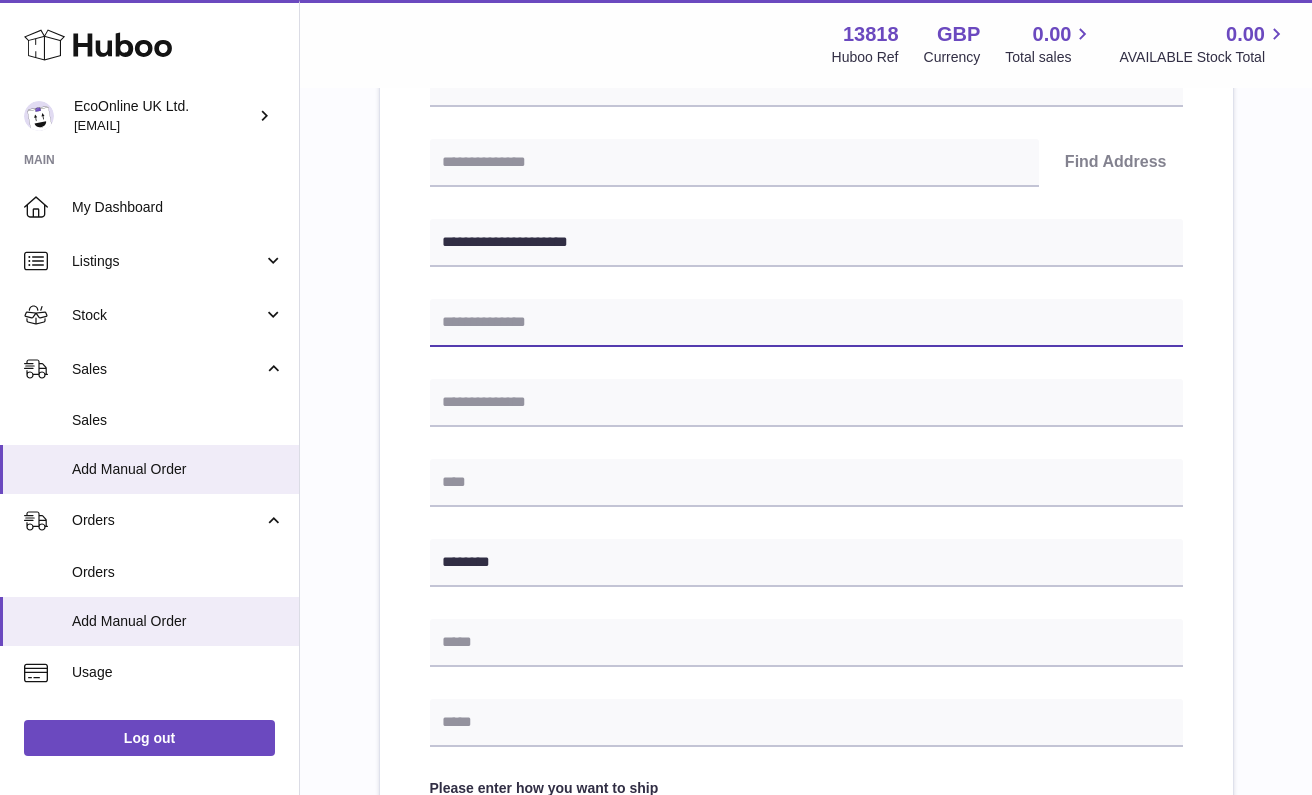 paste on "**********" 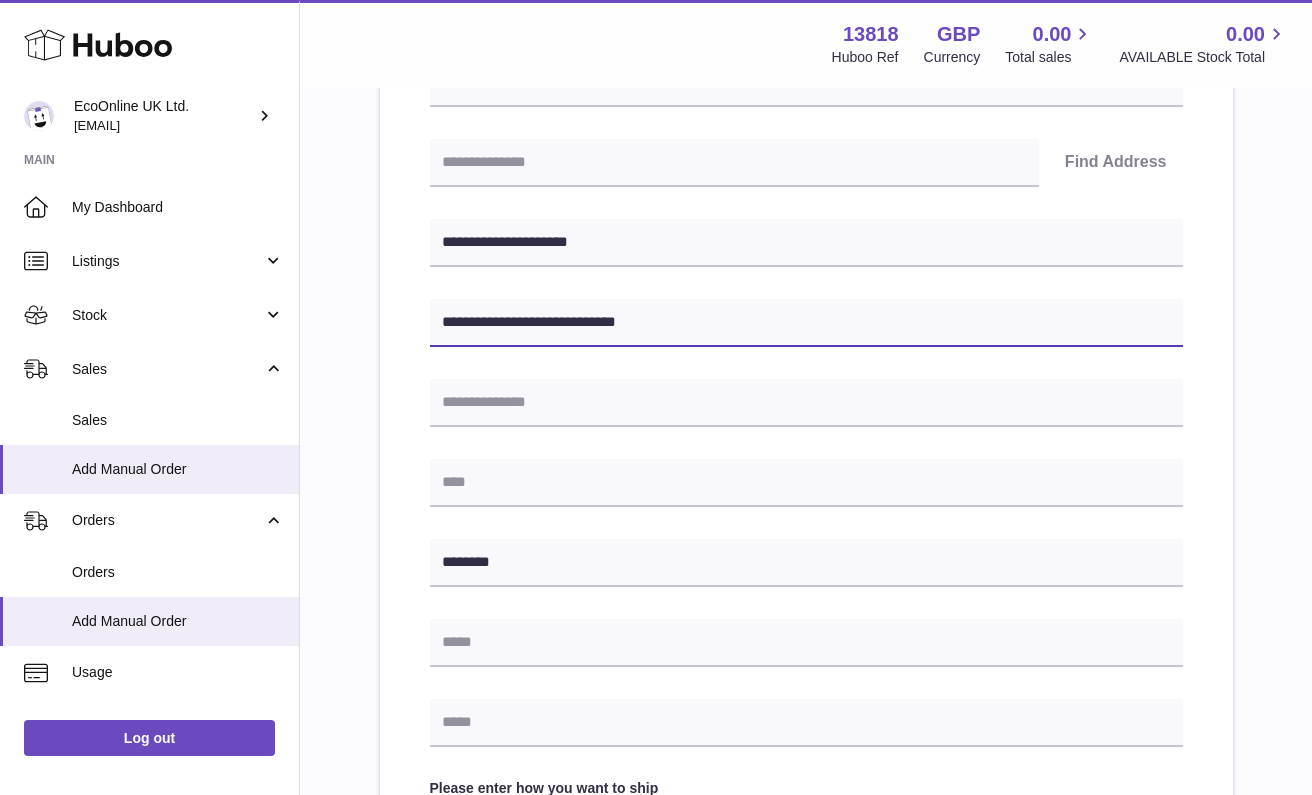 drag, startPoint x: 621, startPoint y: 321, endPoint x: 798, endPoint y: 321, distance: 177 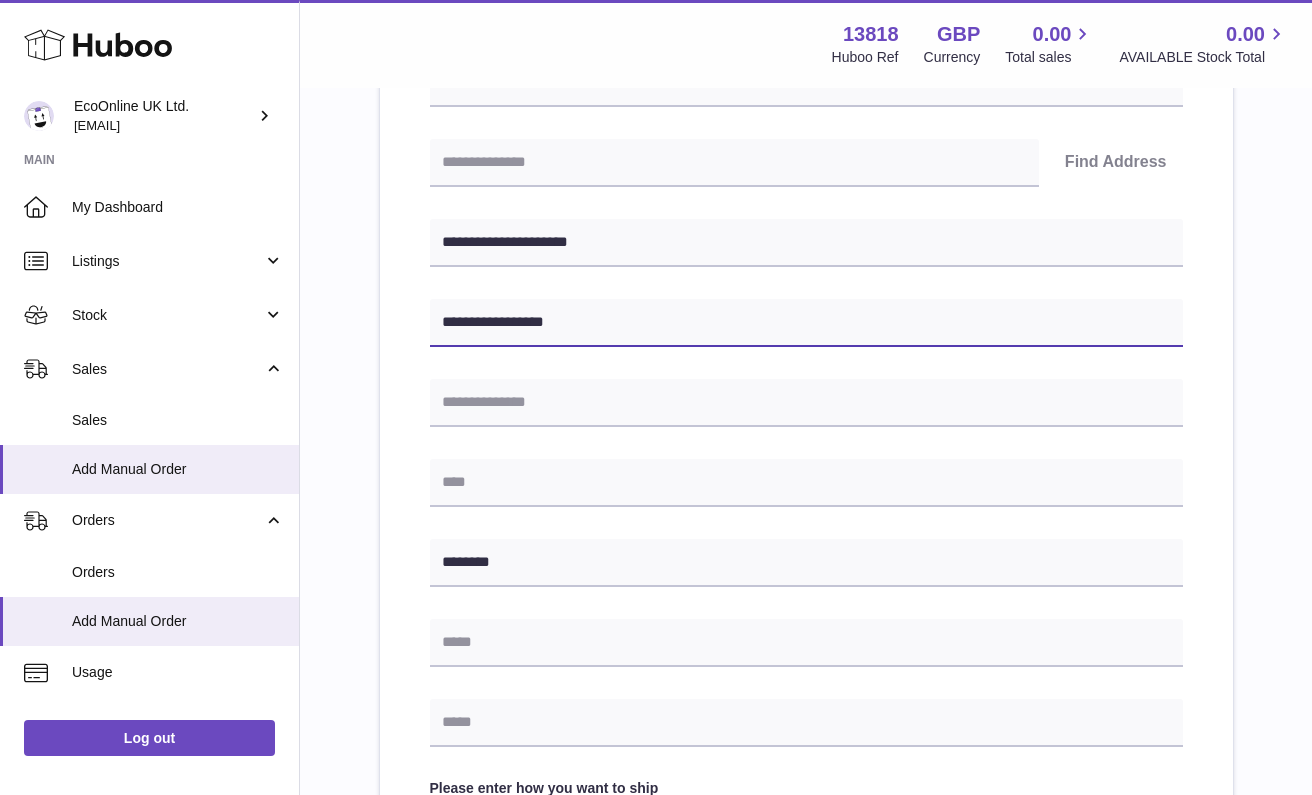 type on "**********" 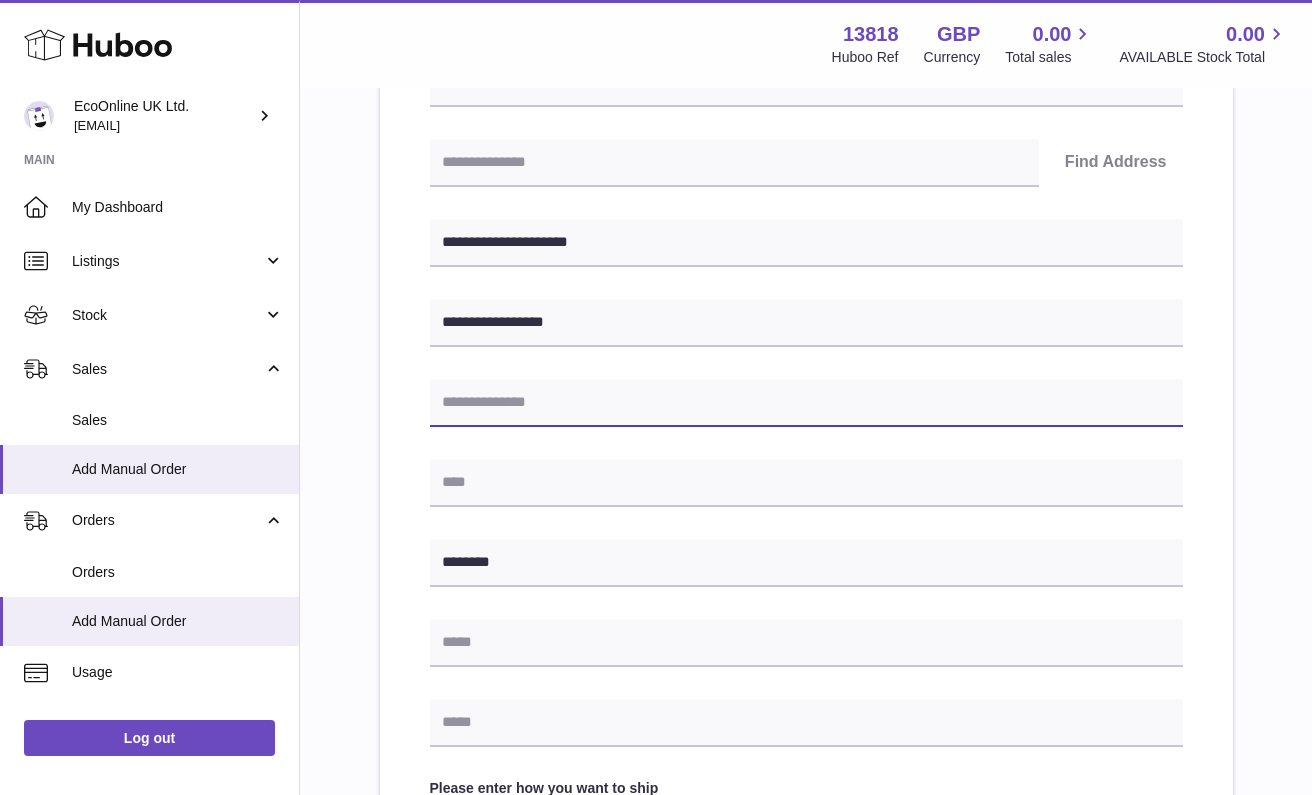 paste on "**********" 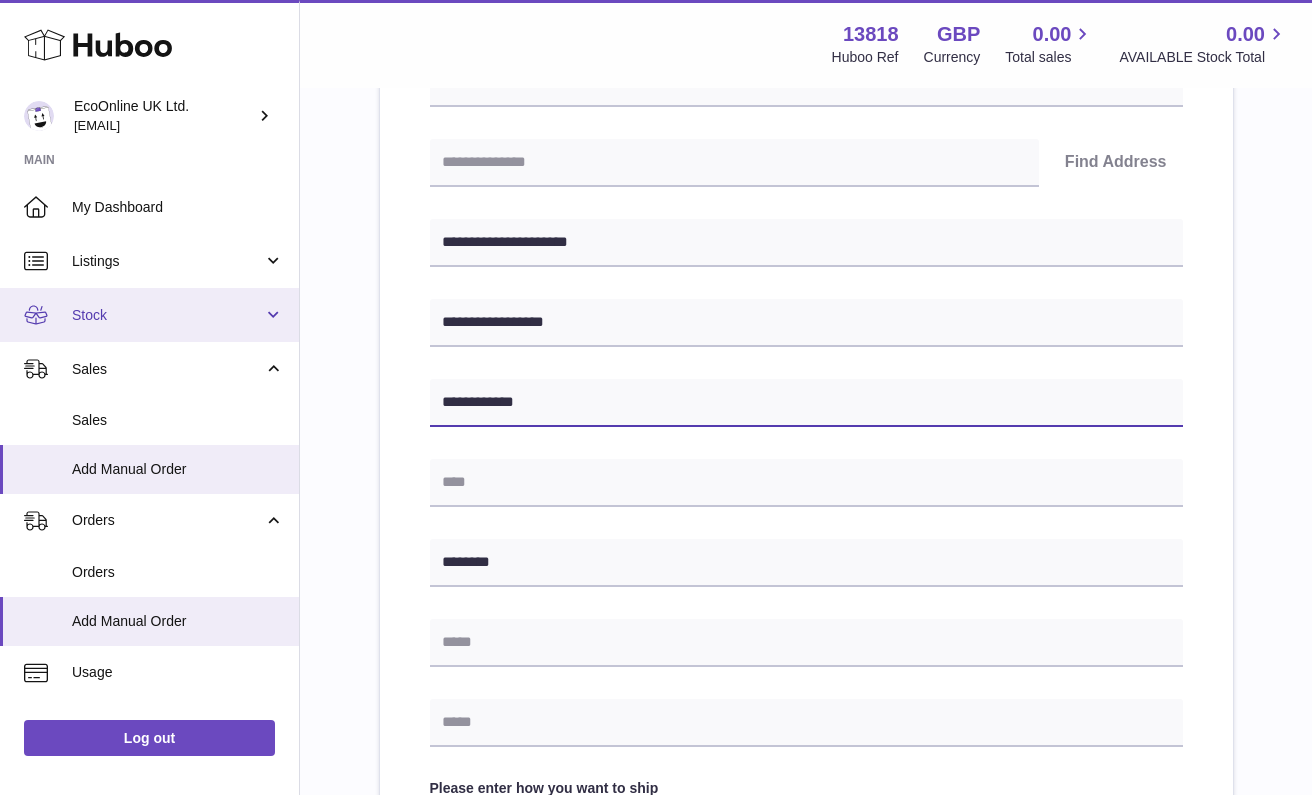 type 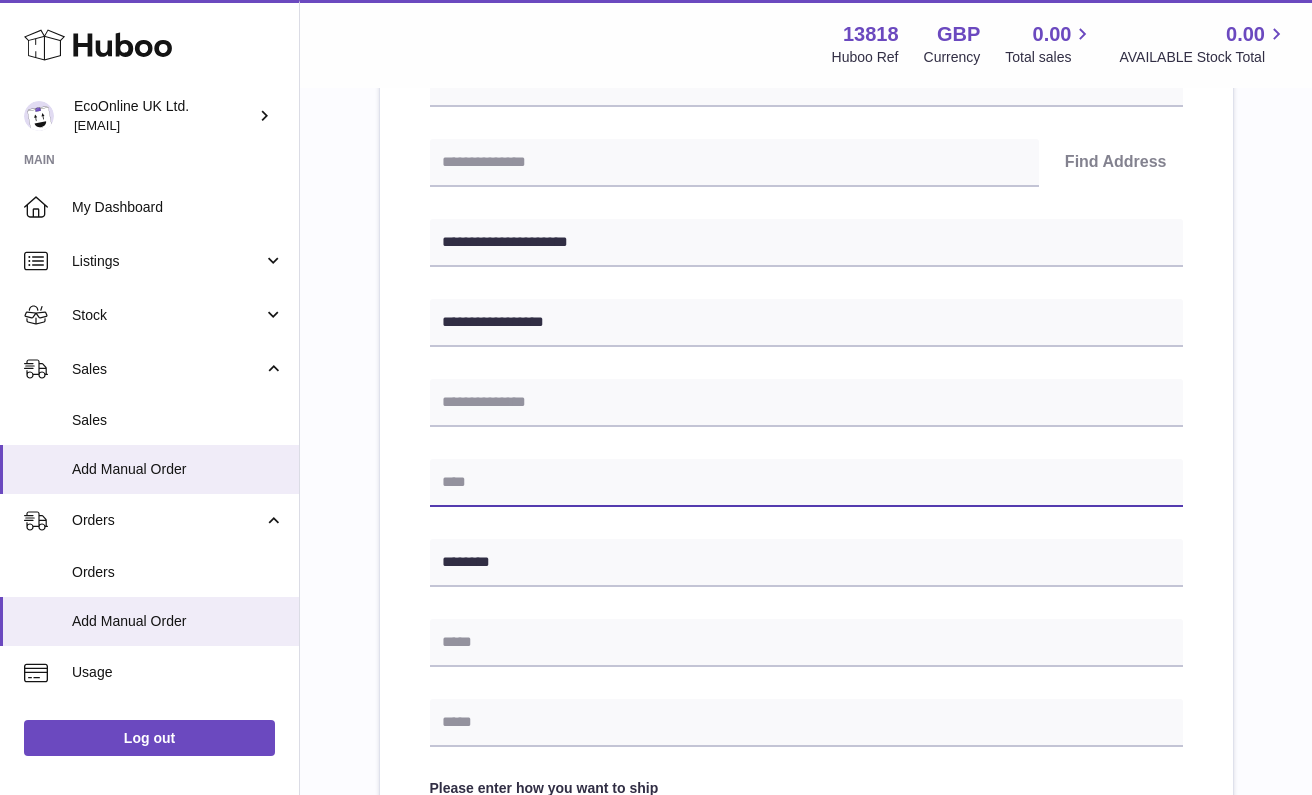 click at bounding box center [806, 483] 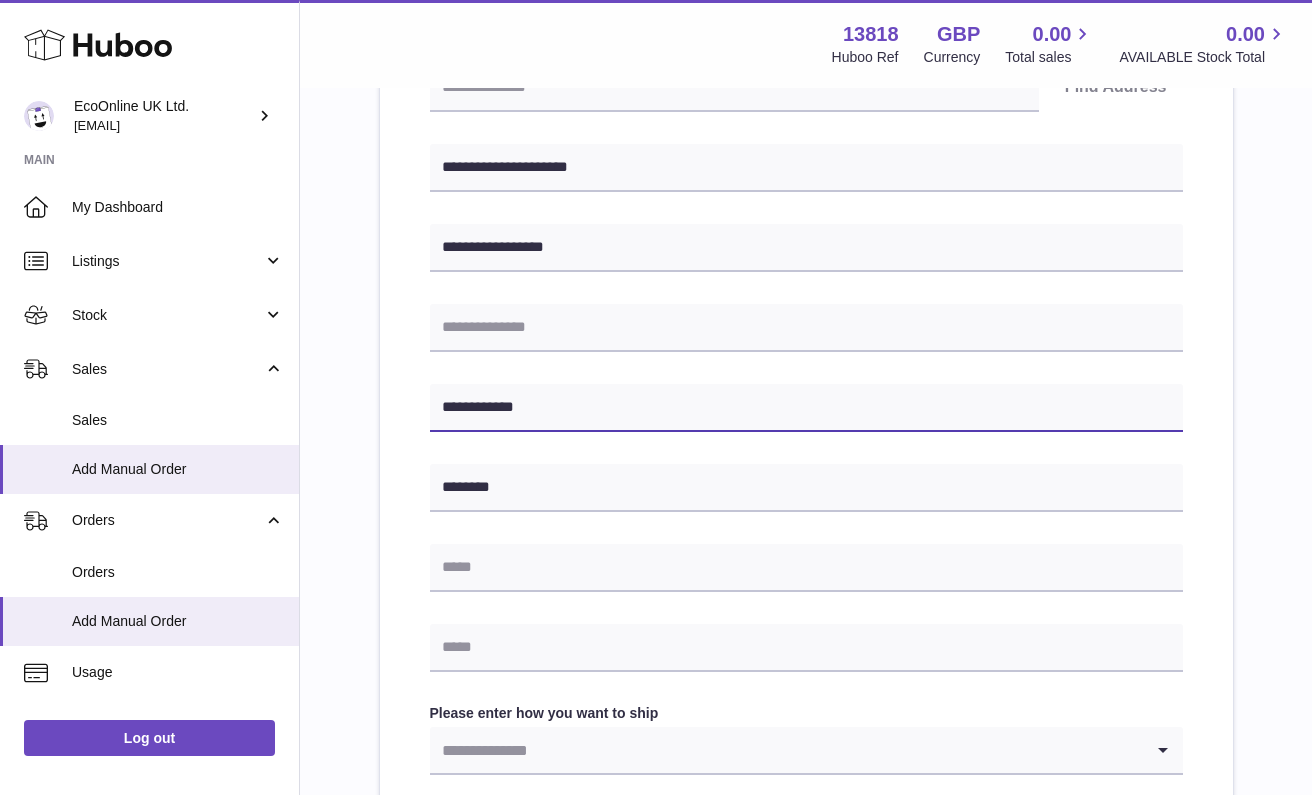 scroll, scrollTop: 483, scrollLeft: 0, axis: vertical 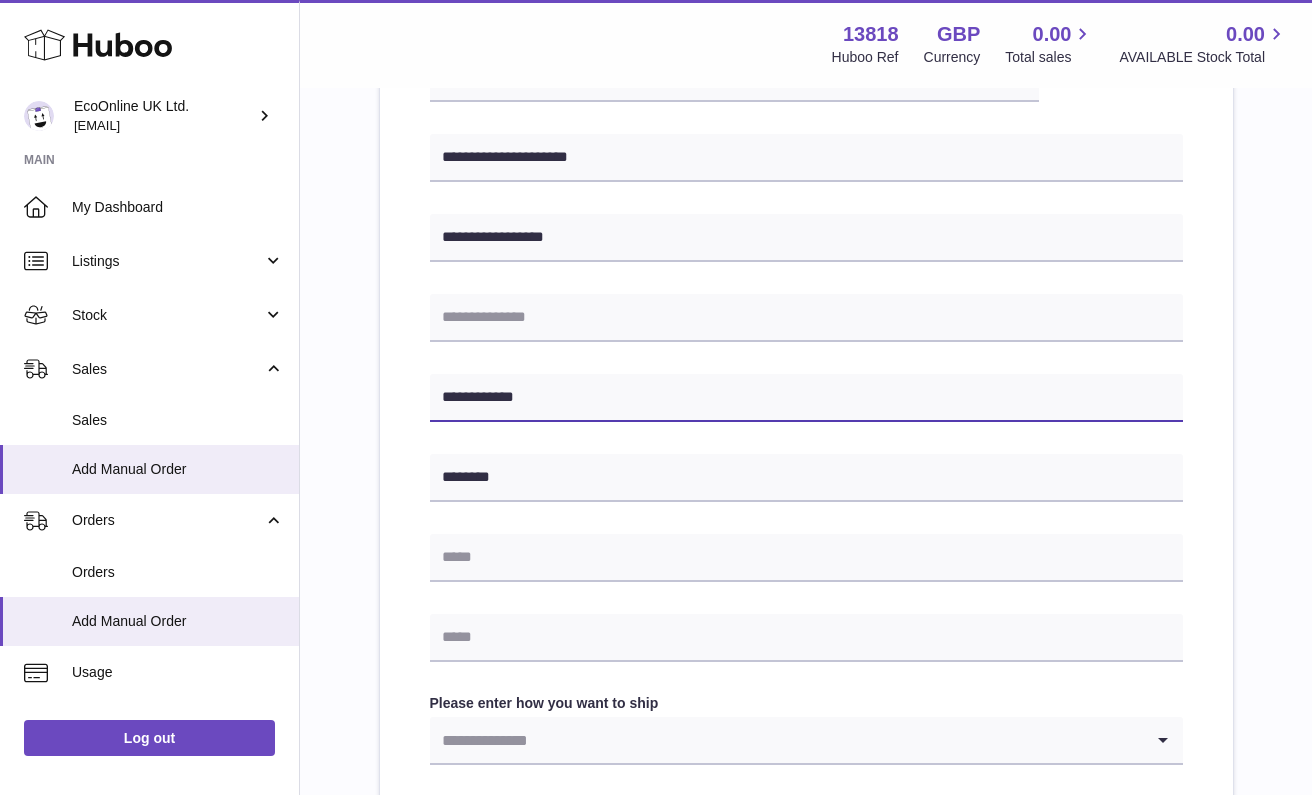 type on "**********" 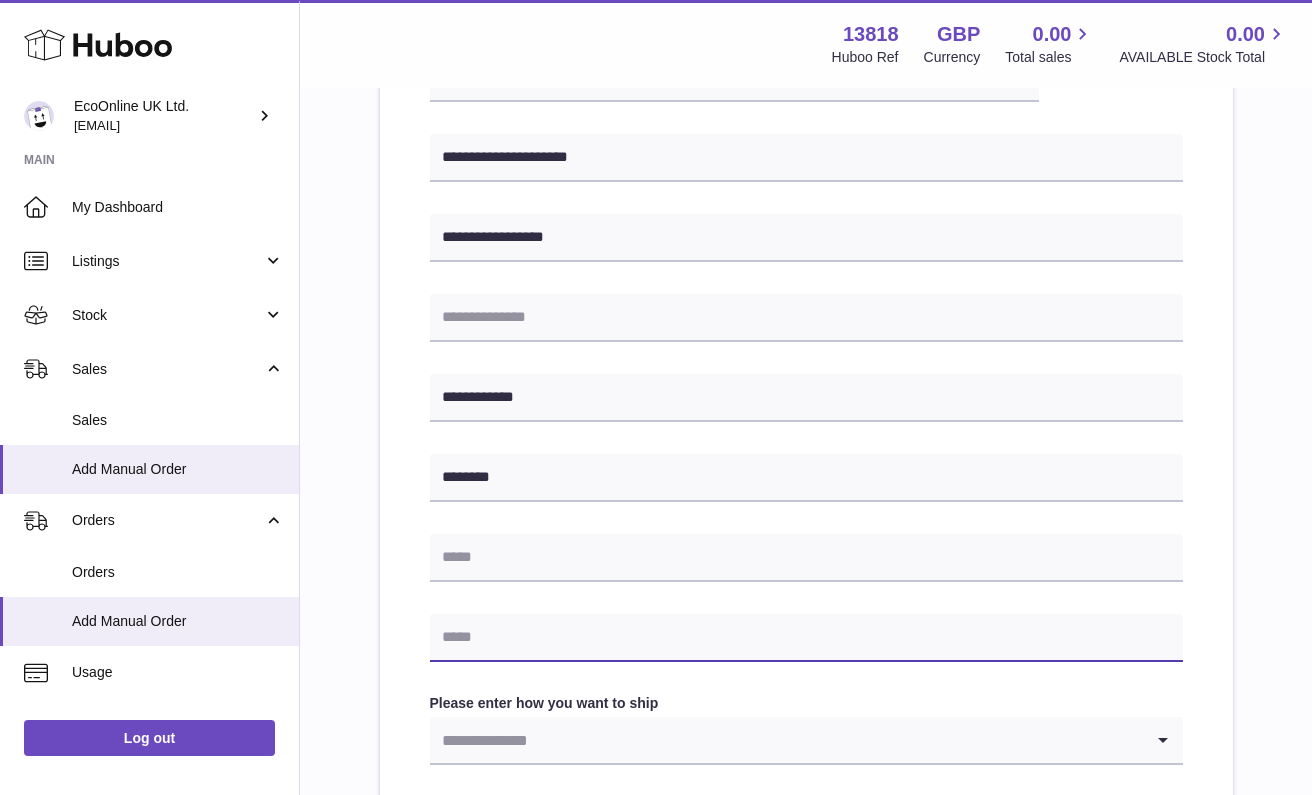 paste on "**********" 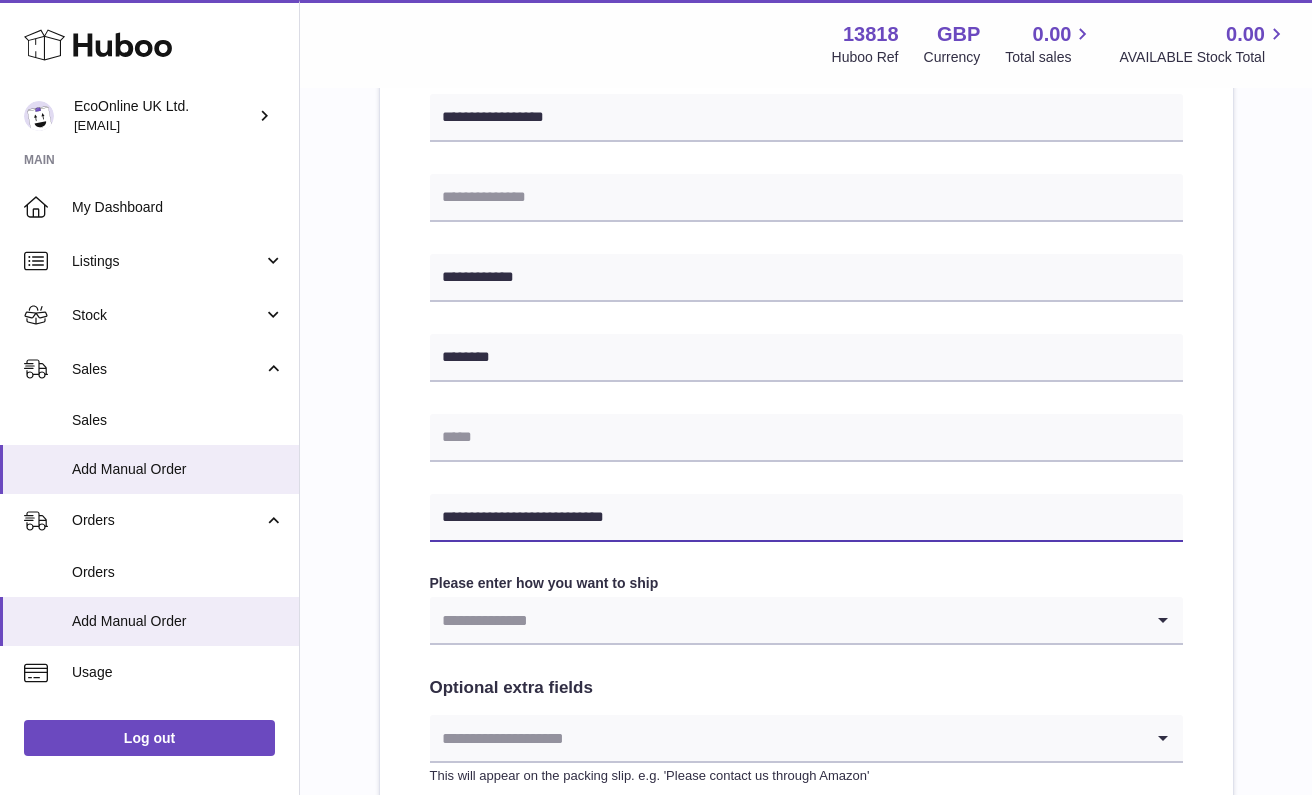 type on "**********" 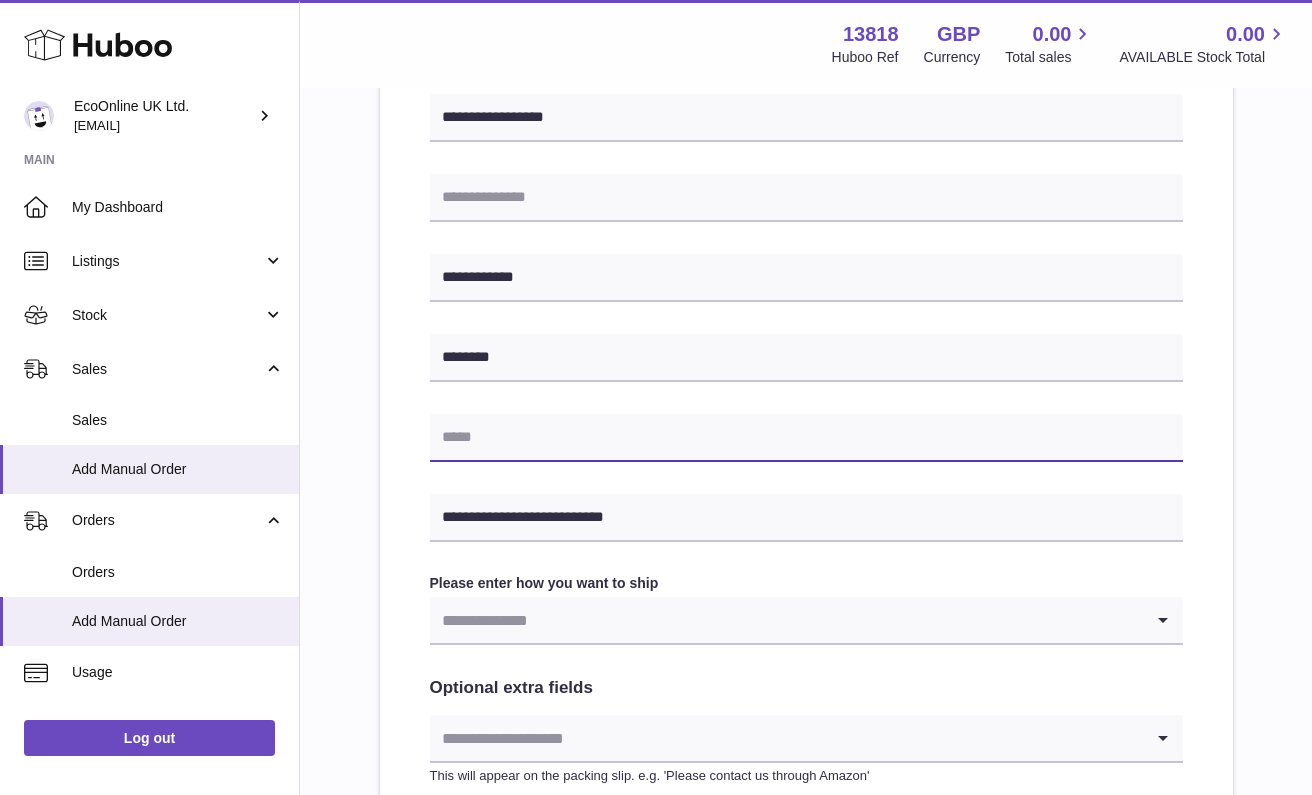 paste on "**********" 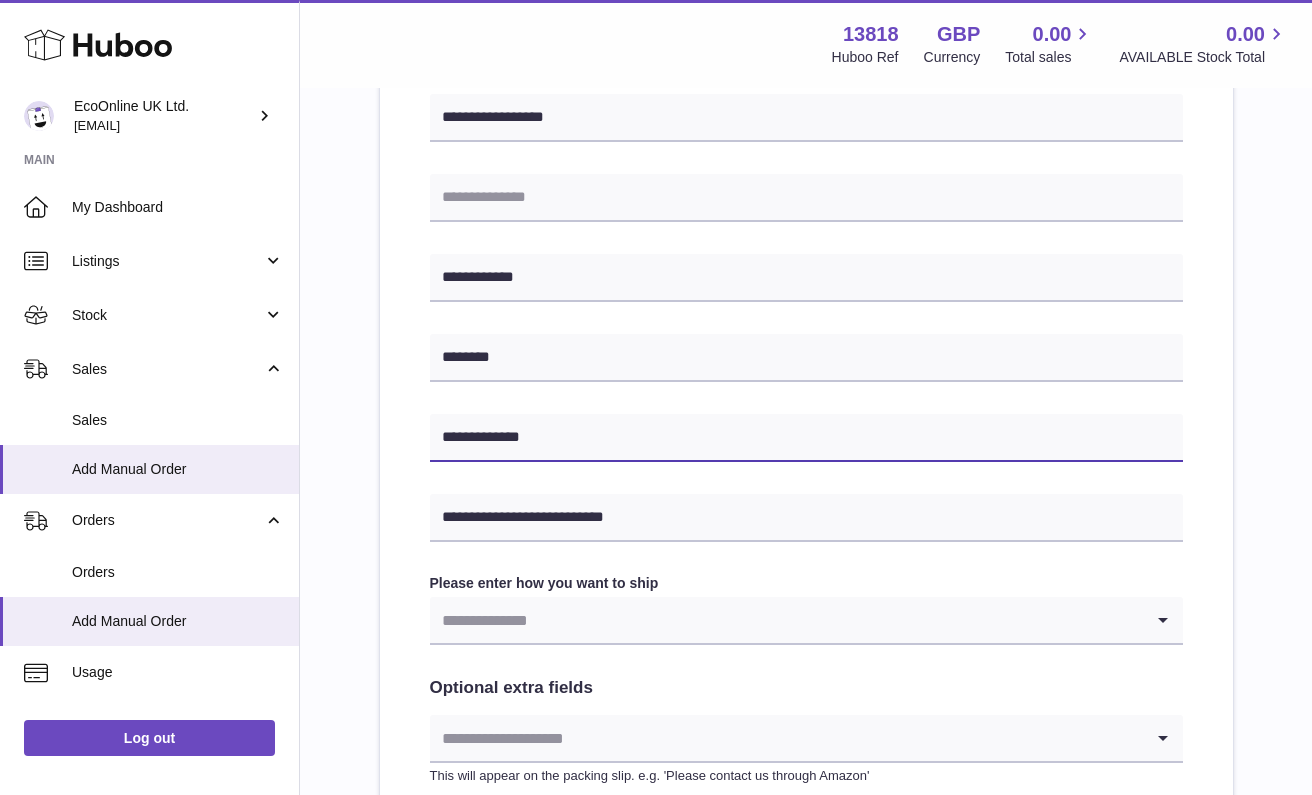 scroll, scrollTop: 760, scrollLeft: 0, axis: vertical 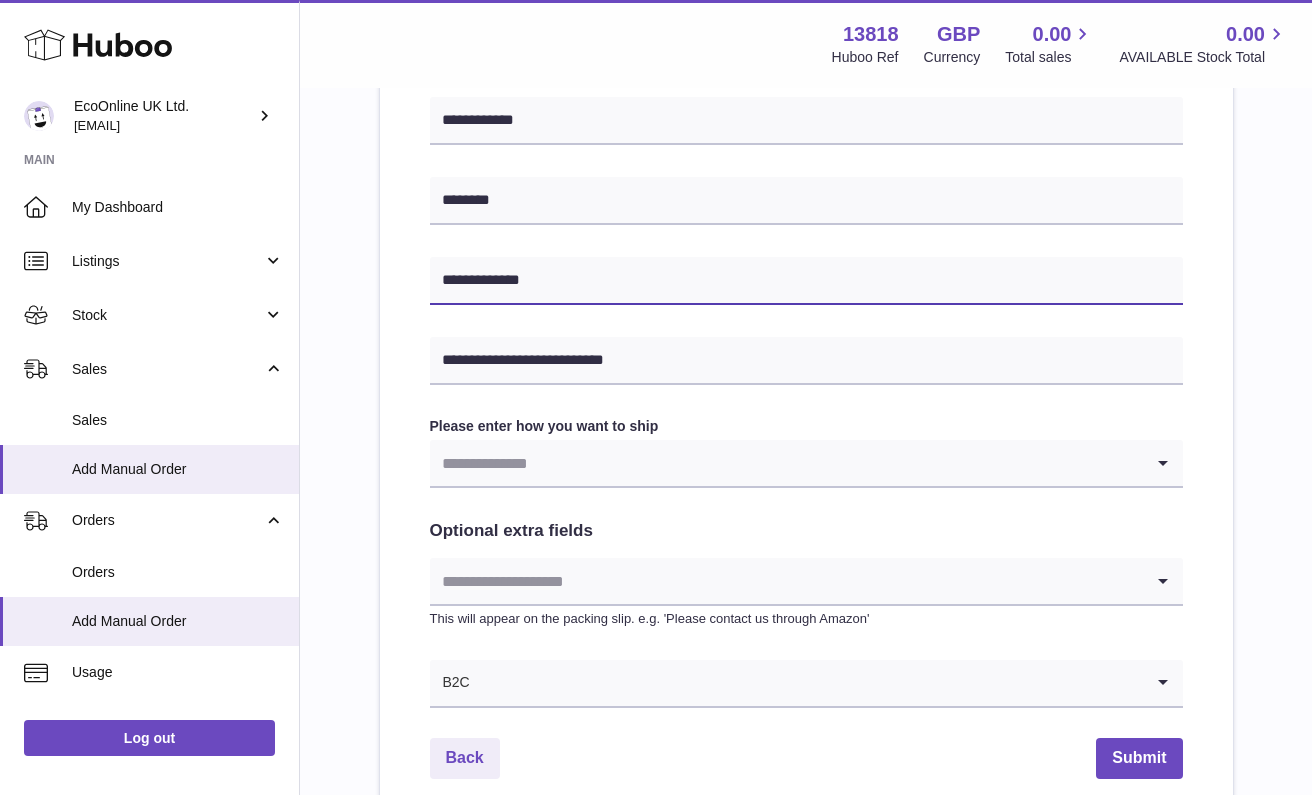 type on "**********" 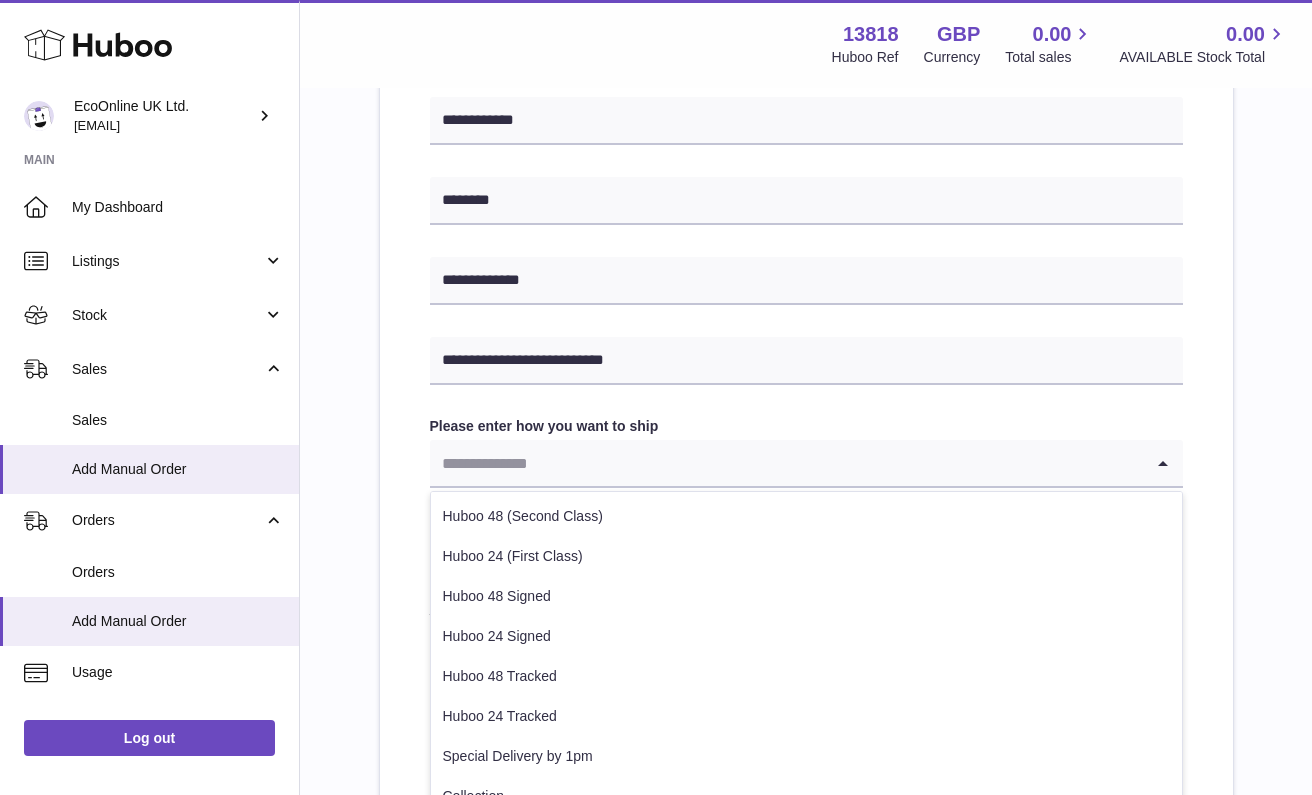 click at bounding box center (786, 463) 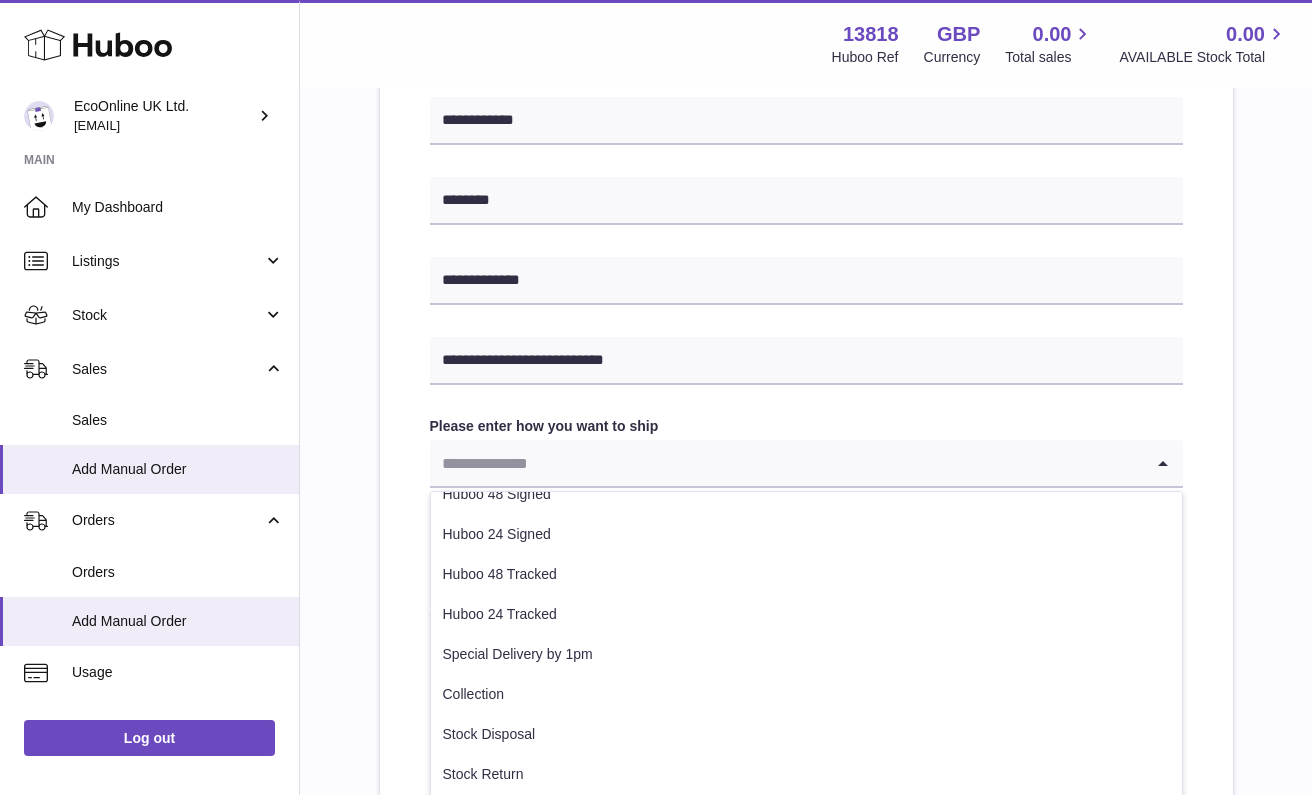 scroll, scrollTop: 104, scrollLeft: 0, axis: vertical 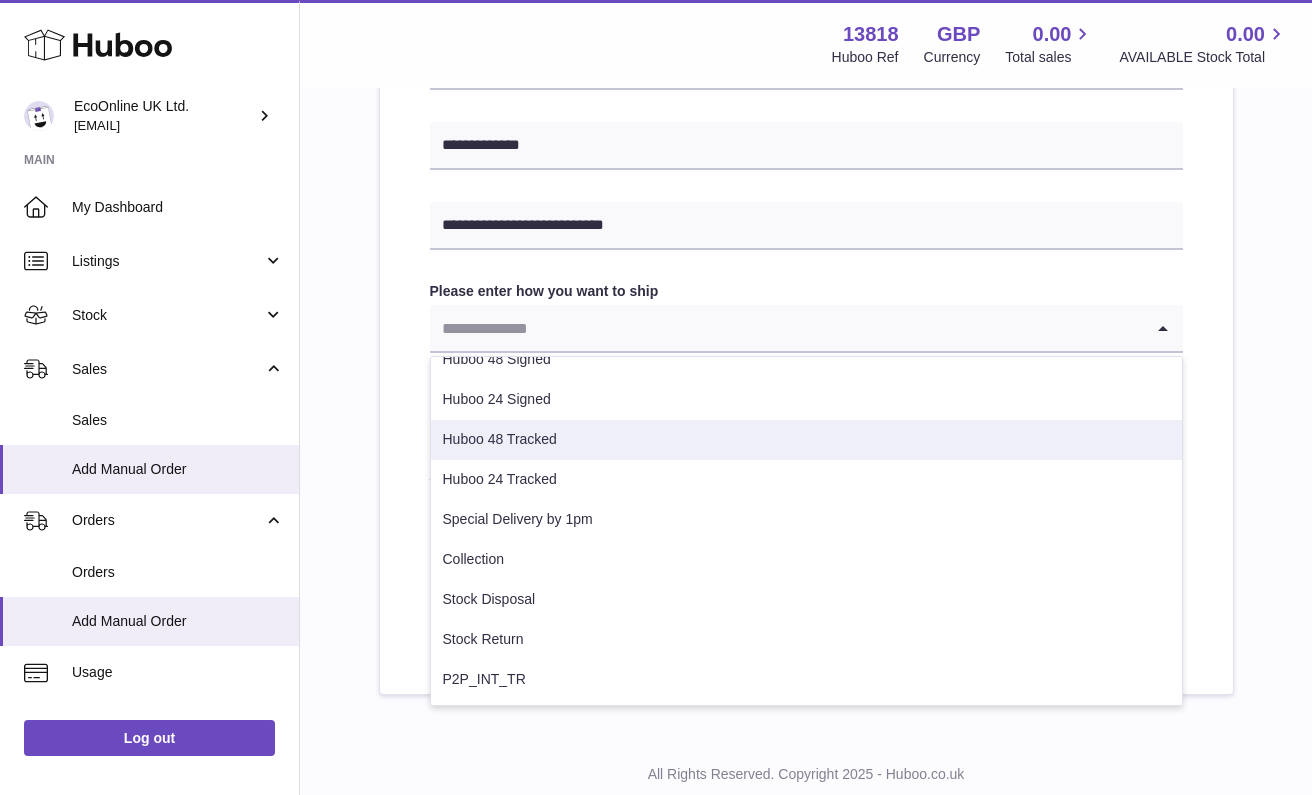 click on "Huboo 48 Tracked" at bounding box center [806, 440] 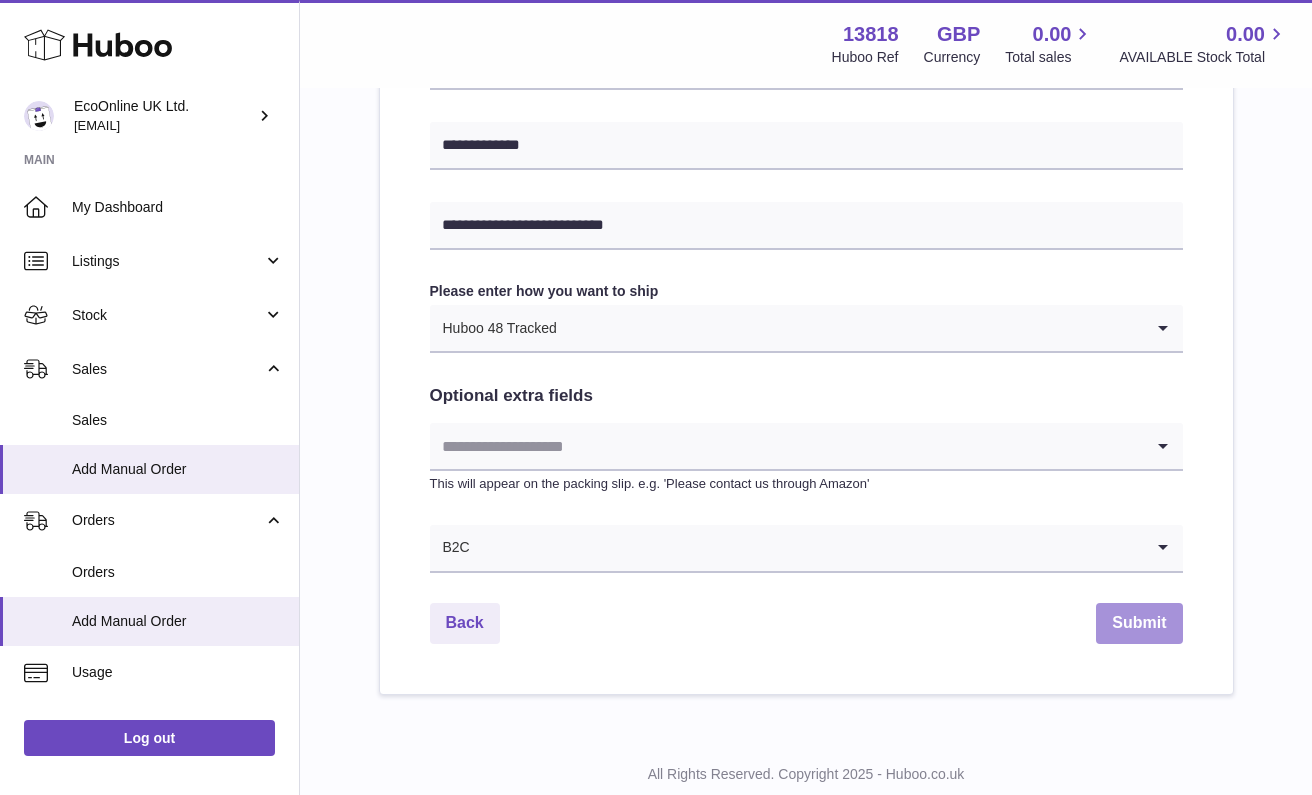 click on "Submit" at bounding box center [1139, 623] 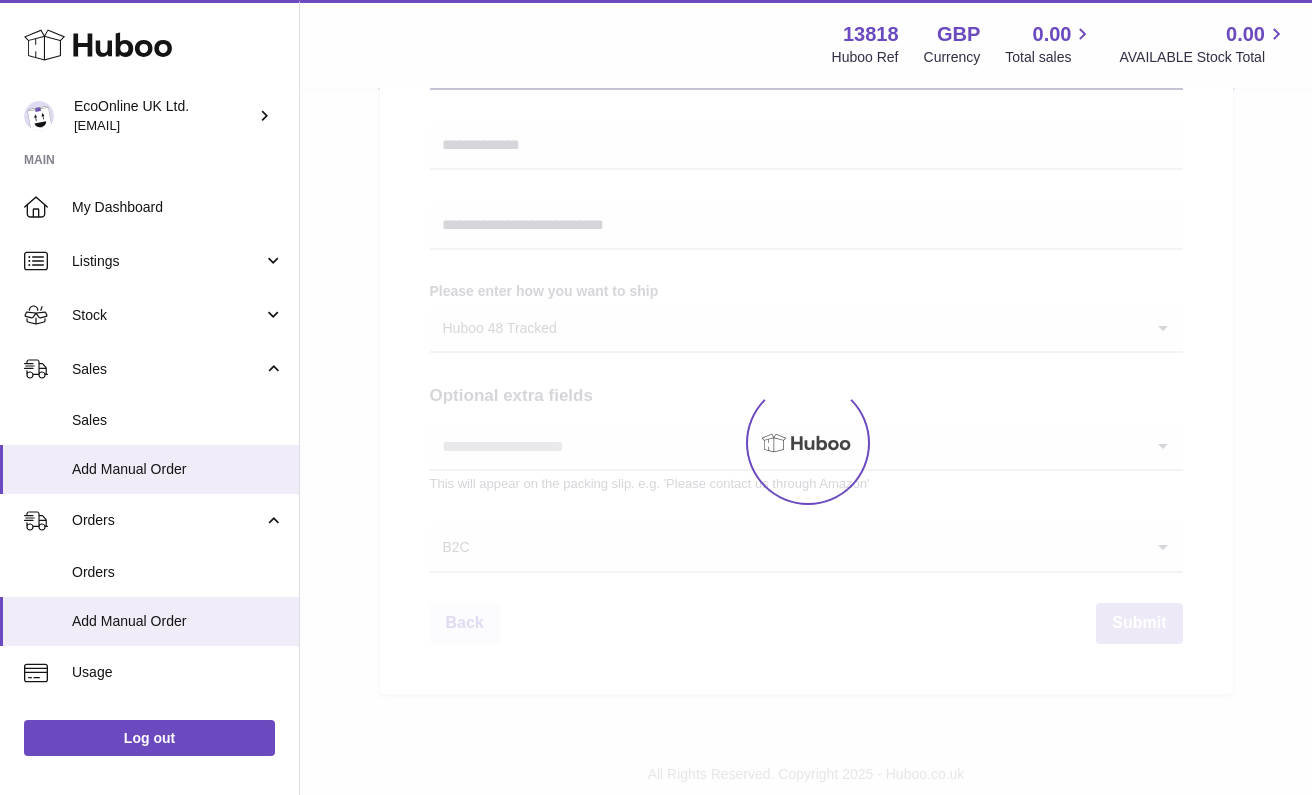scroll, scrollTop: 0, scrollLeft: 0, axis: both 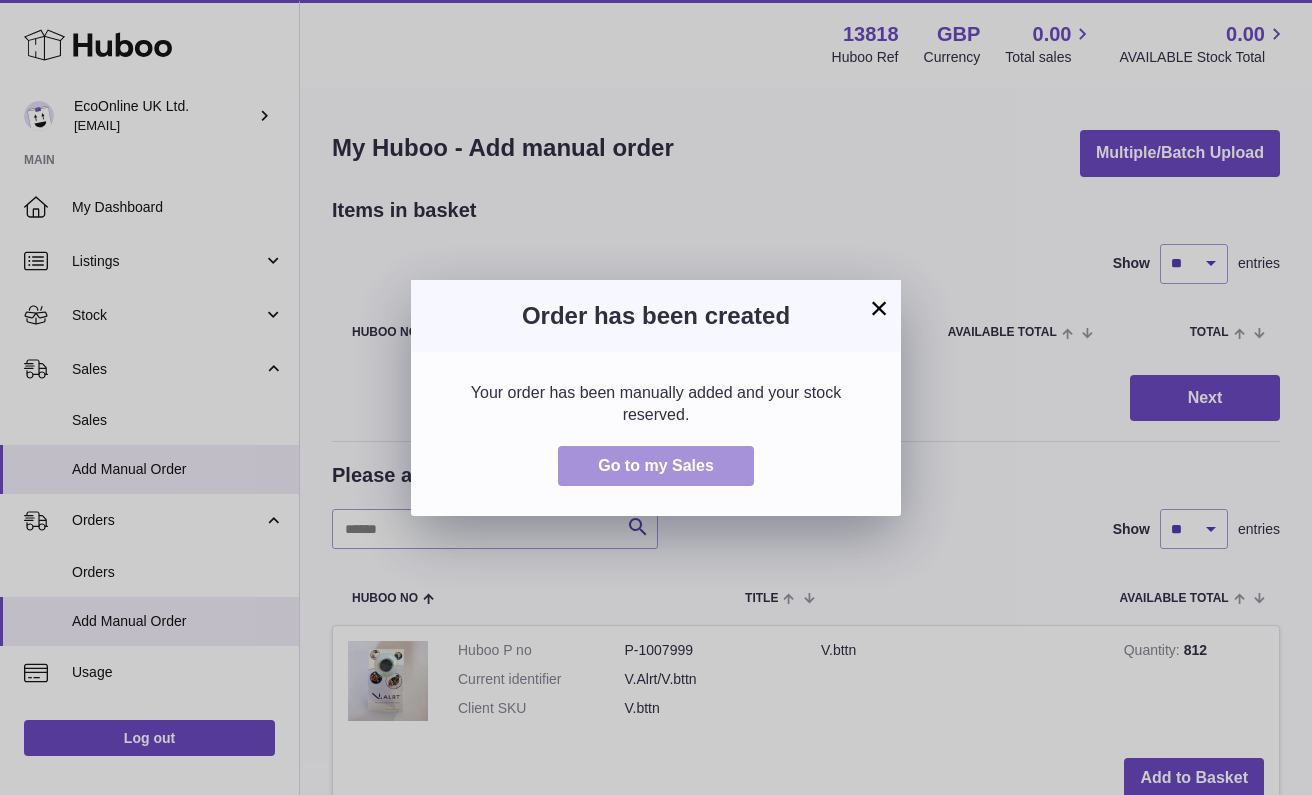 click on "Go to my Sales" at bounding box center (656, 465) 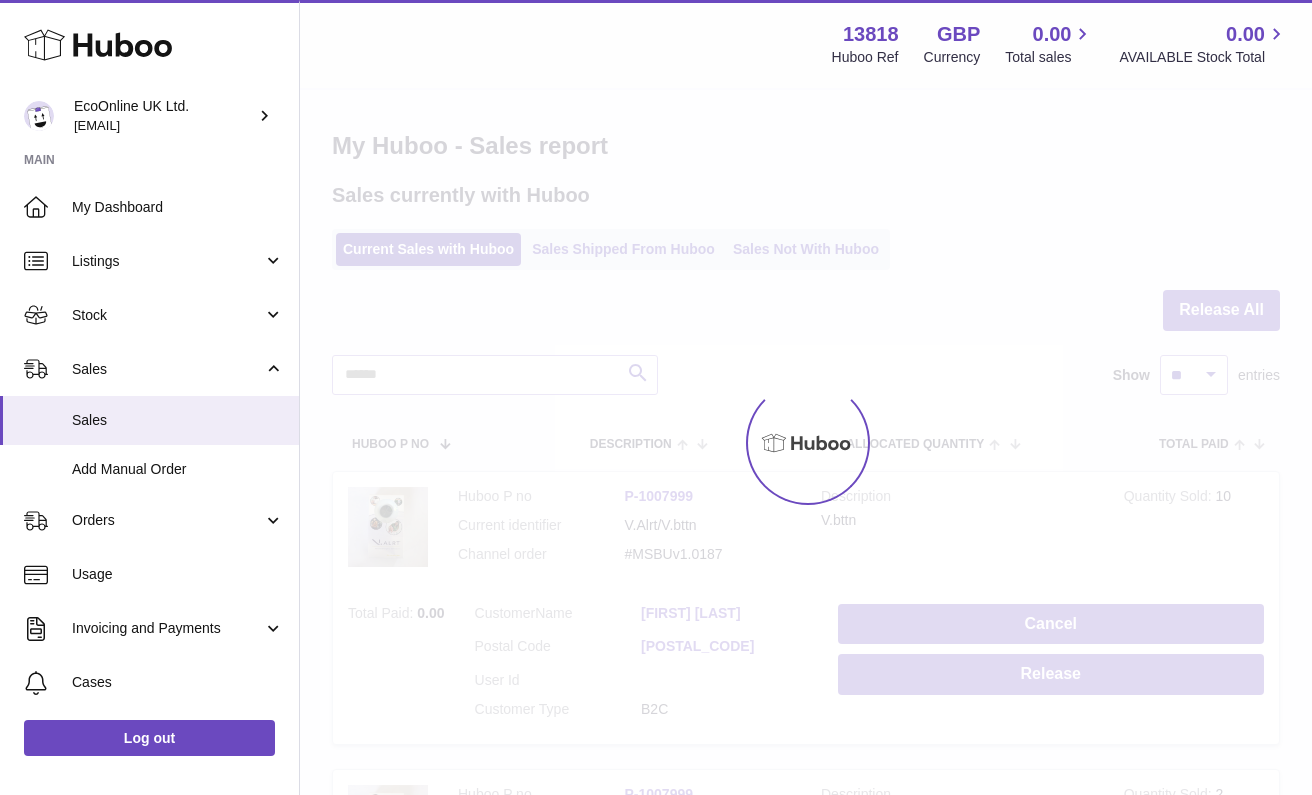 scroll, scrollTop: 0, scrollLeft: 0, axis: both 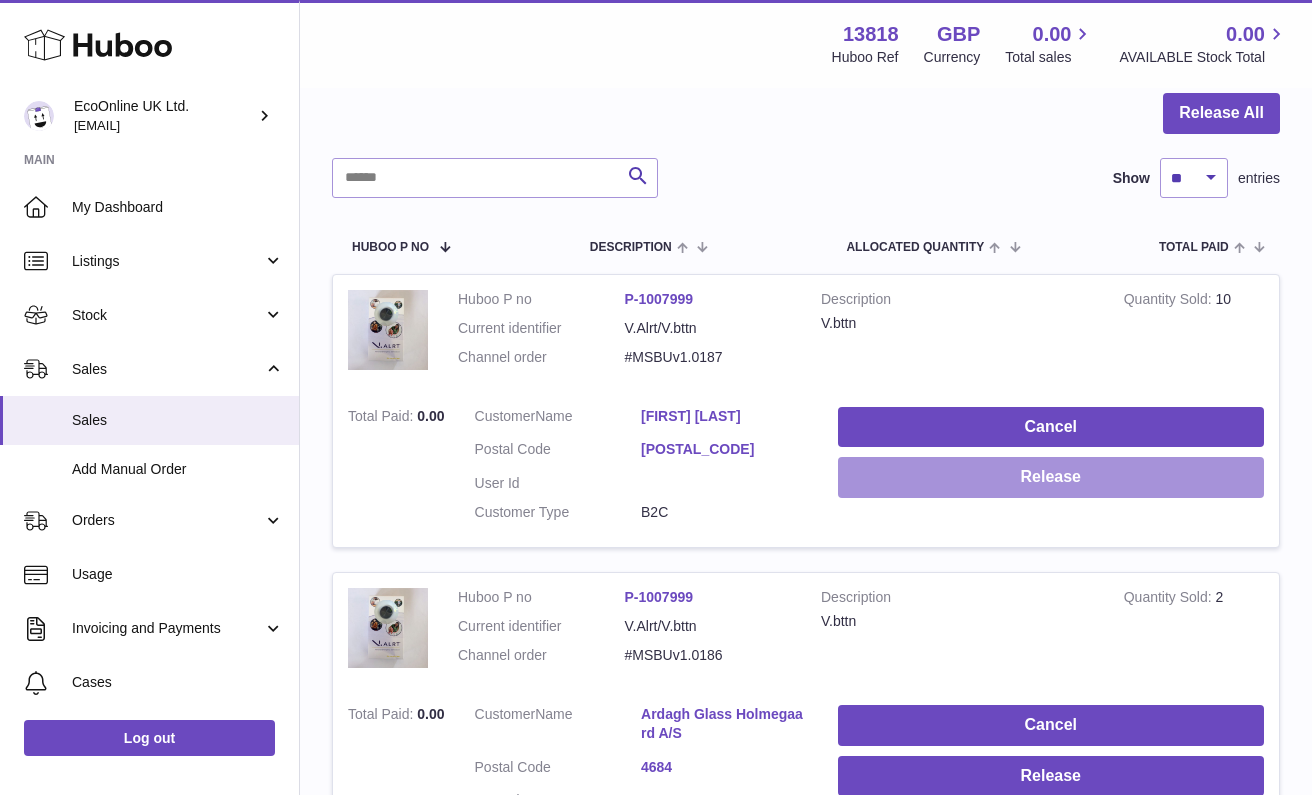 click on "Release" at bounding box center [1051, 477] 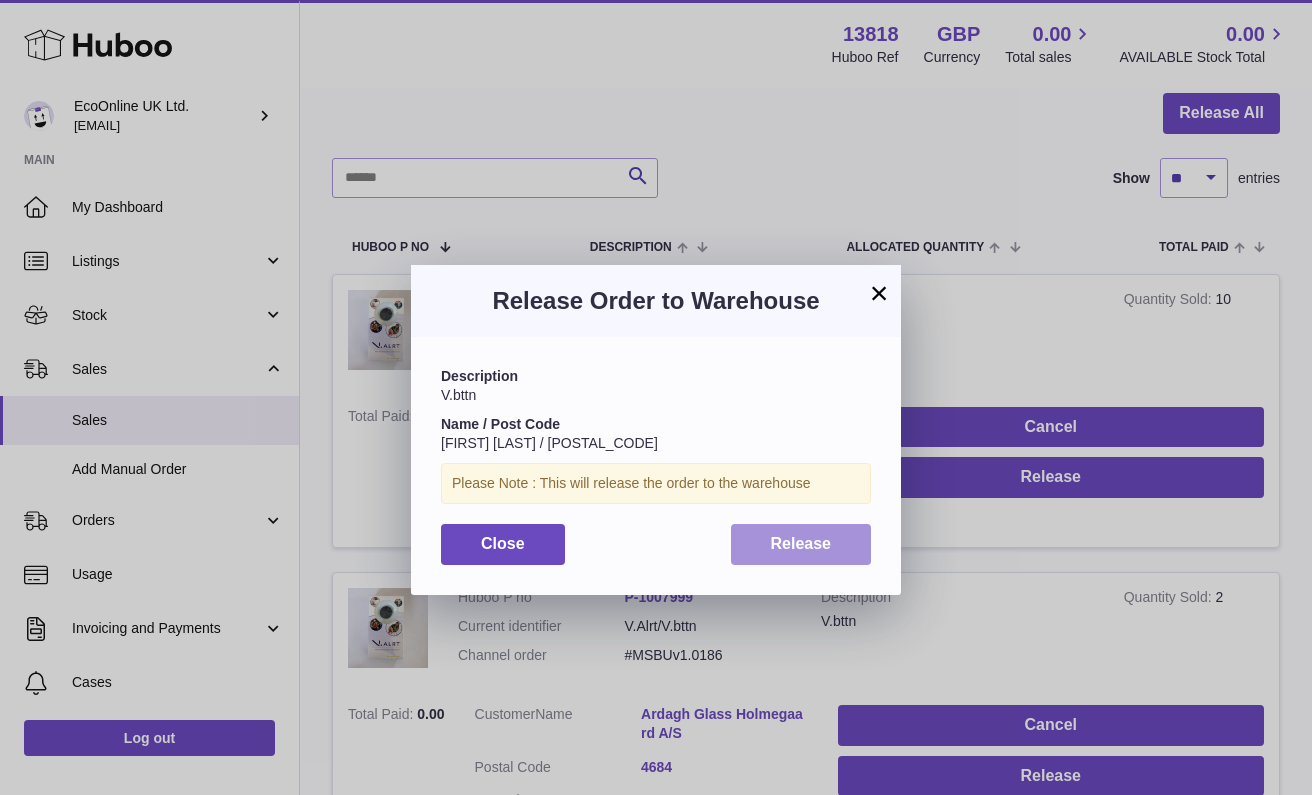 click on "Release" at bounding box center [801, 544] 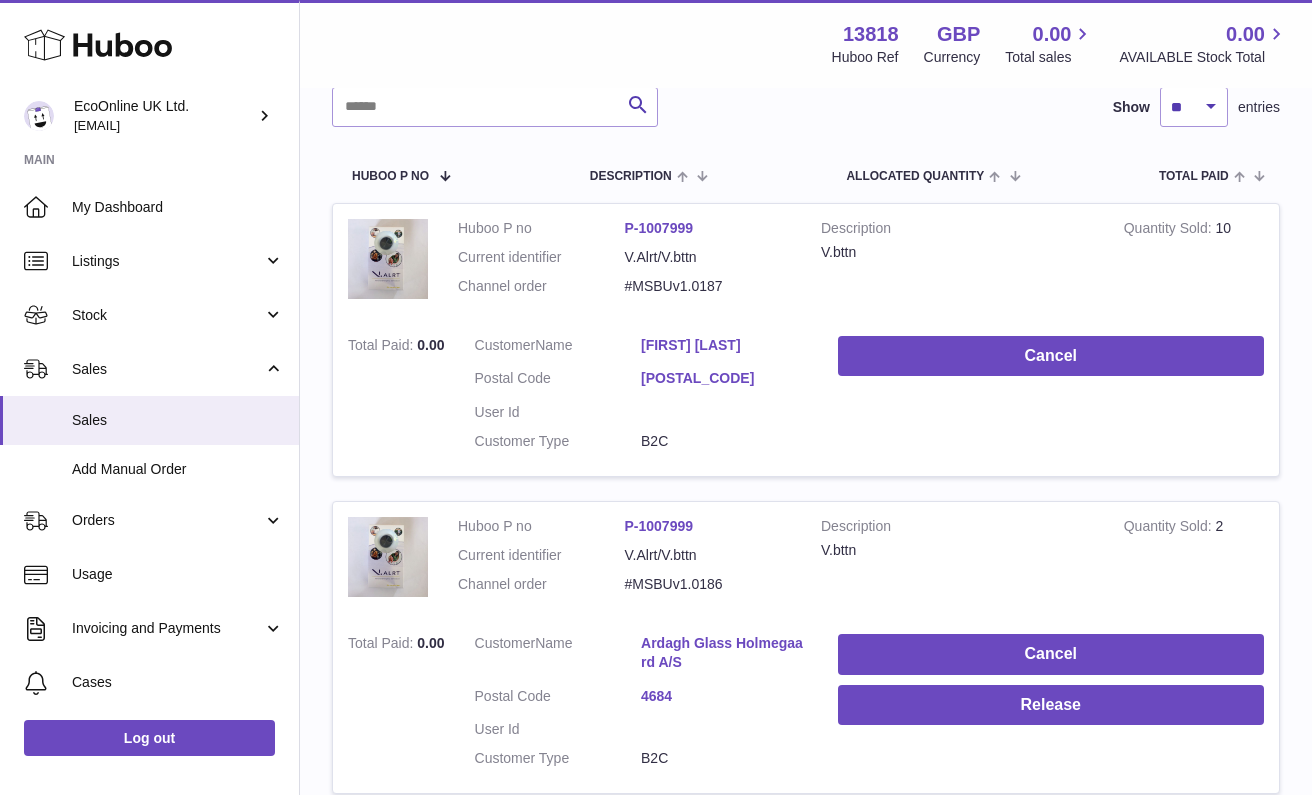 scroll, scrollTop: 284, scrollLeft: 0, axis: vertical 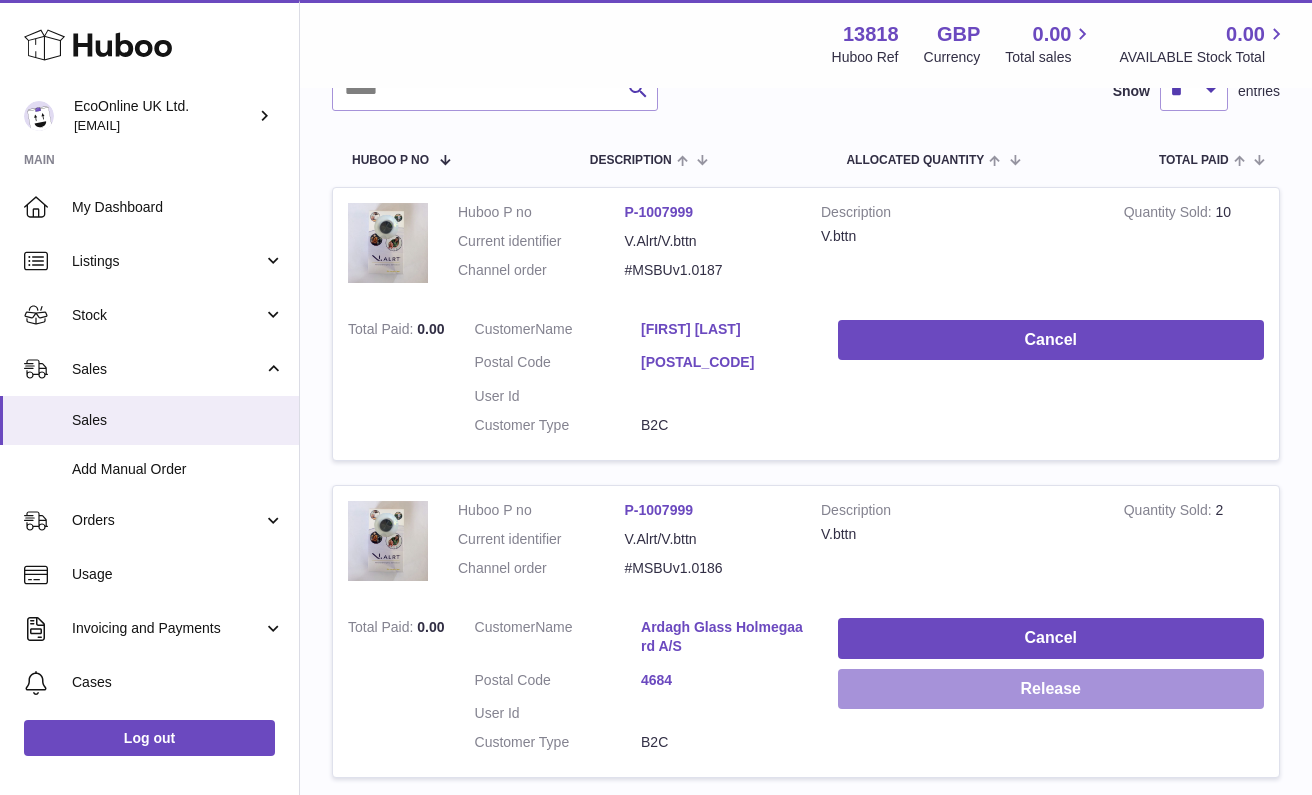 click on "Release" at bounding box center (1051, 689) 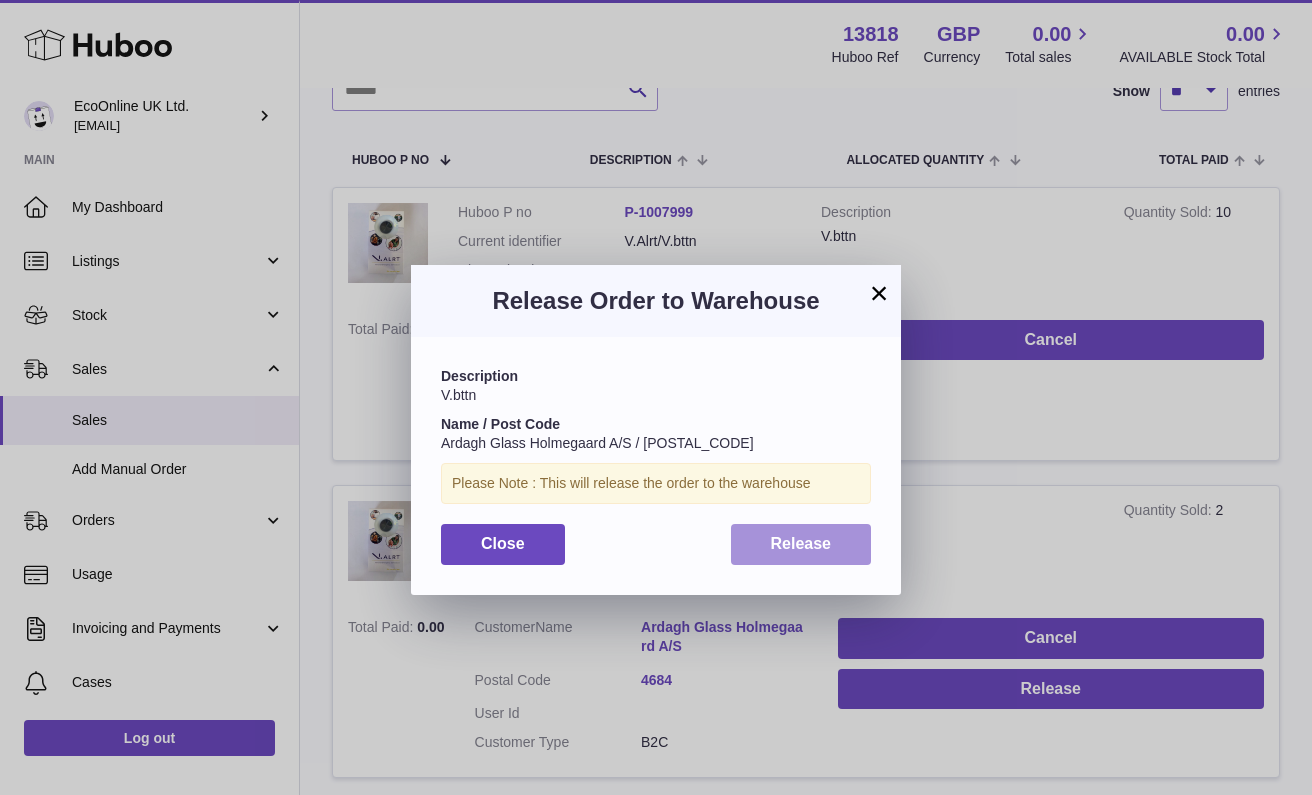 click on "Release" at bounding box center [801, 544] 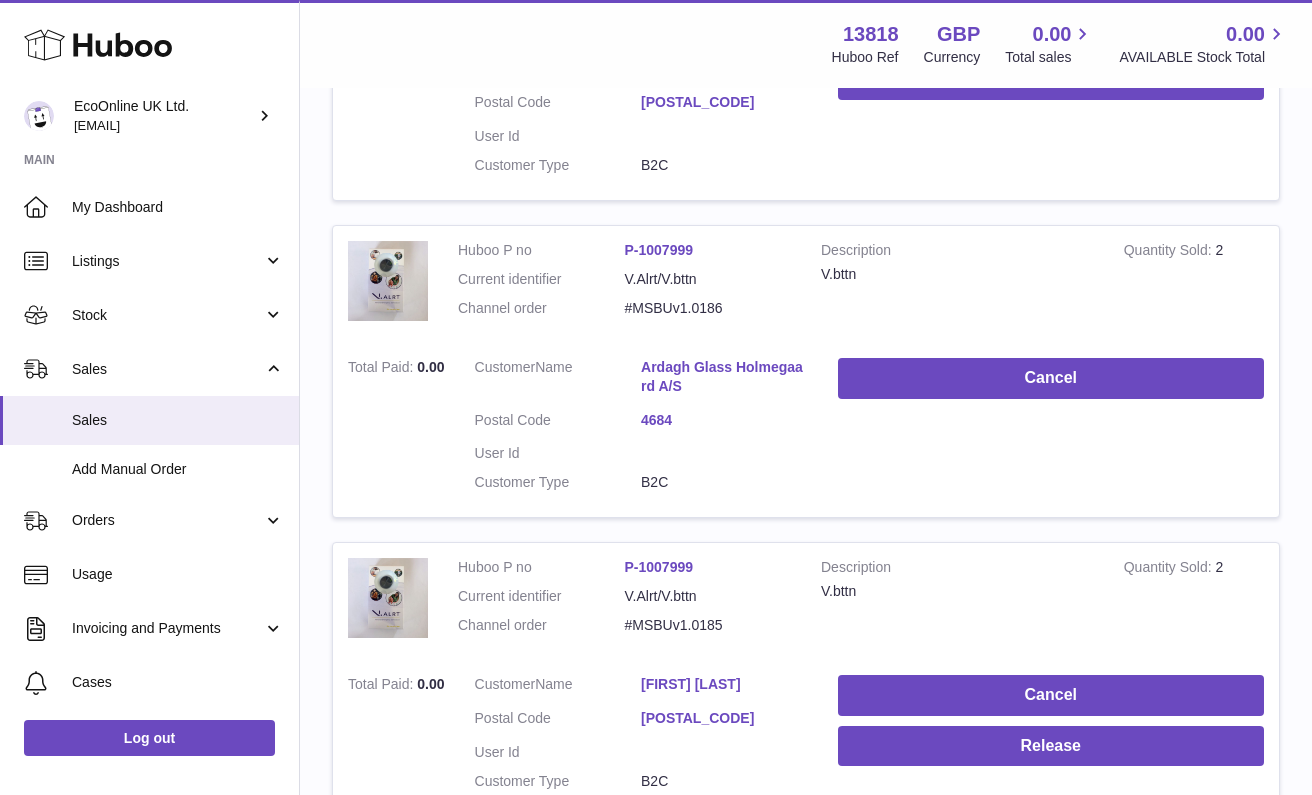 scroll, scrollTop: 753, scrollLeft: 0, axis: vertical 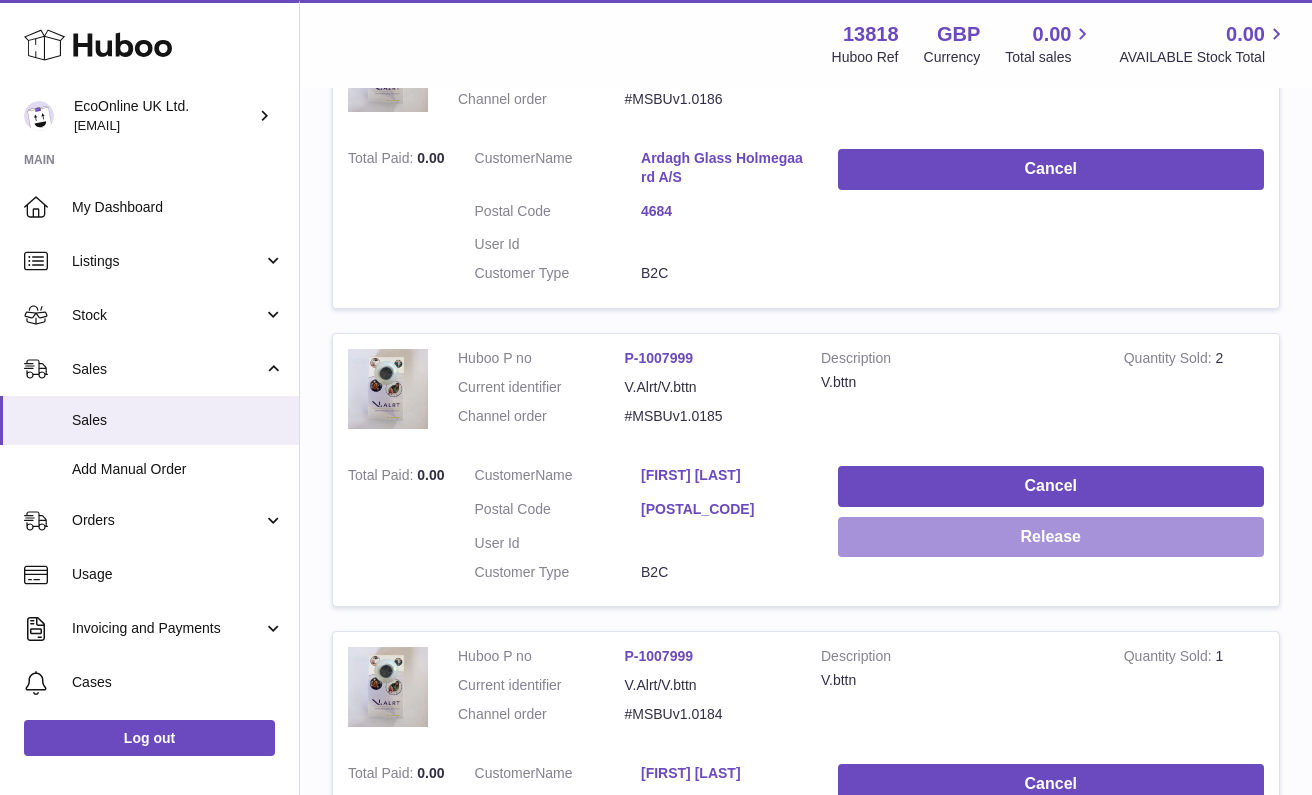 click on "Release" at bounding box center (1051, 537) 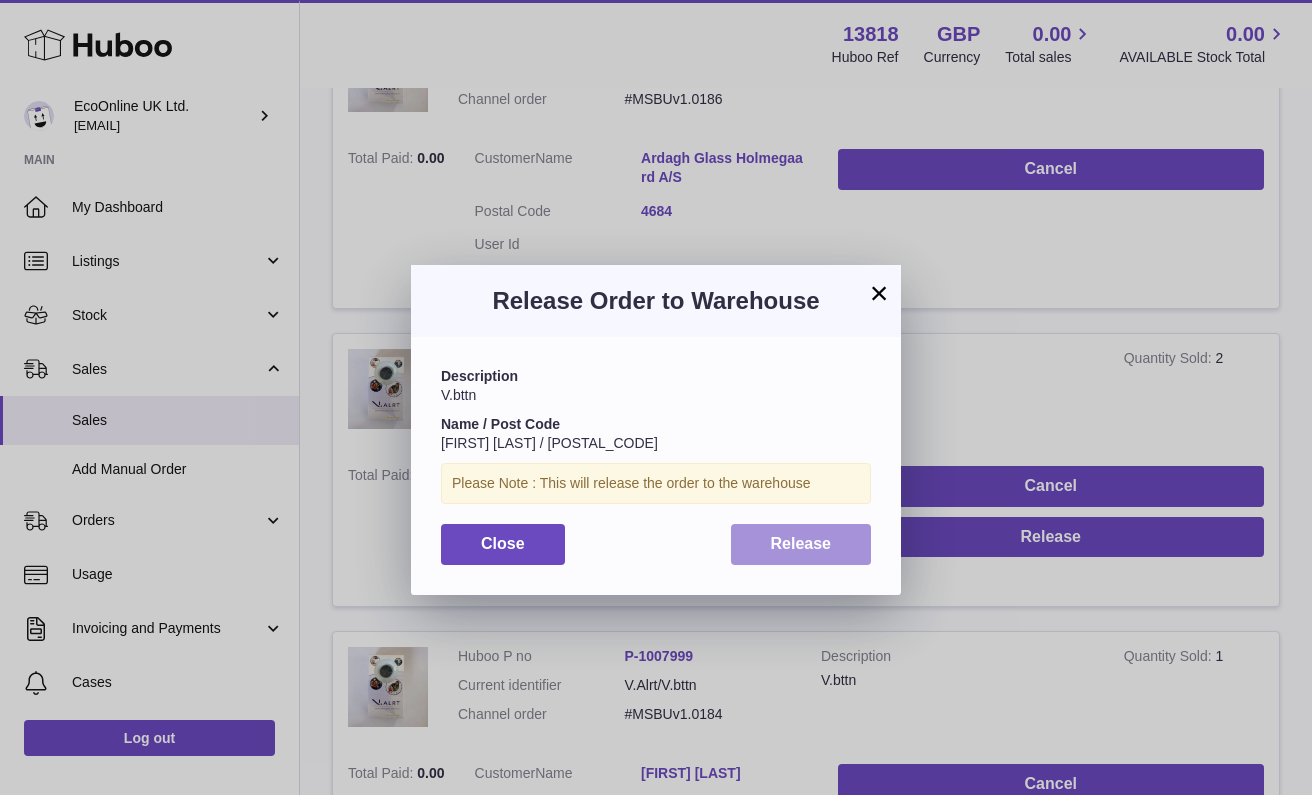 click on "Release" at bounding box center (801, 543) 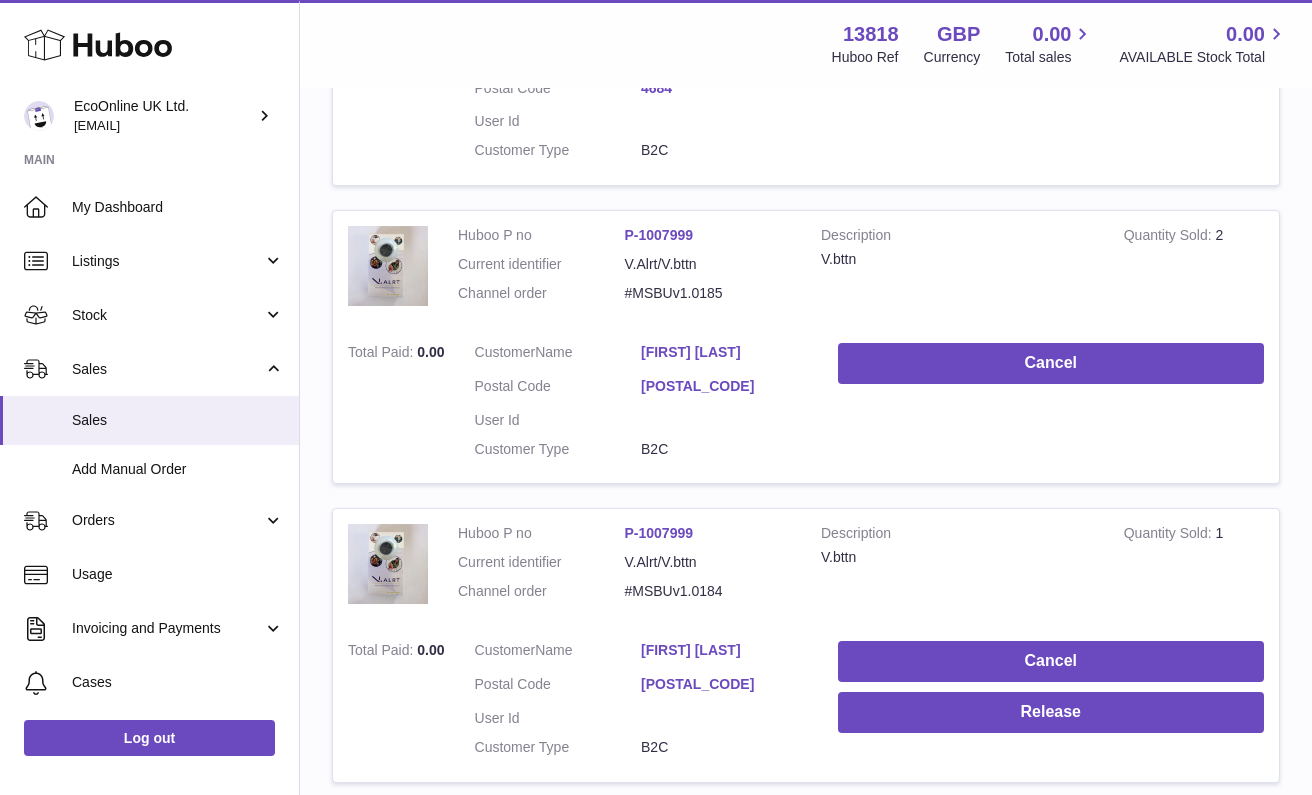 scroll, scrollTop: 934, scrollLeft: 0, axis: vertical 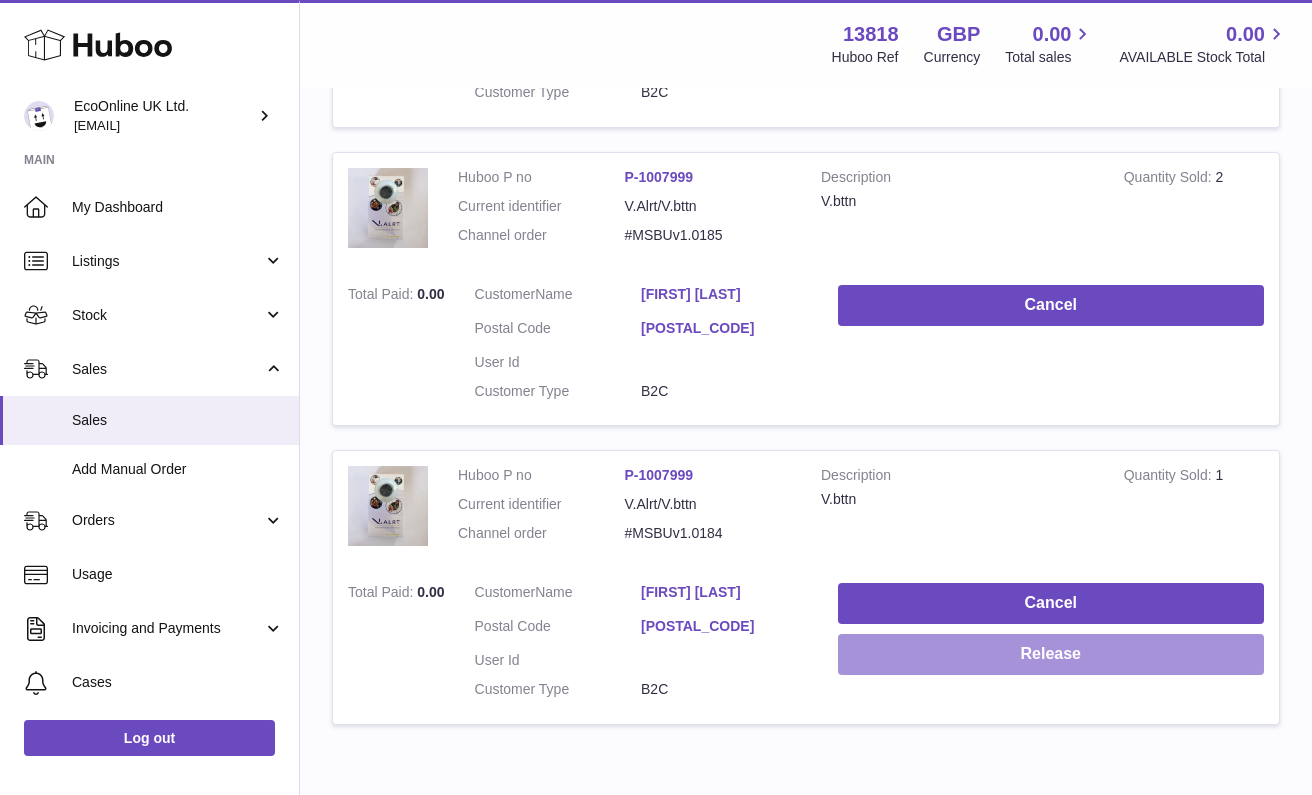 click on "Release" at bounding box center [1051, 654] 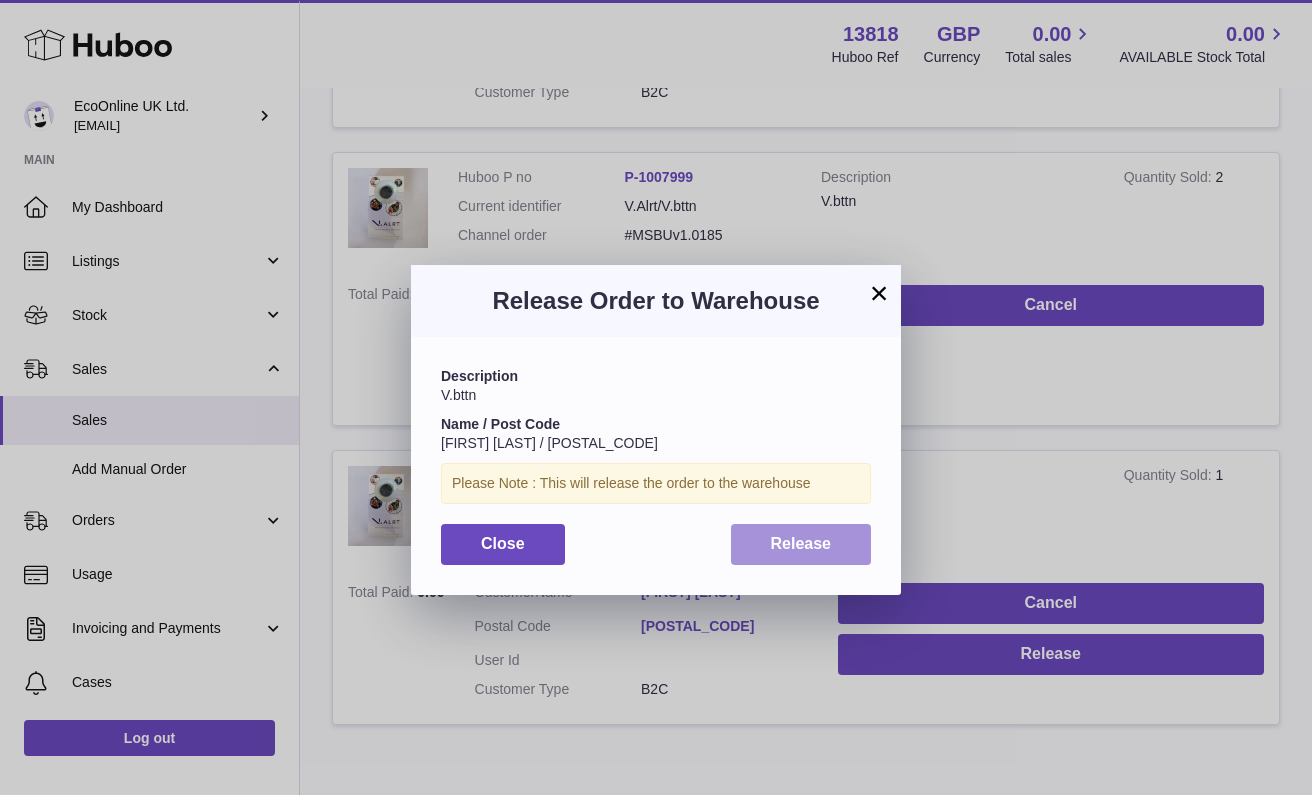 click on "Release" at bounding box center (801, 543) 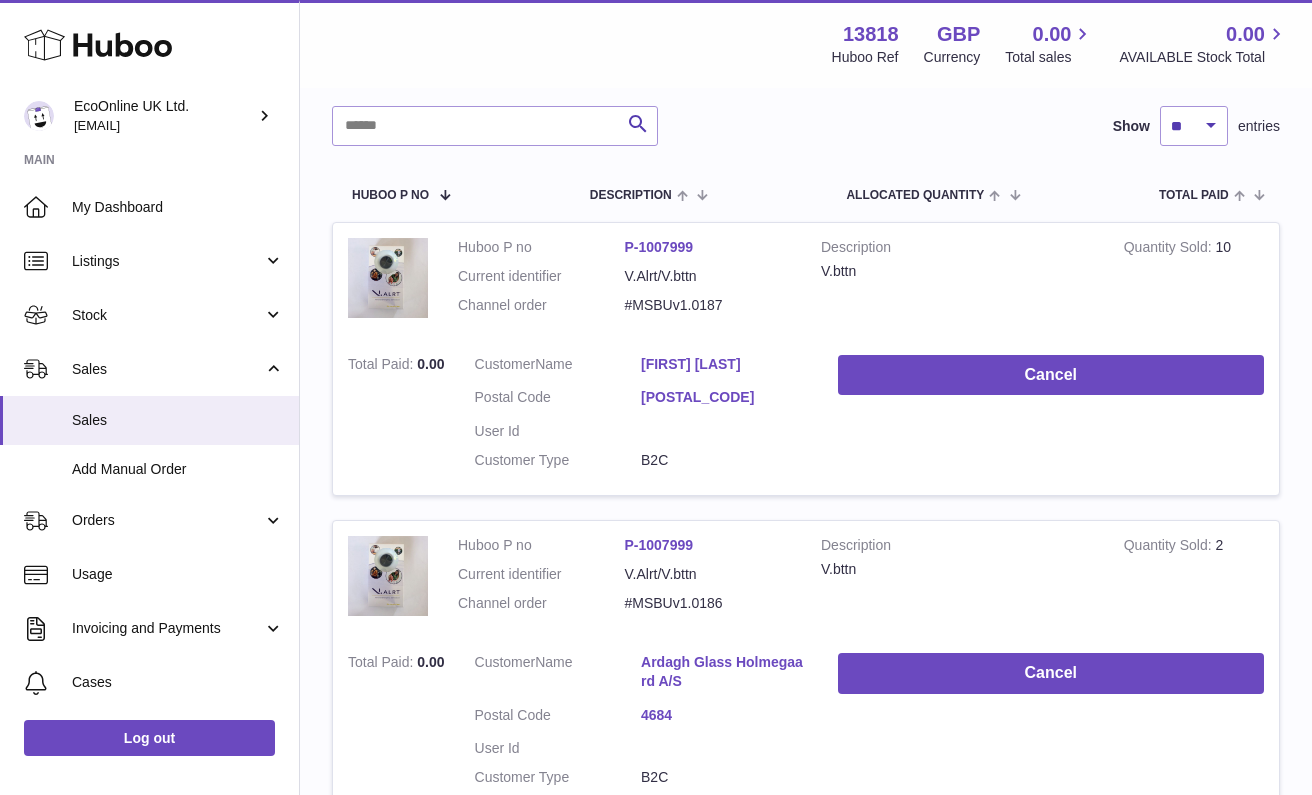 scroll, scrollTop: 226, scrollLeft: 0, axis: vertical 